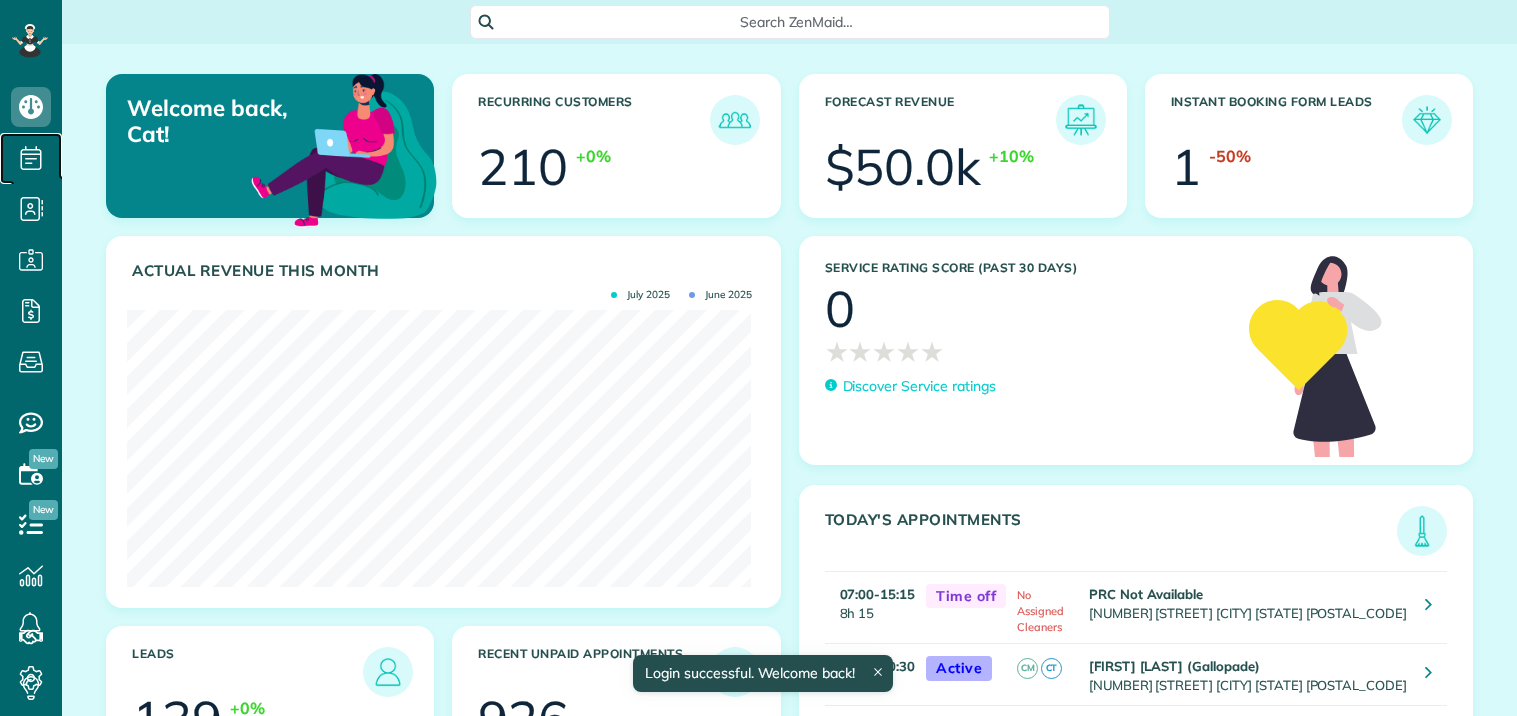 scroll, scrollTop: 0, scrollLeft: 0, axis: both 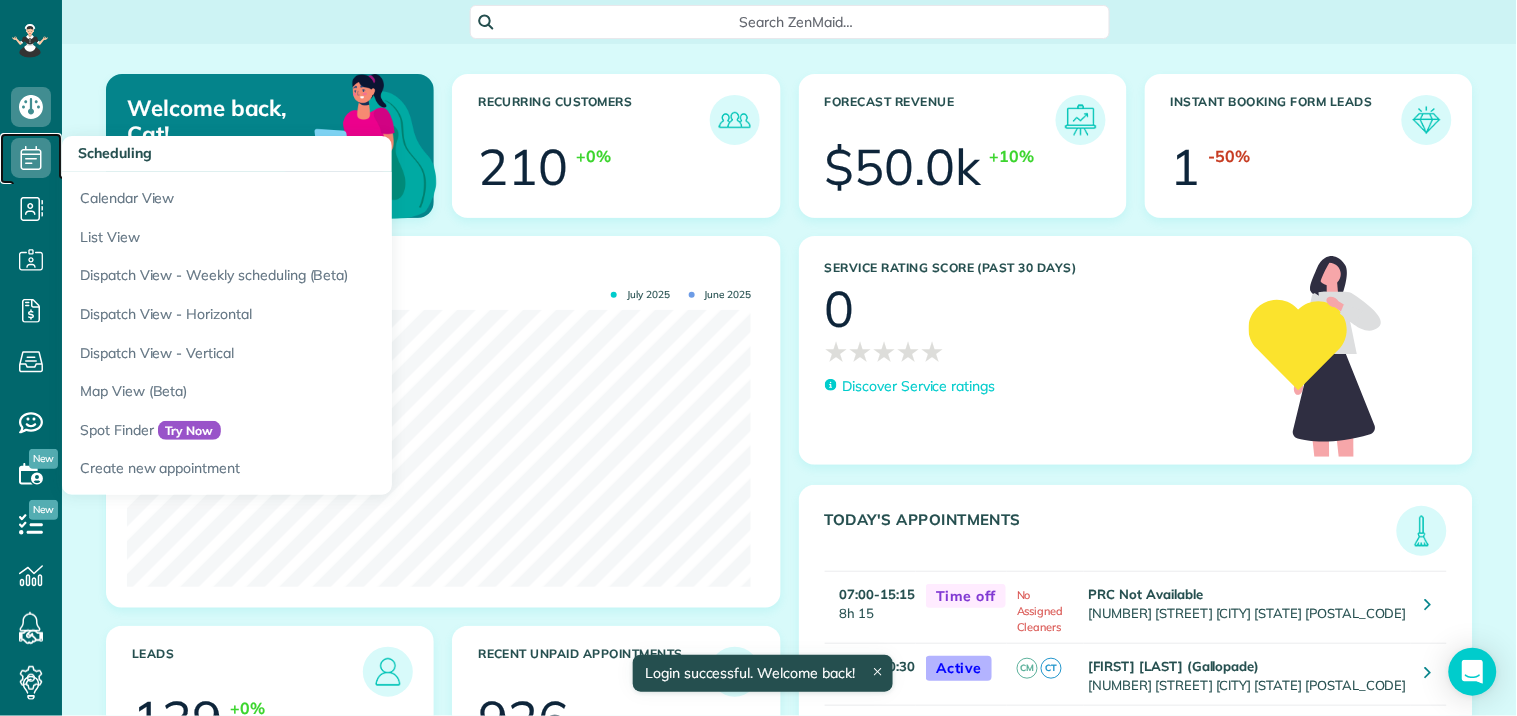 click 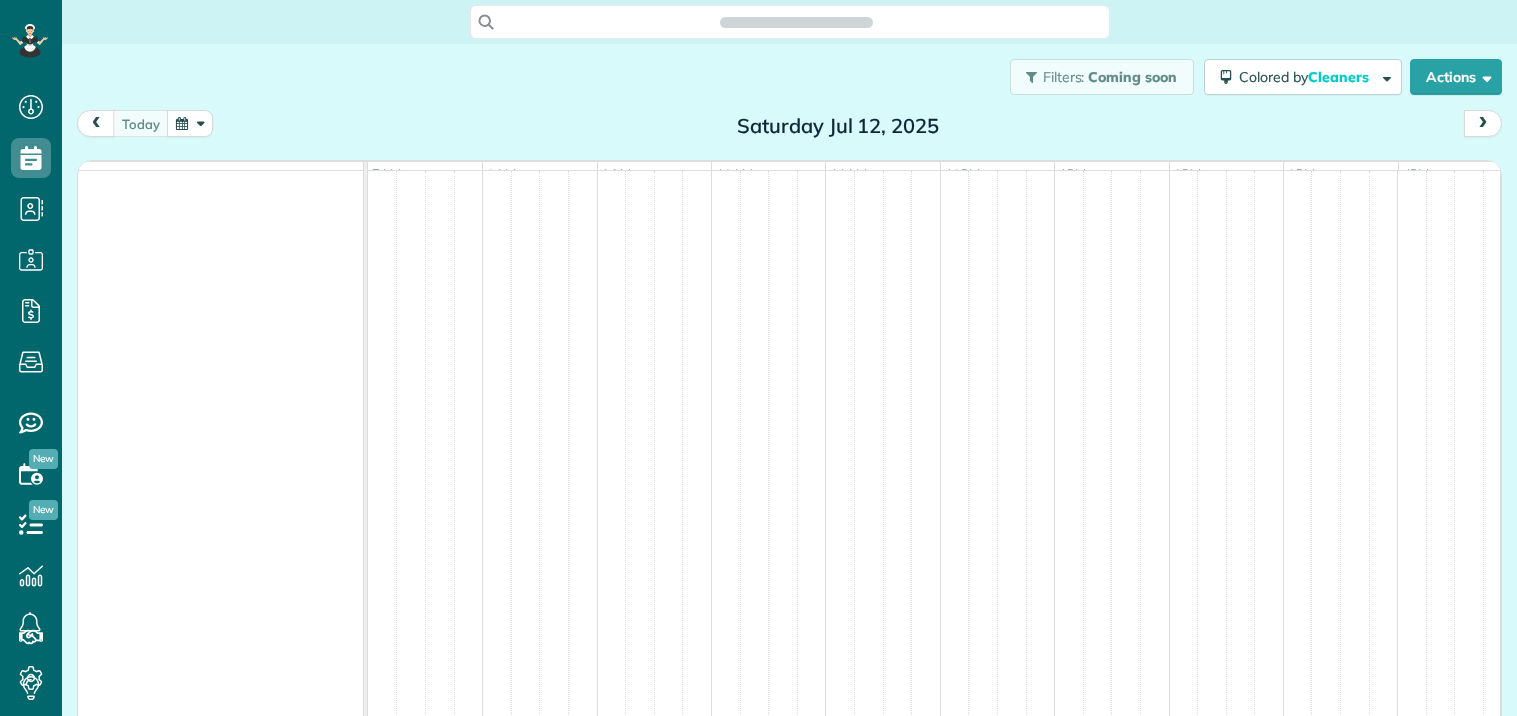 scroll, scrollTop: 0, scrollLeft: 0, axis: both 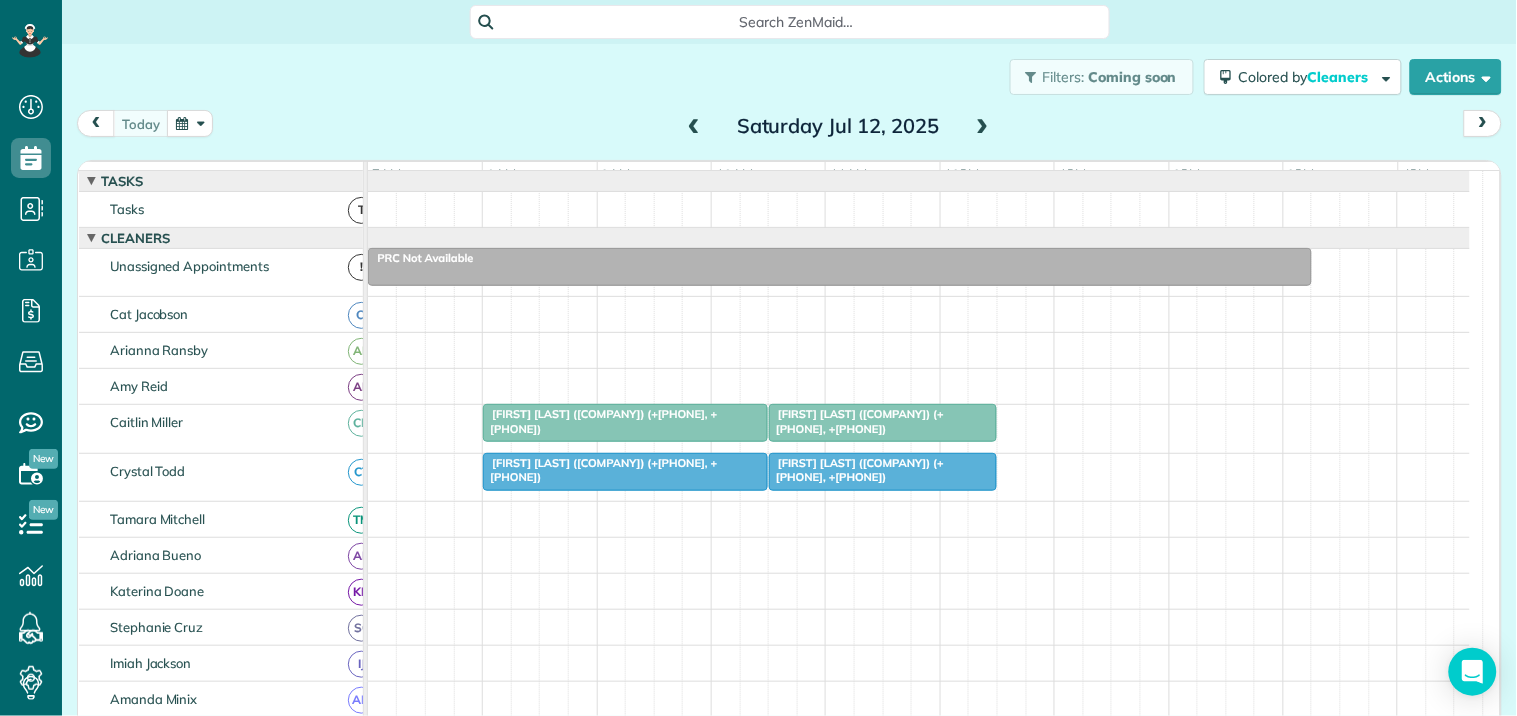 click at bounding box center (983, 127) 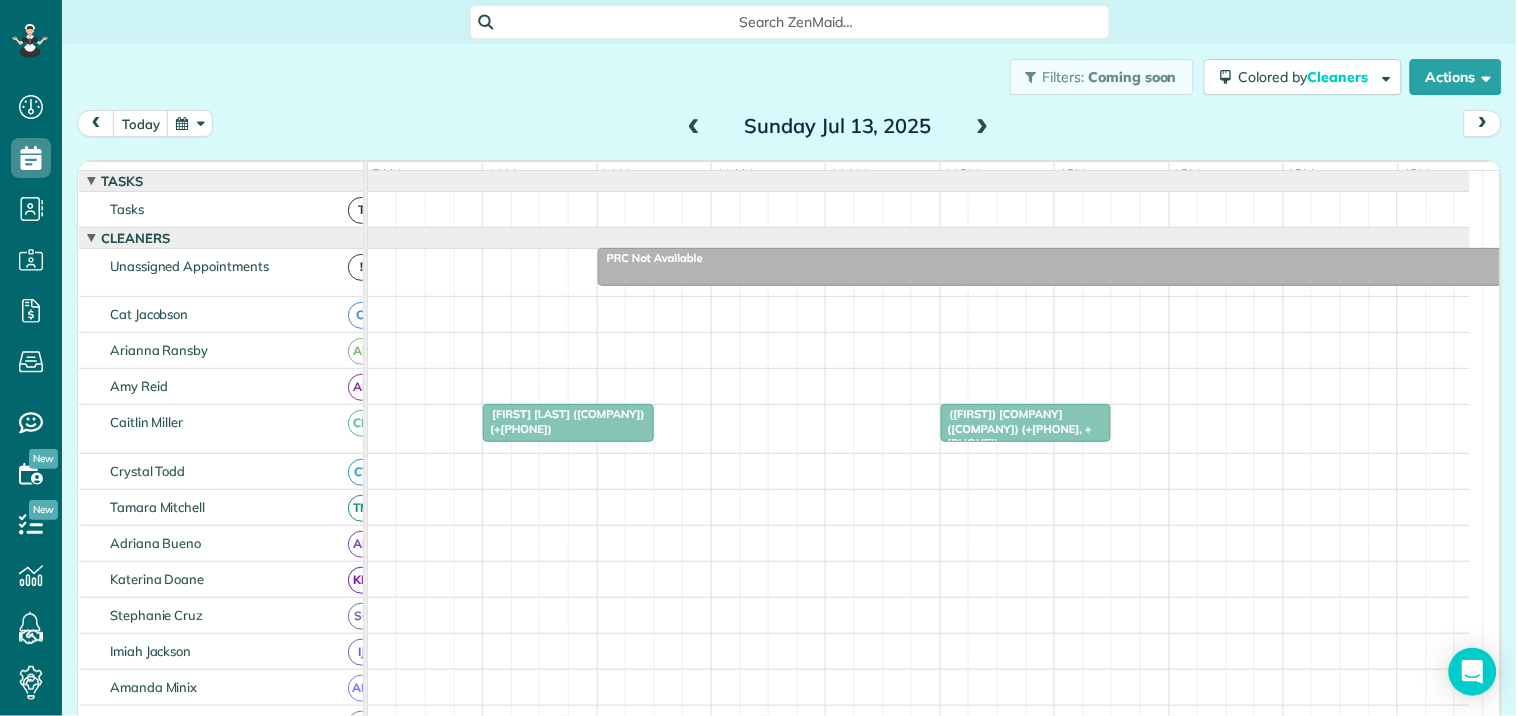 click at bounding box center (983, 127) 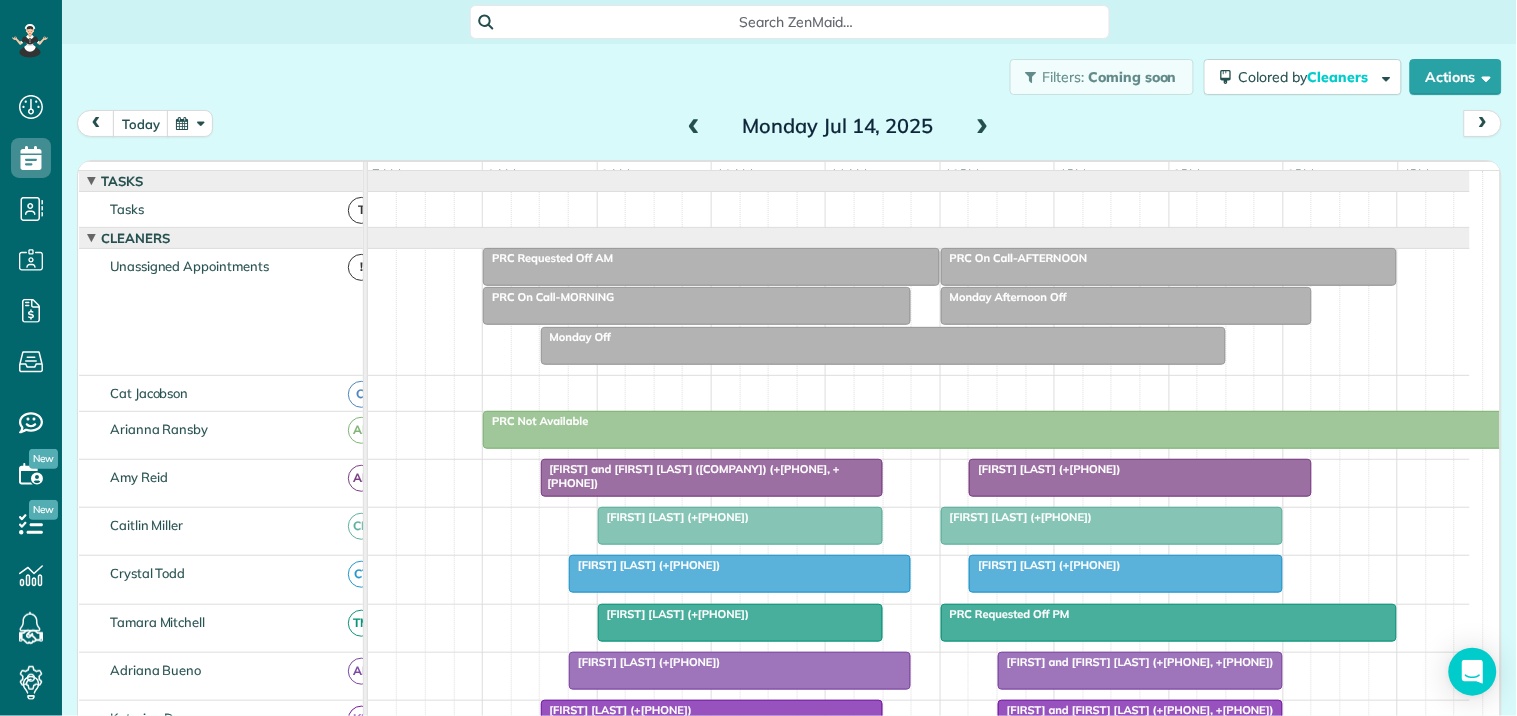 click at bounding box center (983, 127) 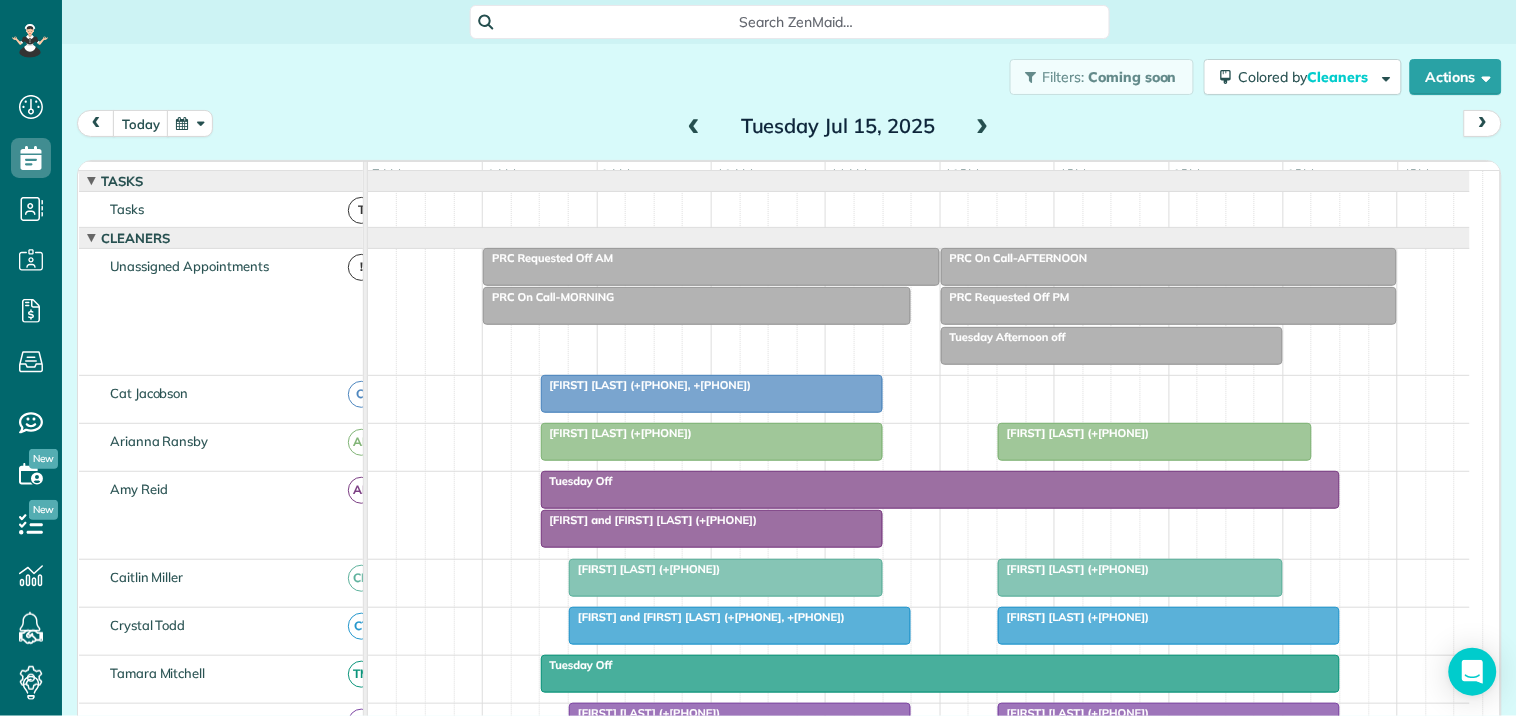 click on "Cheryl and Raji Allen (+14045873320)" at bounding box center [712, 520] 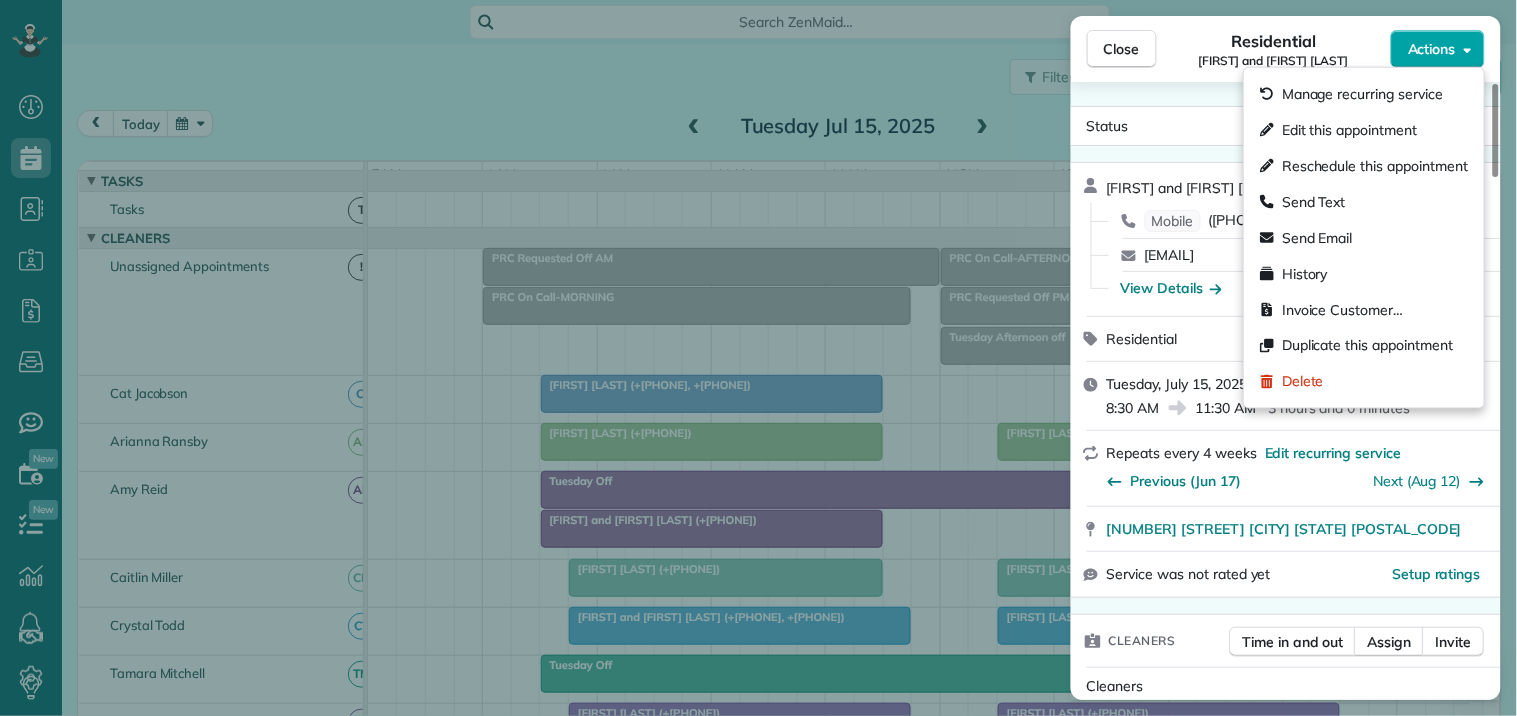 click on "Actions" at bounding box center [1432, 49] 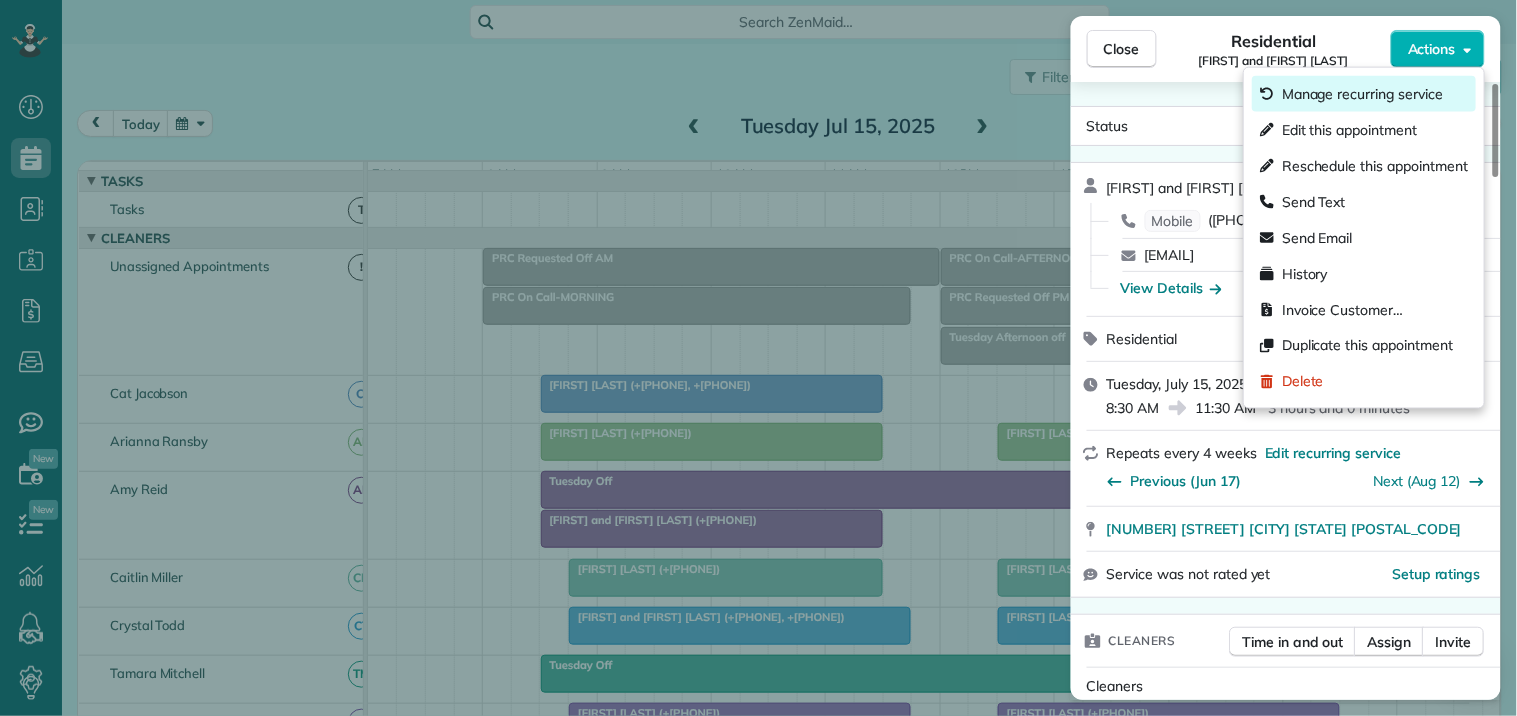 click on "Manage recurring service" at bounding box center [1362, 94] 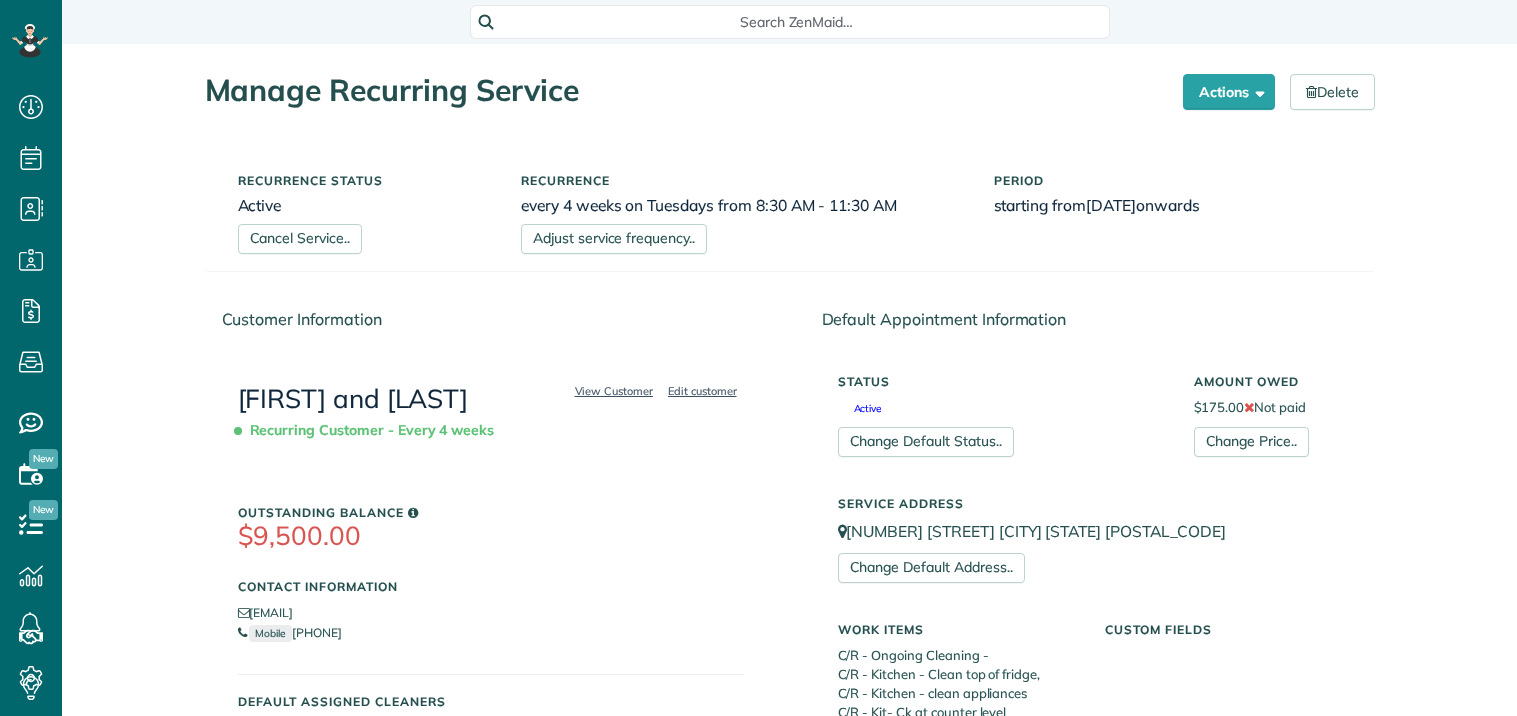 scroll, scrollTop: 0, scrollLeft: 0, axis: both 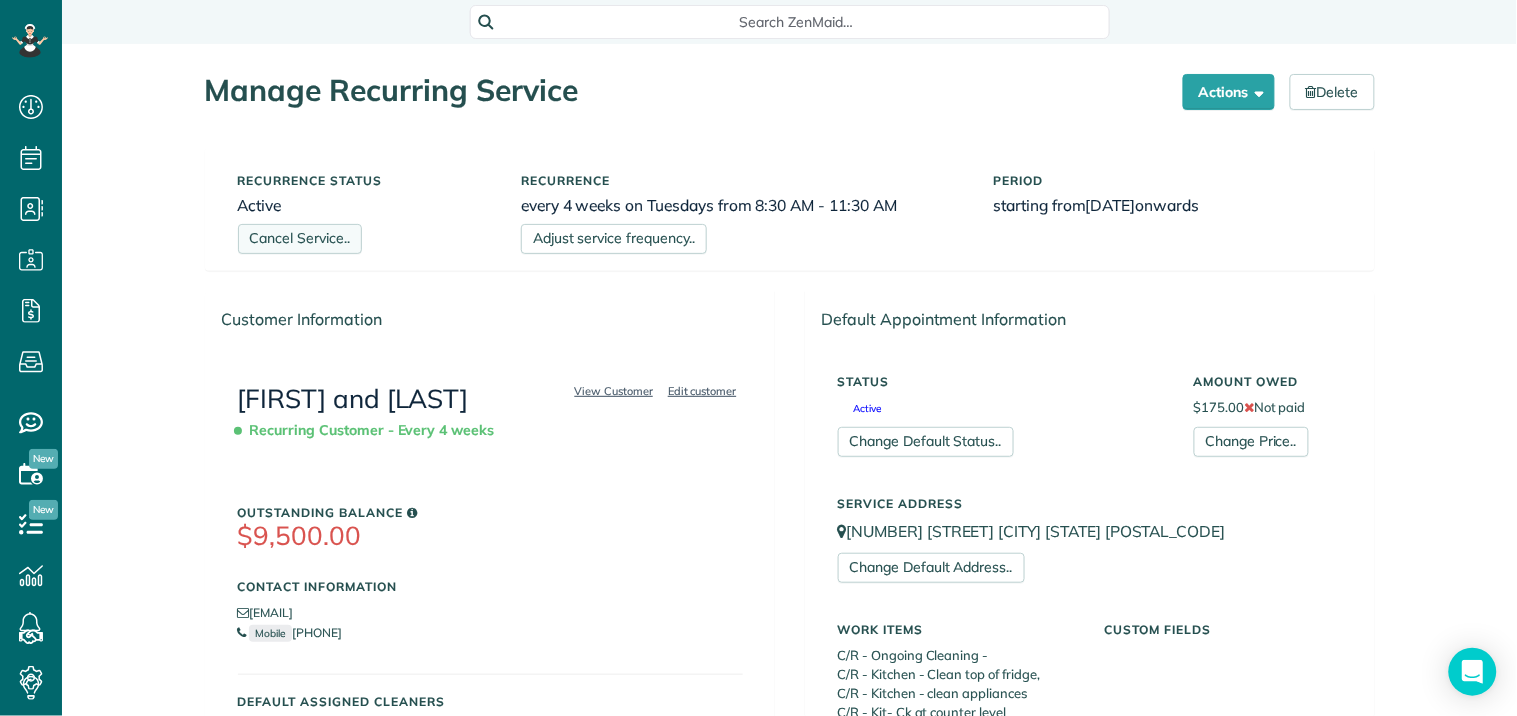 click on "Cancel Service.." at bounding box center (300, 239) 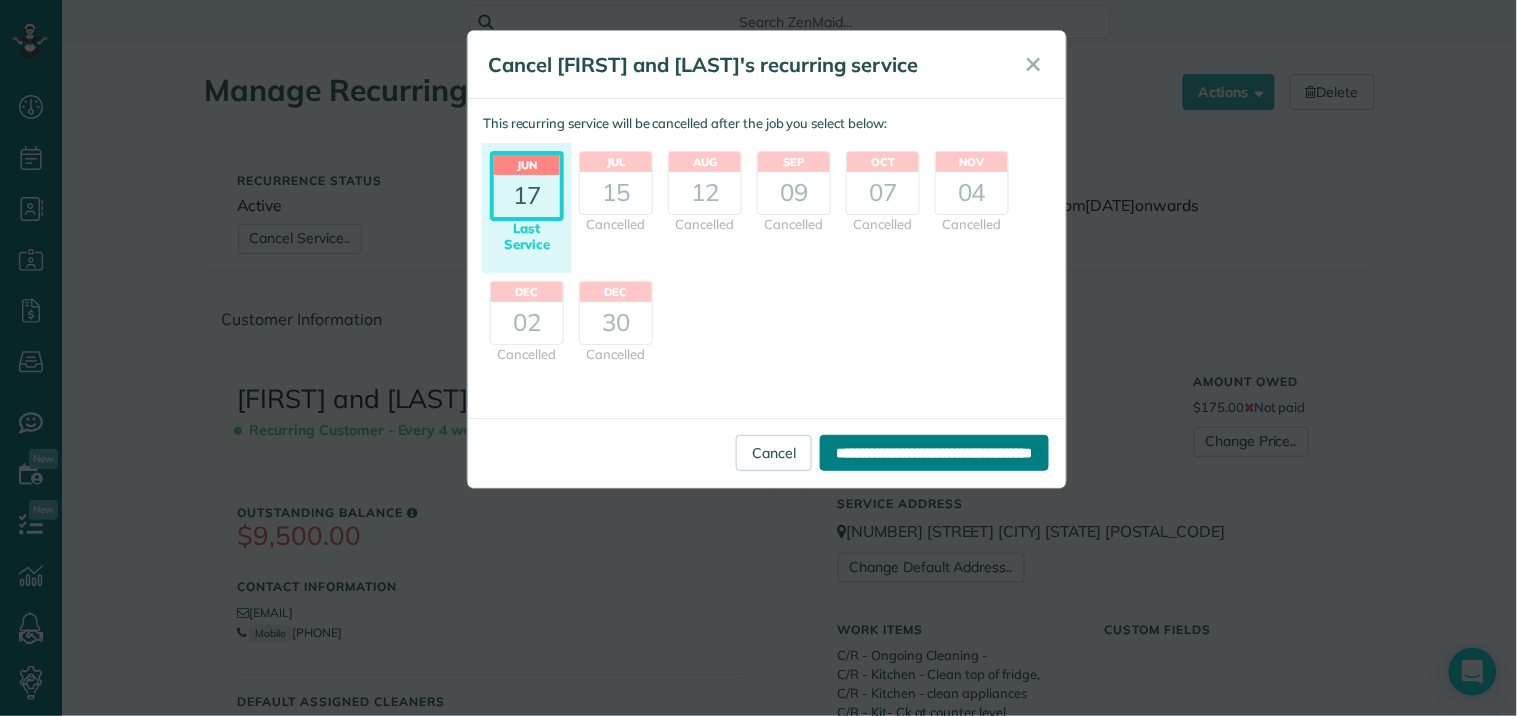 click on "**********" at bounding box center (934, 453) 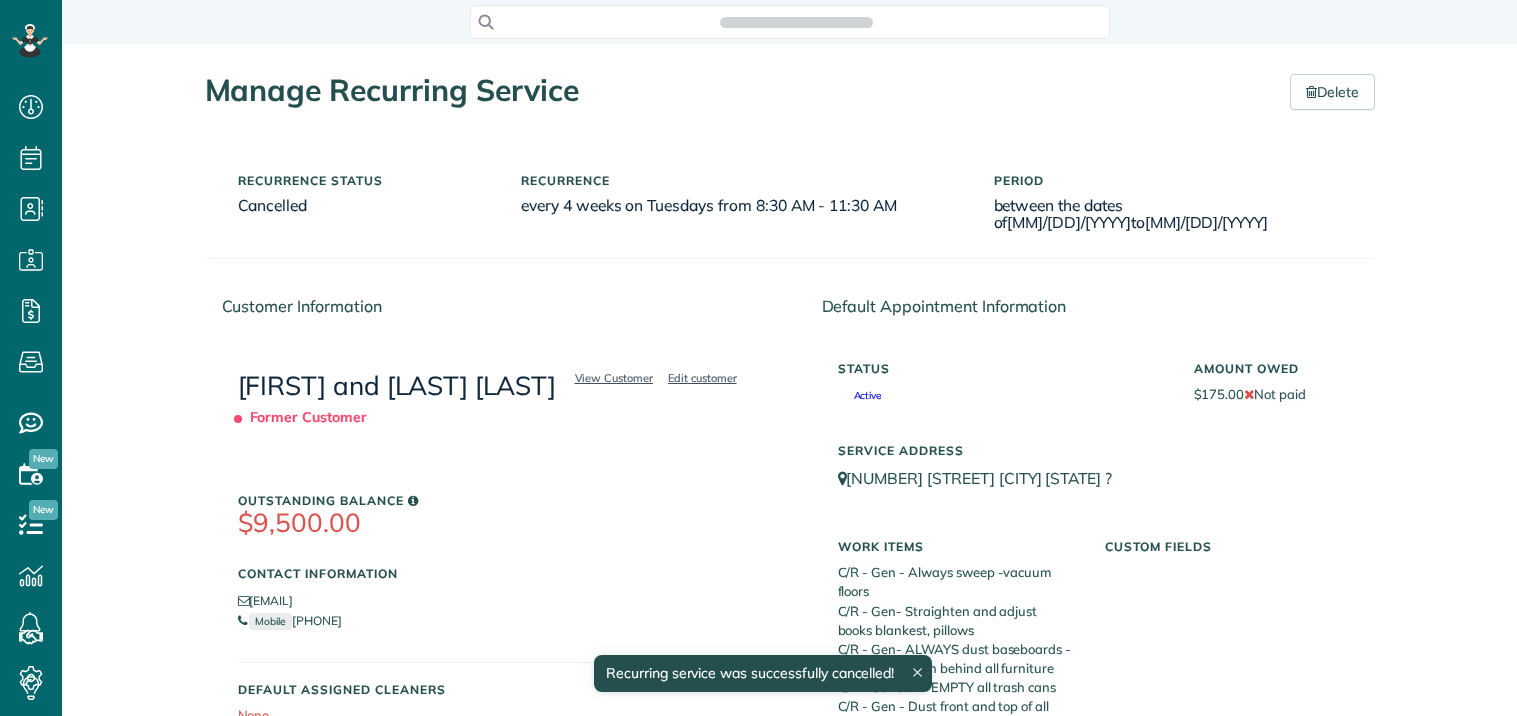 scroll, scrollTop: 0, scrollLeft: 0, axis: both 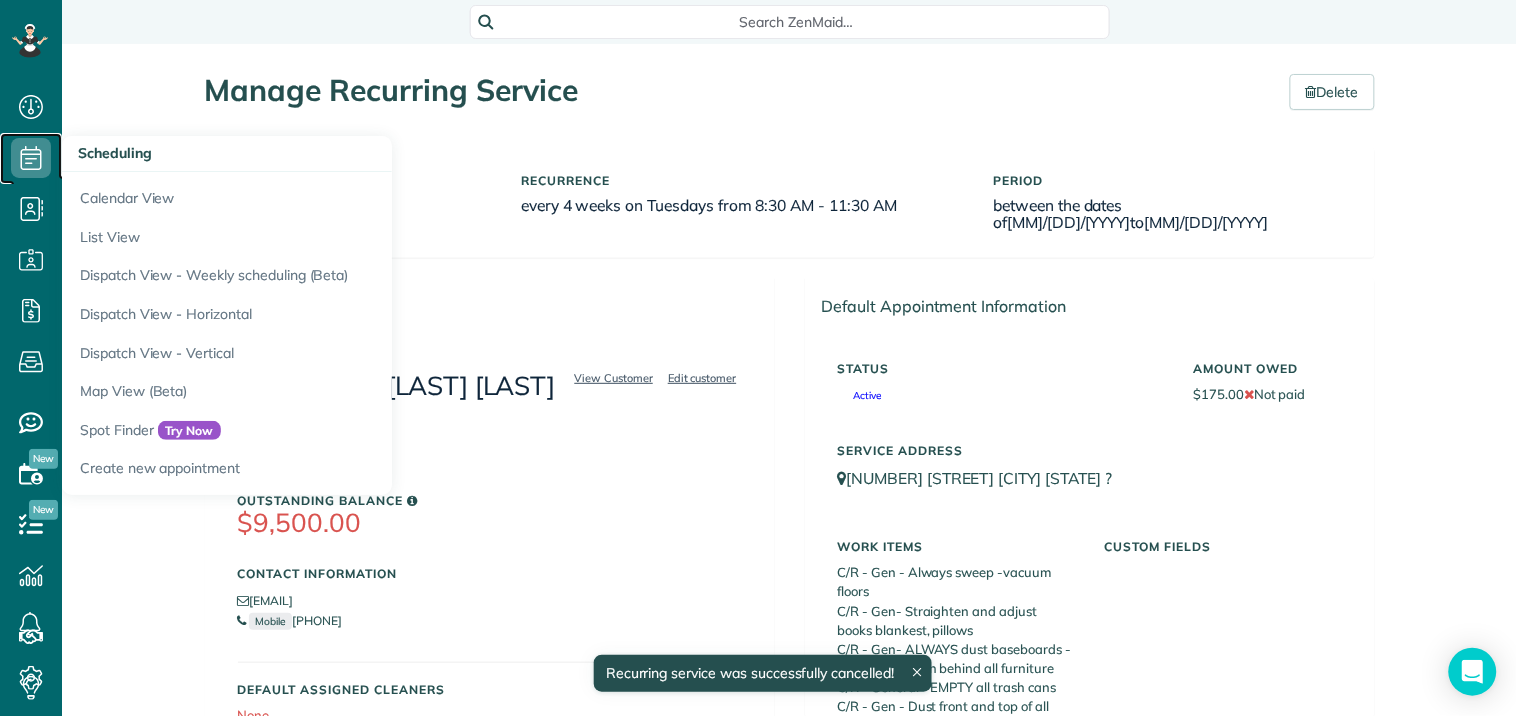 click 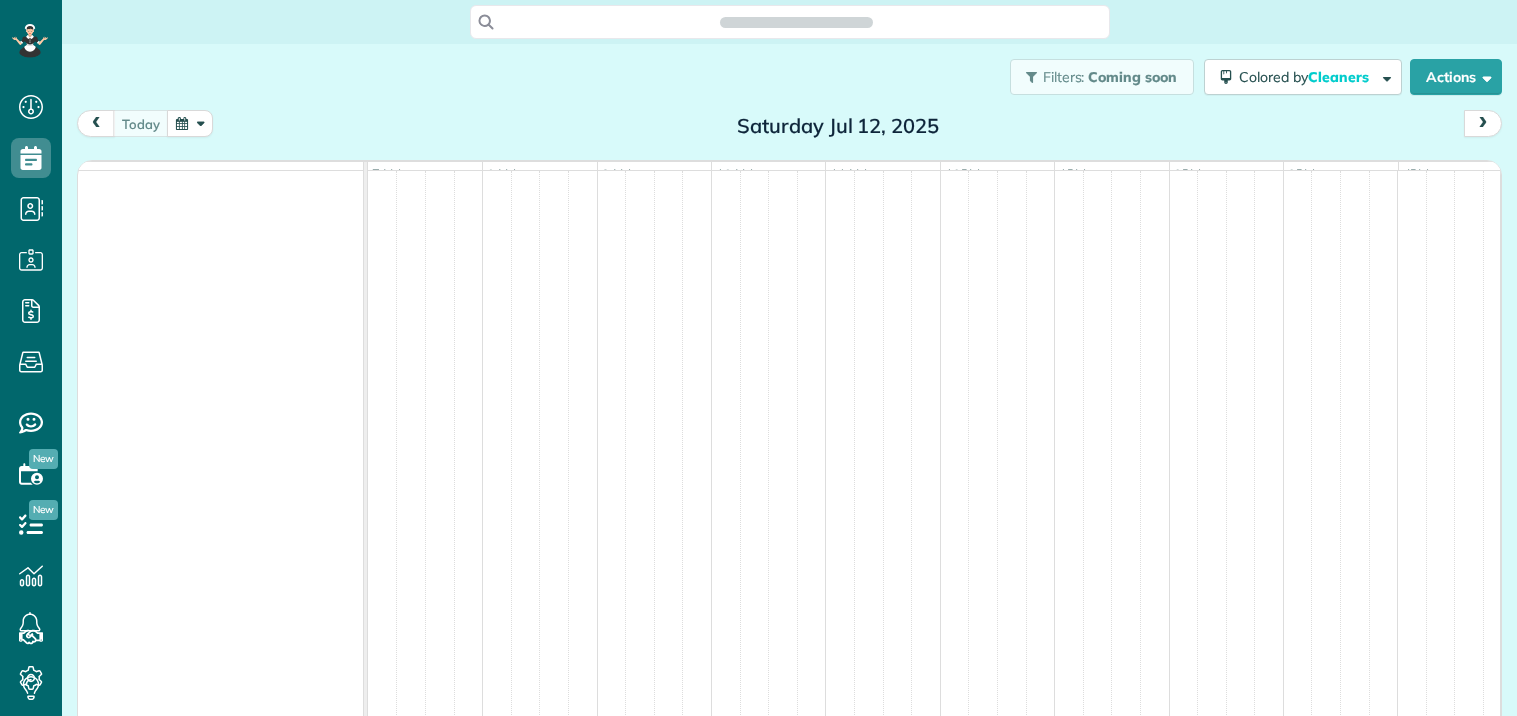 scroll, scrollTop: 0, scrollLeft: 0, axis: both 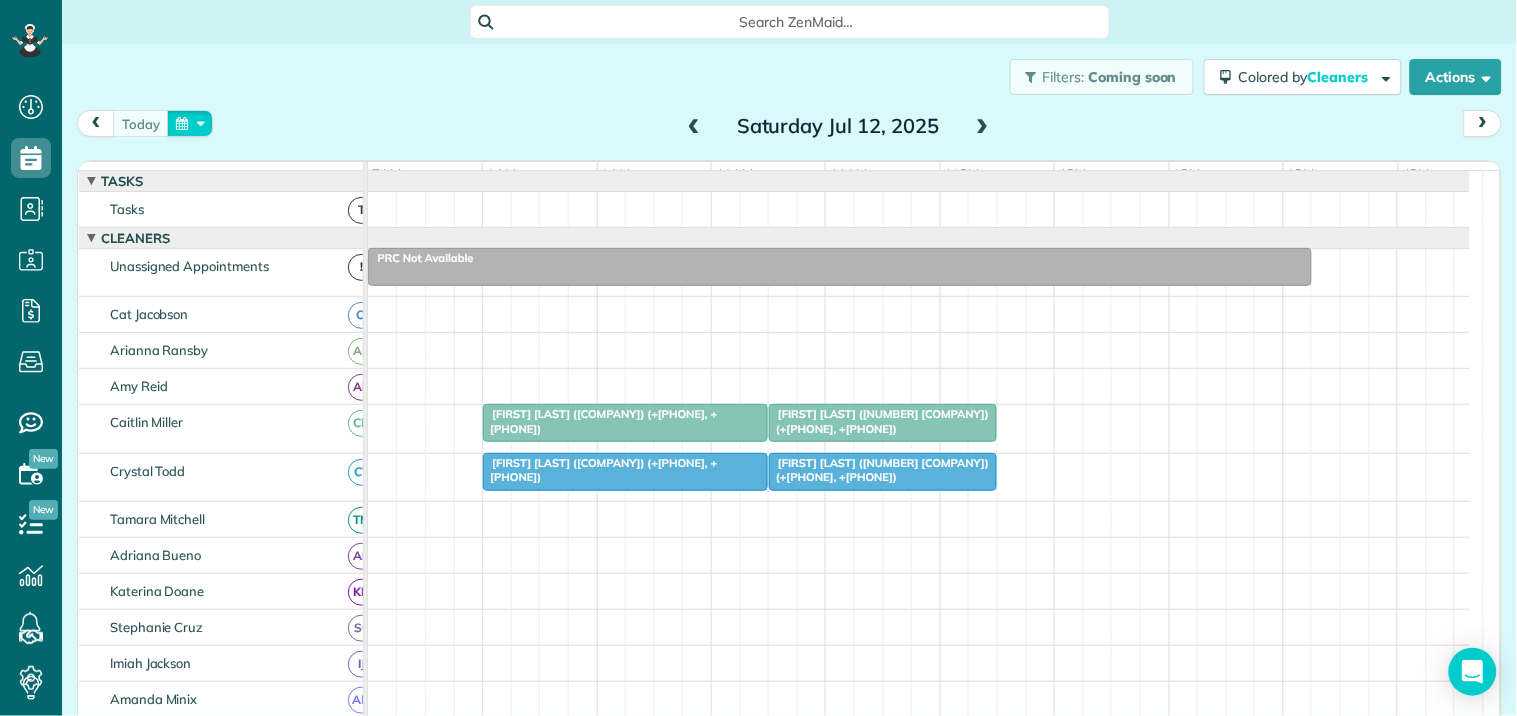 click at bounding box center [190, 123] 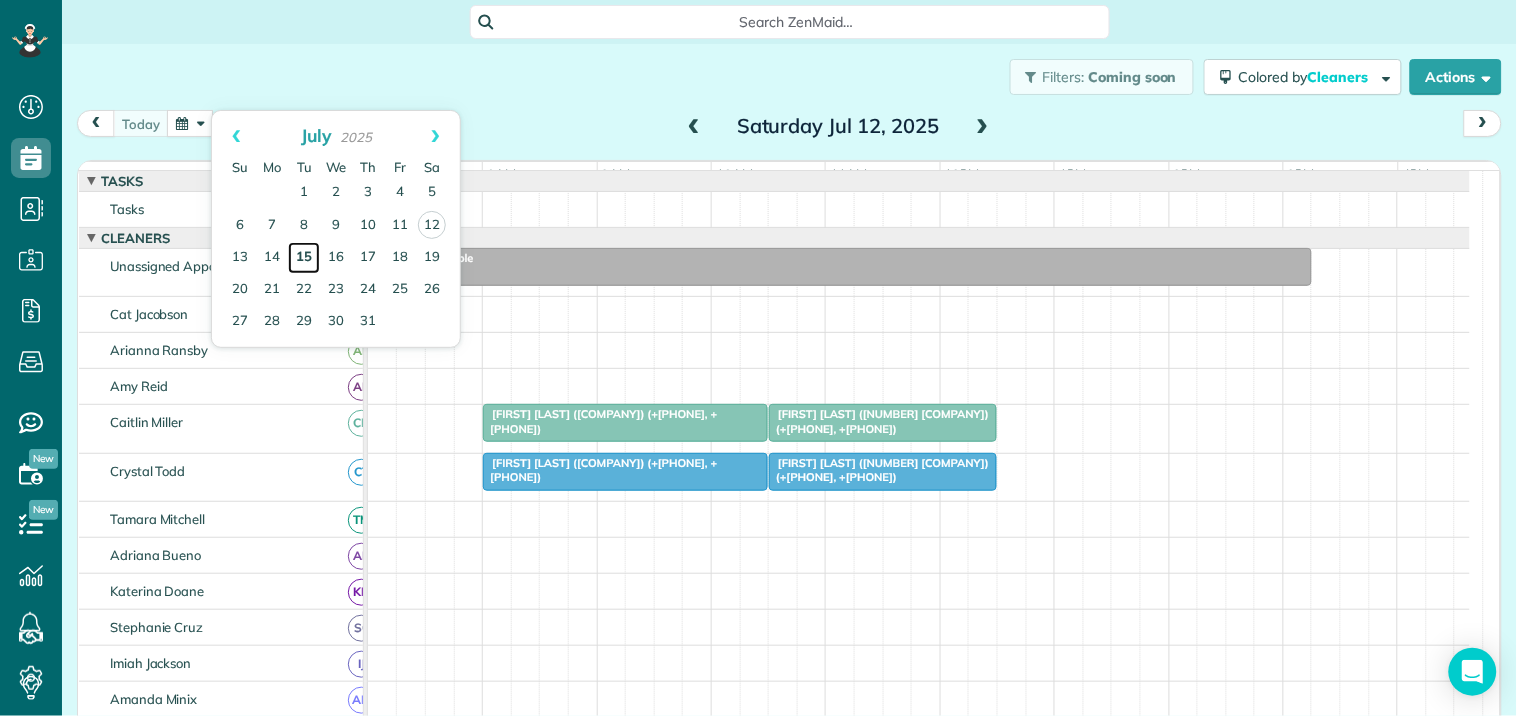 click on "15" at bounding box center (304, 258) 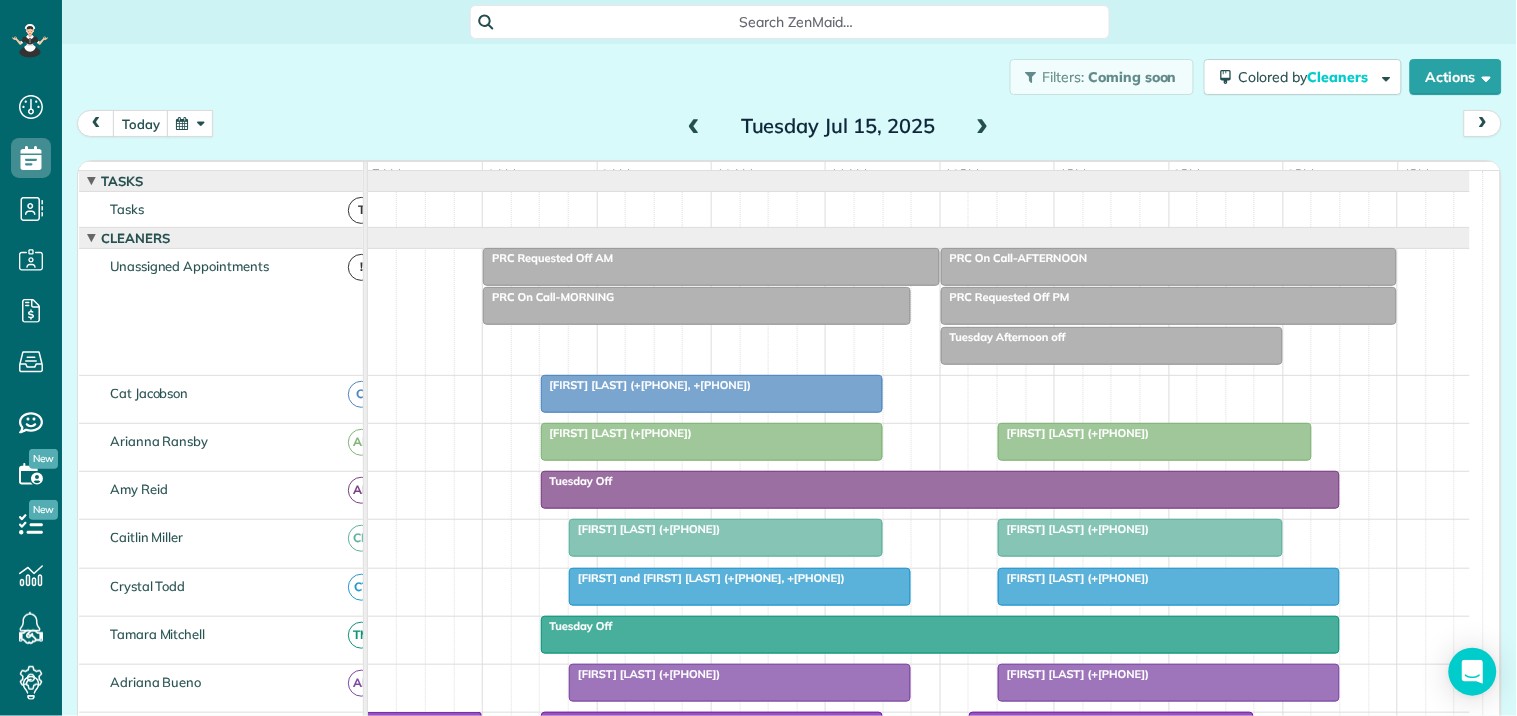 scroll, scrollTop: 141, scrollLeft: 0, axis: vertical 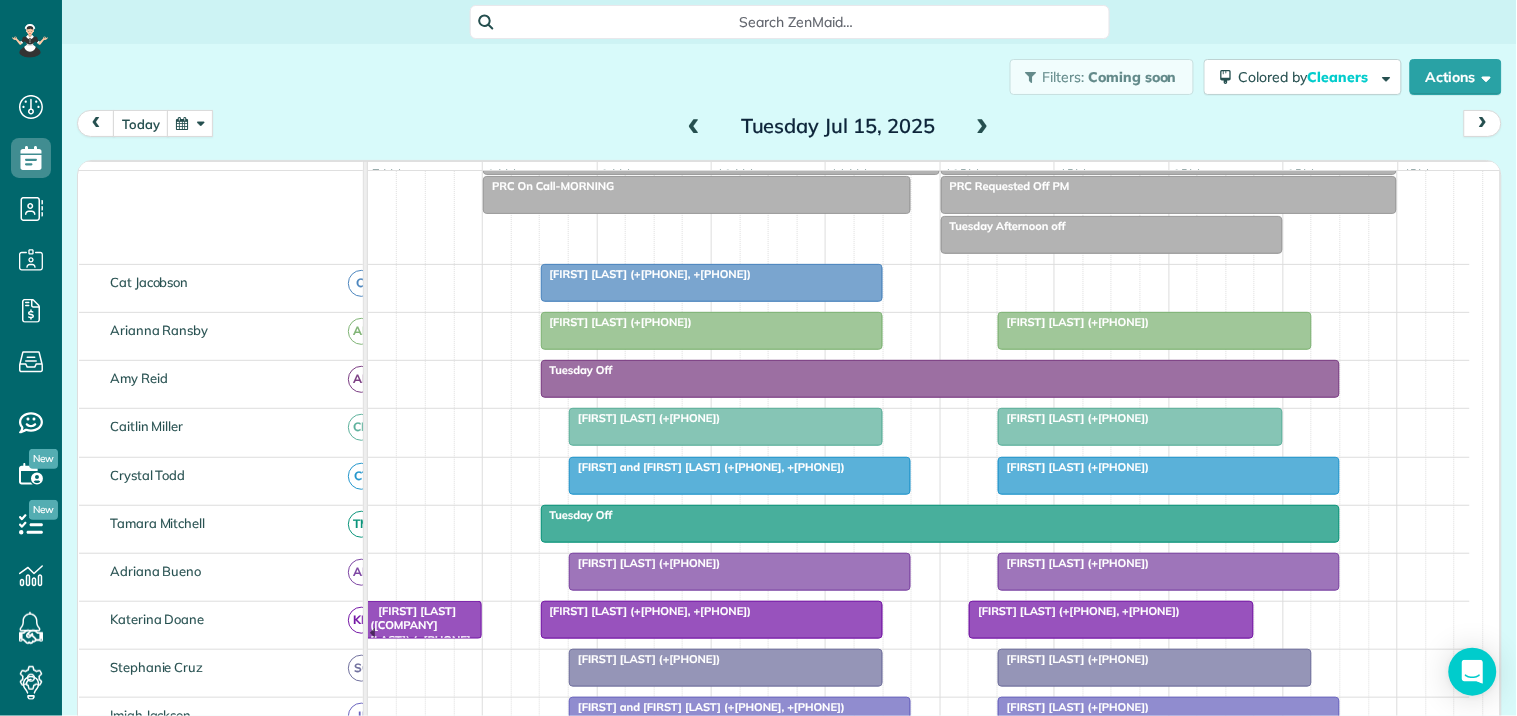 click on "Adam Grandle (+16788769327, +17706898094)" at bounding box center [712, 274] 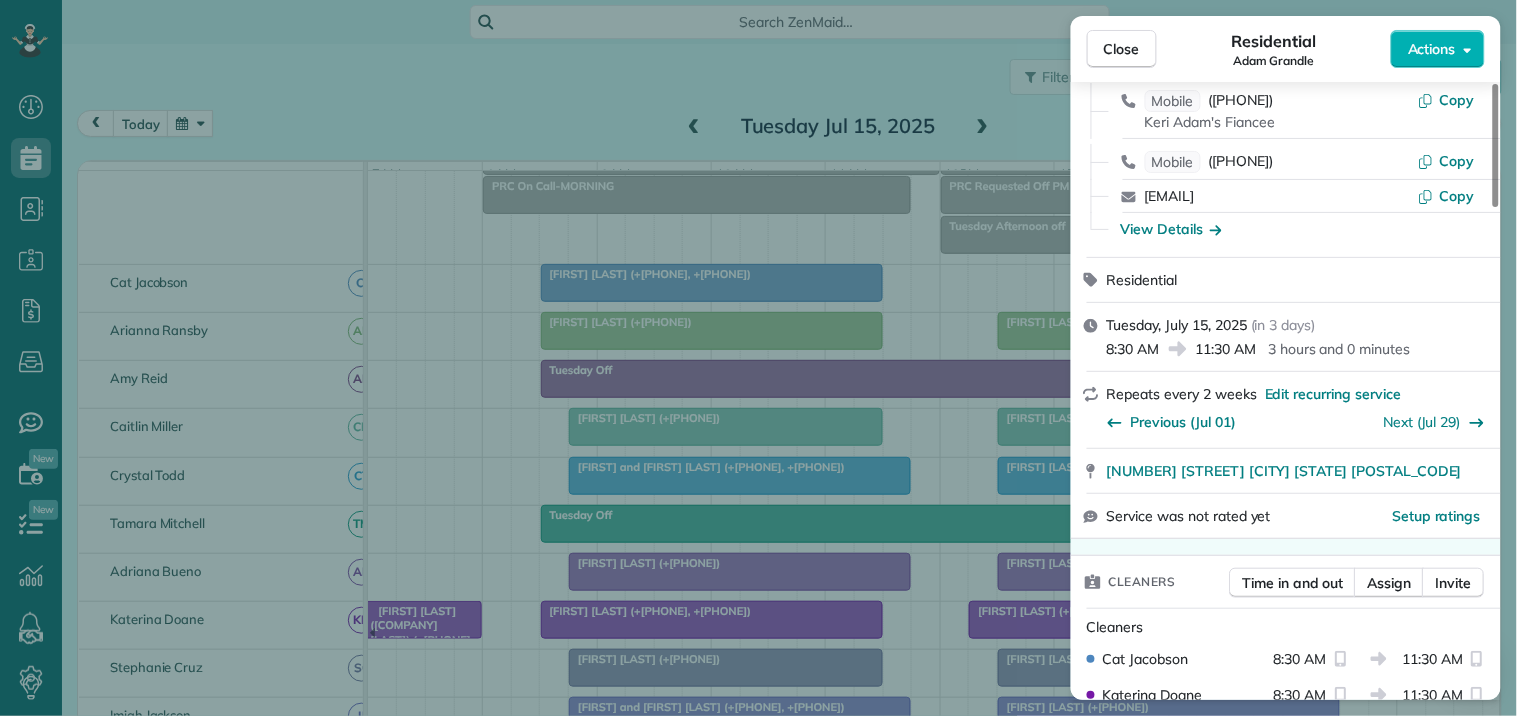 scroll, scrollTop: 333, scrollLeft: 0, axis: vertical 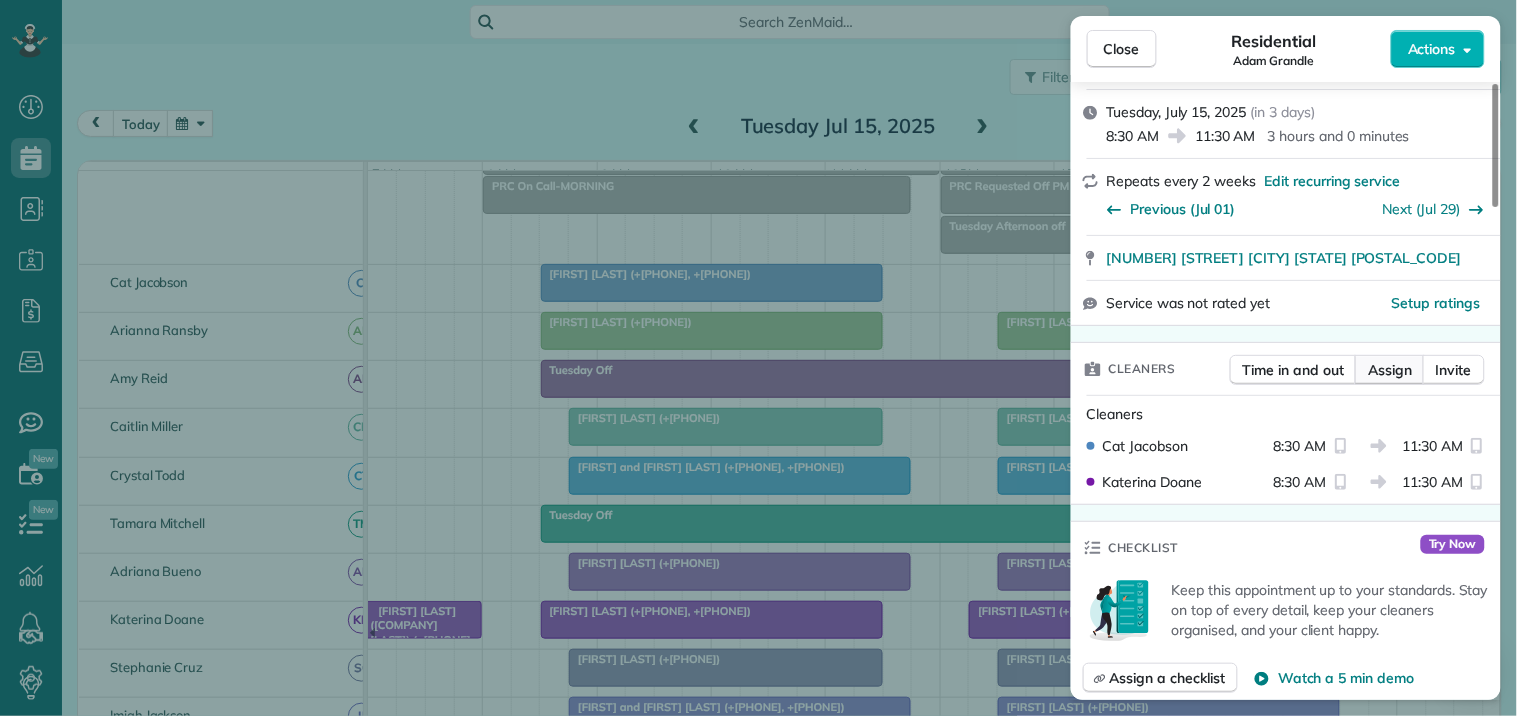 click on "Assign" at bounding box center (1390, 370) 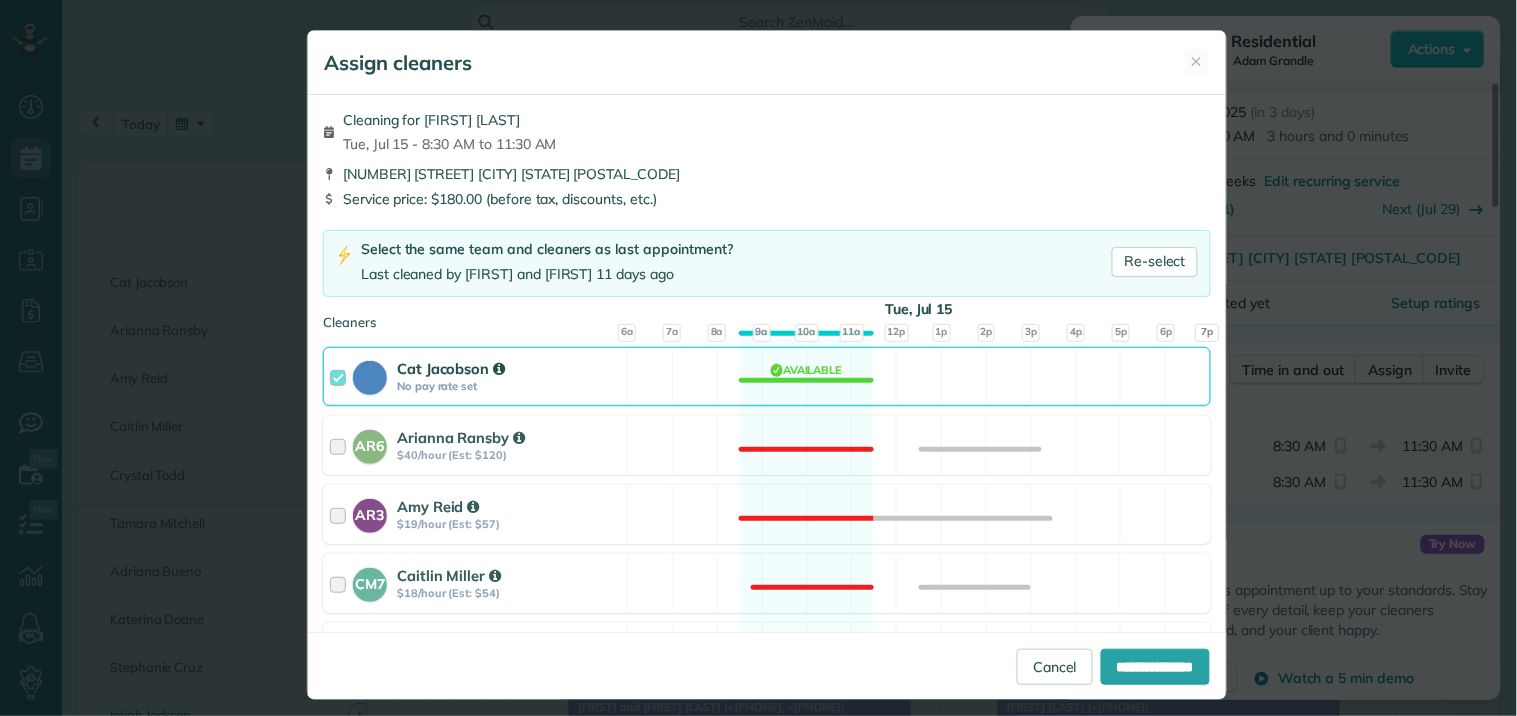 click on "Cat Jacobson
No pay rate set
Available" at bounding box center [767, 376] 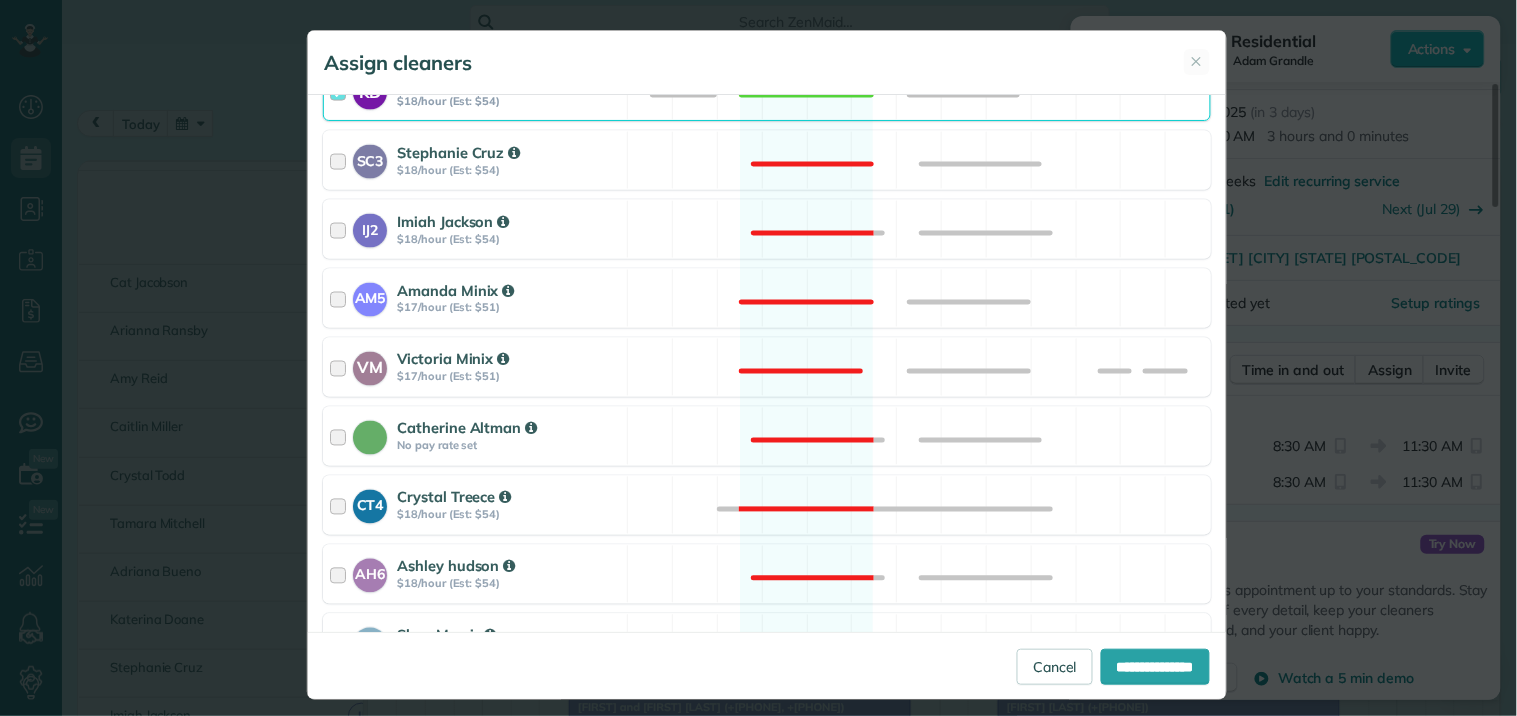 scroll, scrollTop: 953, scrollLeft: 0, axis: vertical 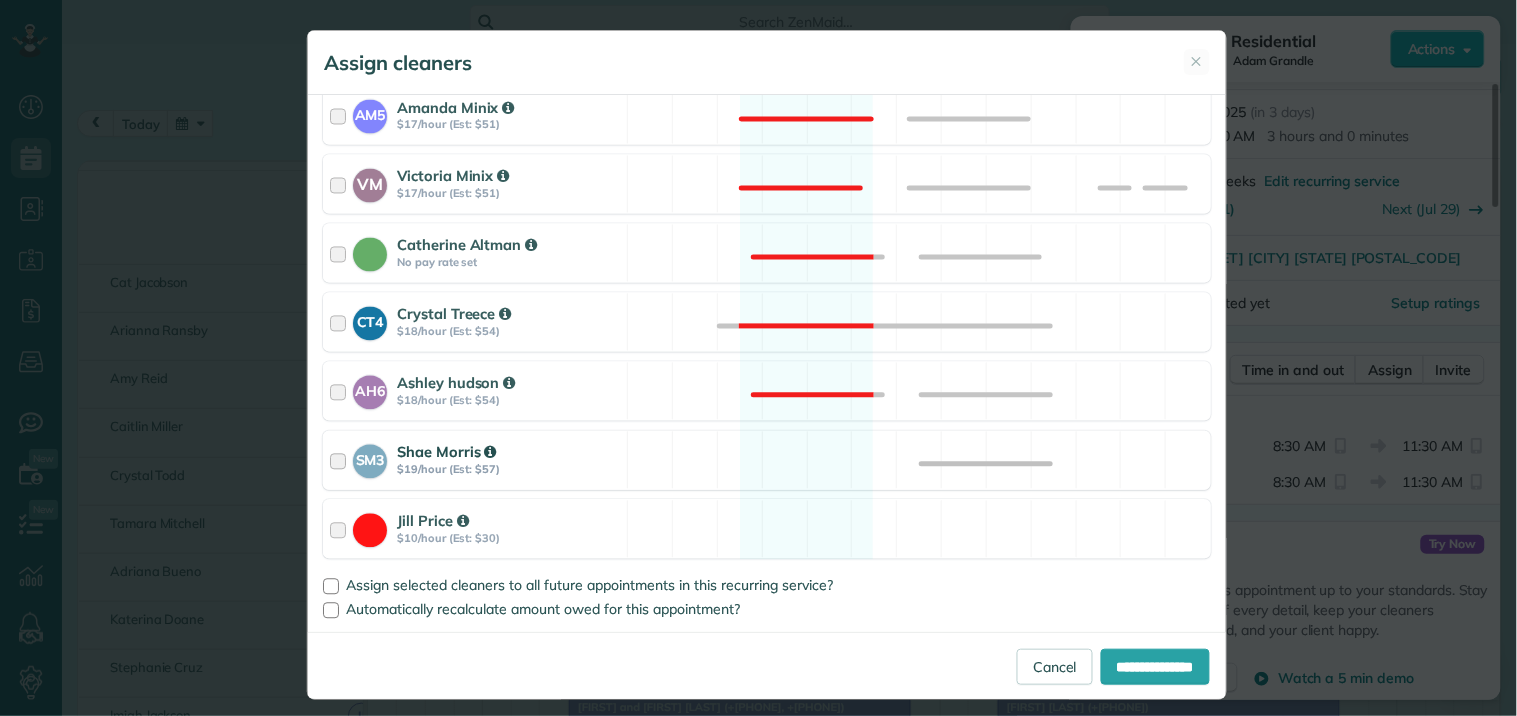 click on "SM3
Shae Morris
$19/hour (Est: $57)
Available" at bounding box center (767, 460) 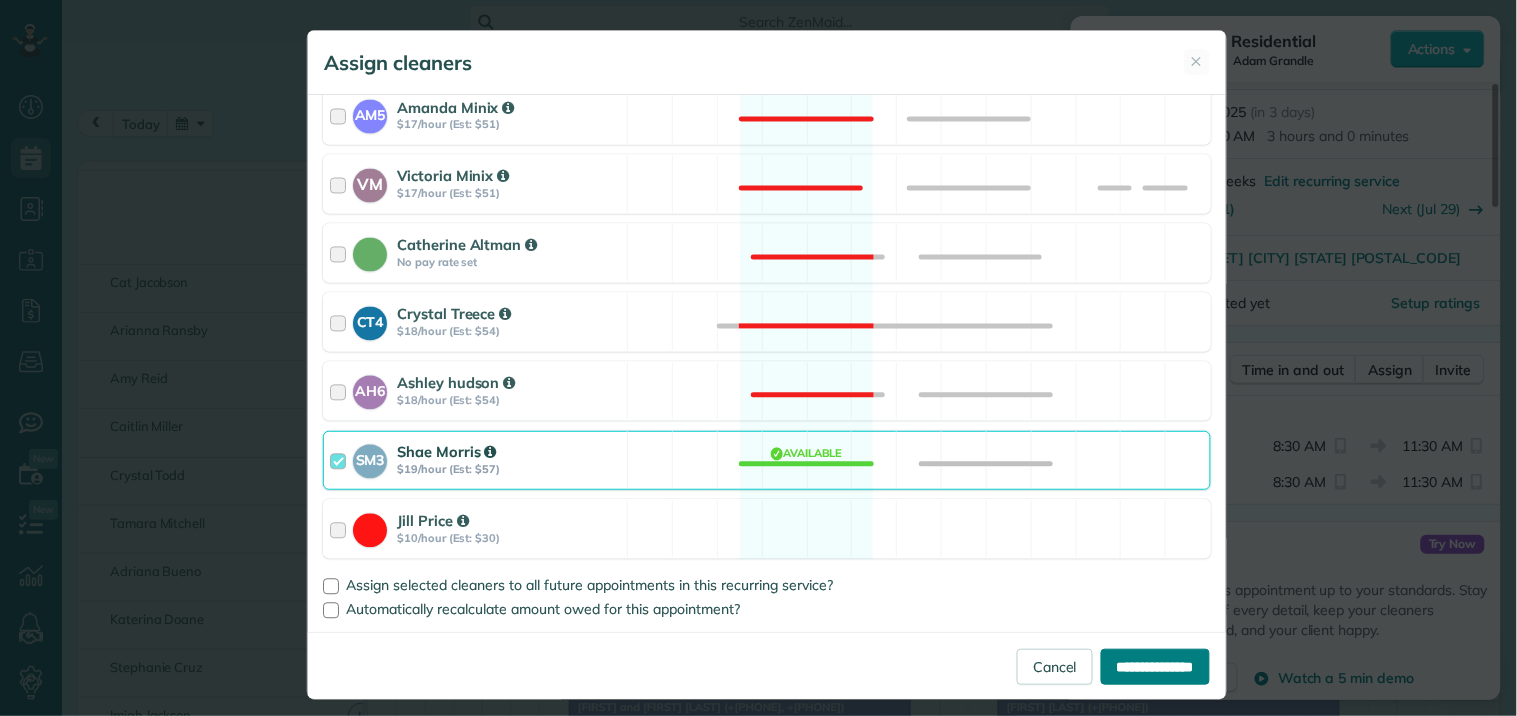 click on "**********" at bounding box center [1155, 667] 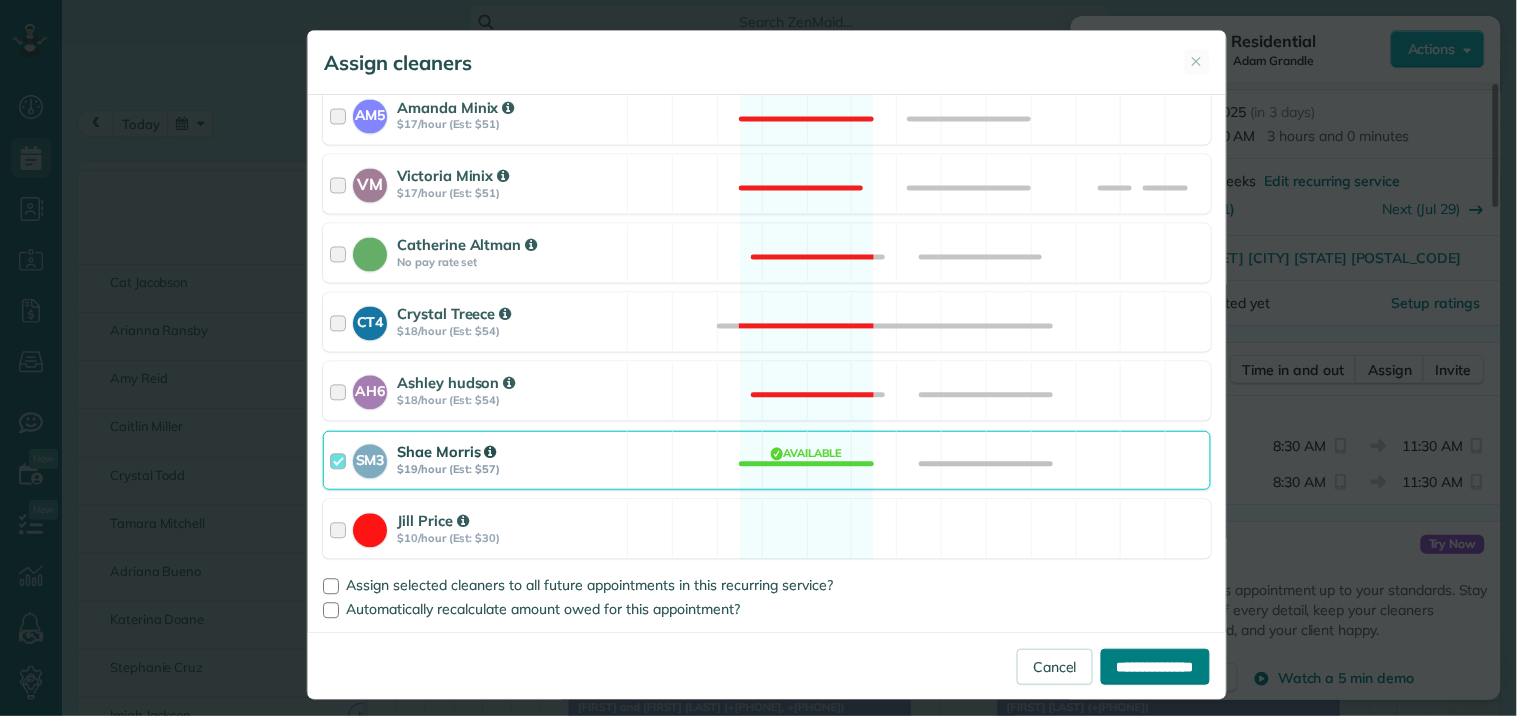 type on "**********" 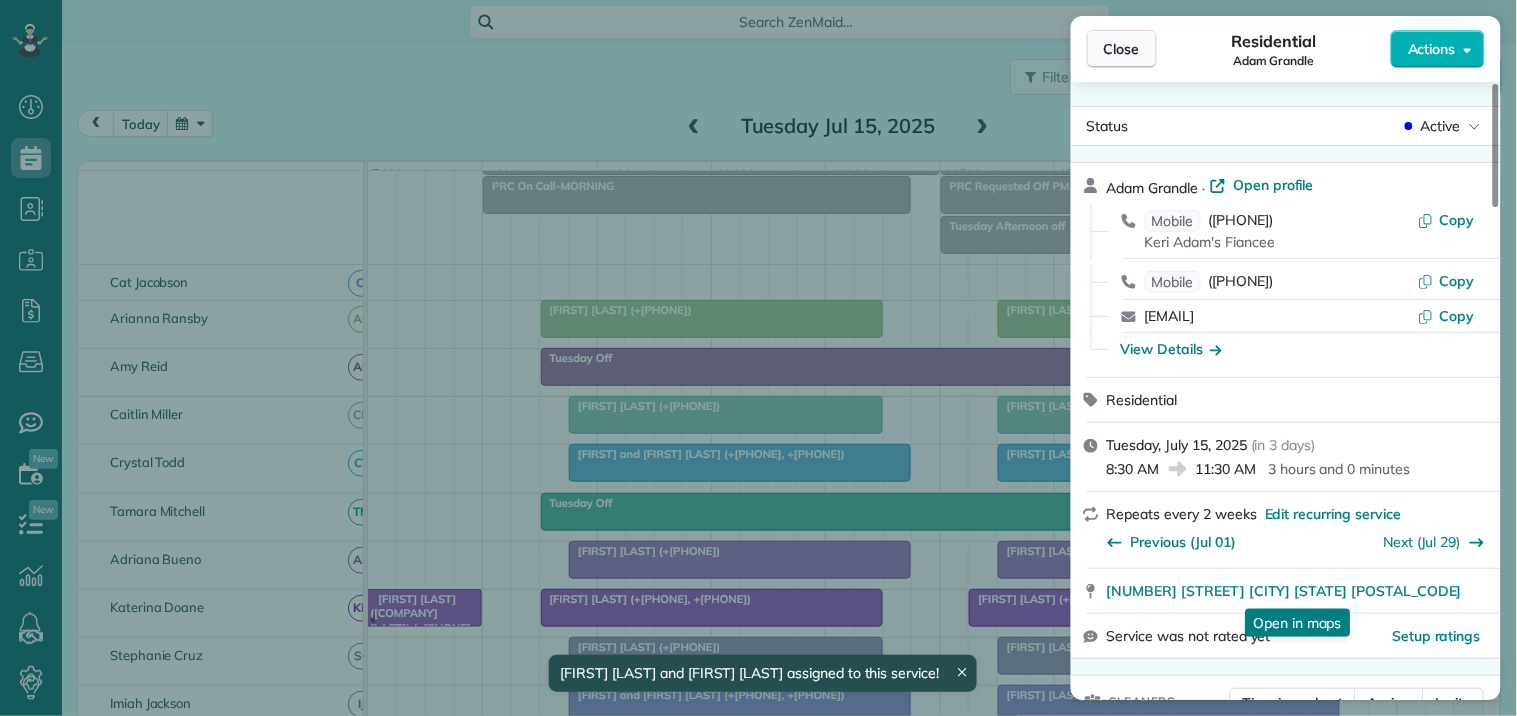 click on "Close" at bounding box center (1122, 49) 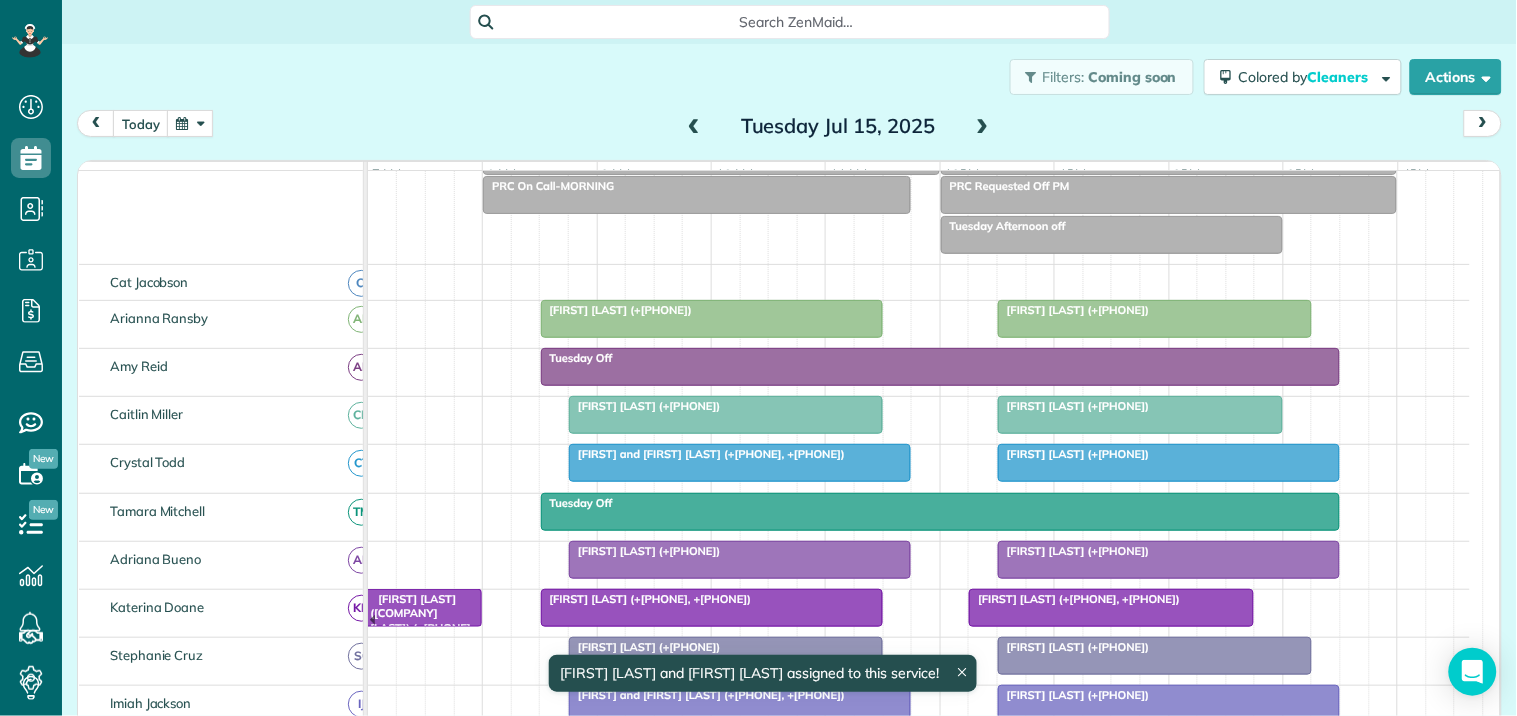 scroll, scrollTop: 301, scrollLeft: 0, axis: vertical 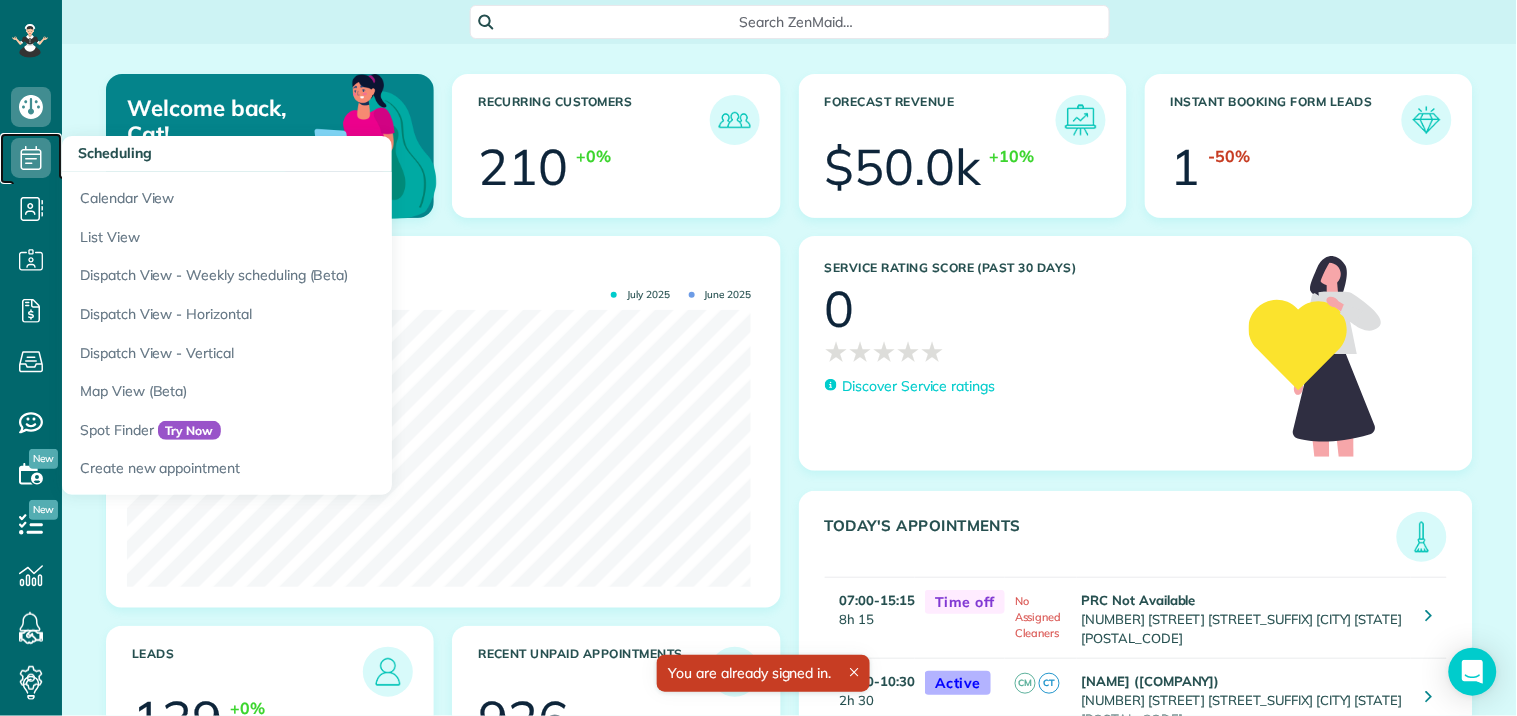 click 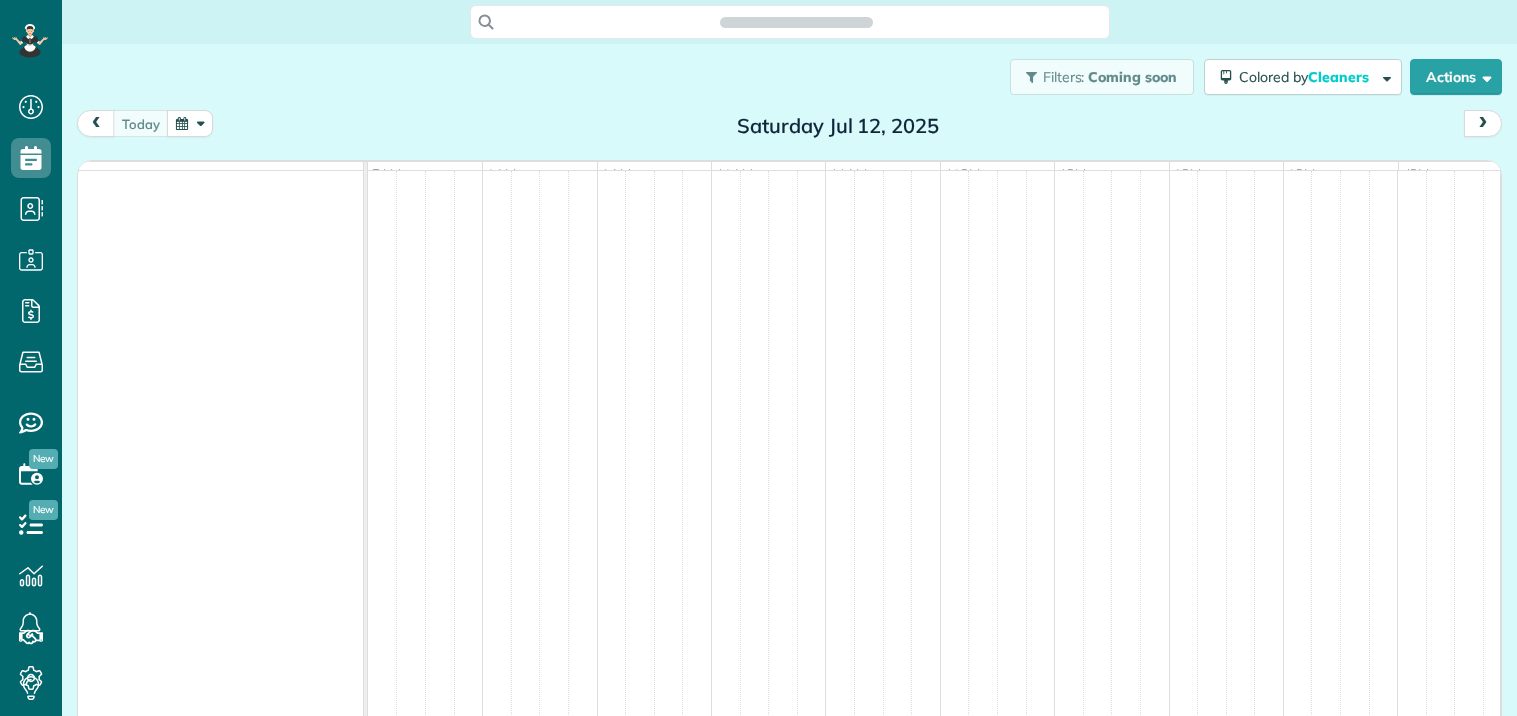 scroll, scrollTop: 0, scrollLeft: 0, axis: both 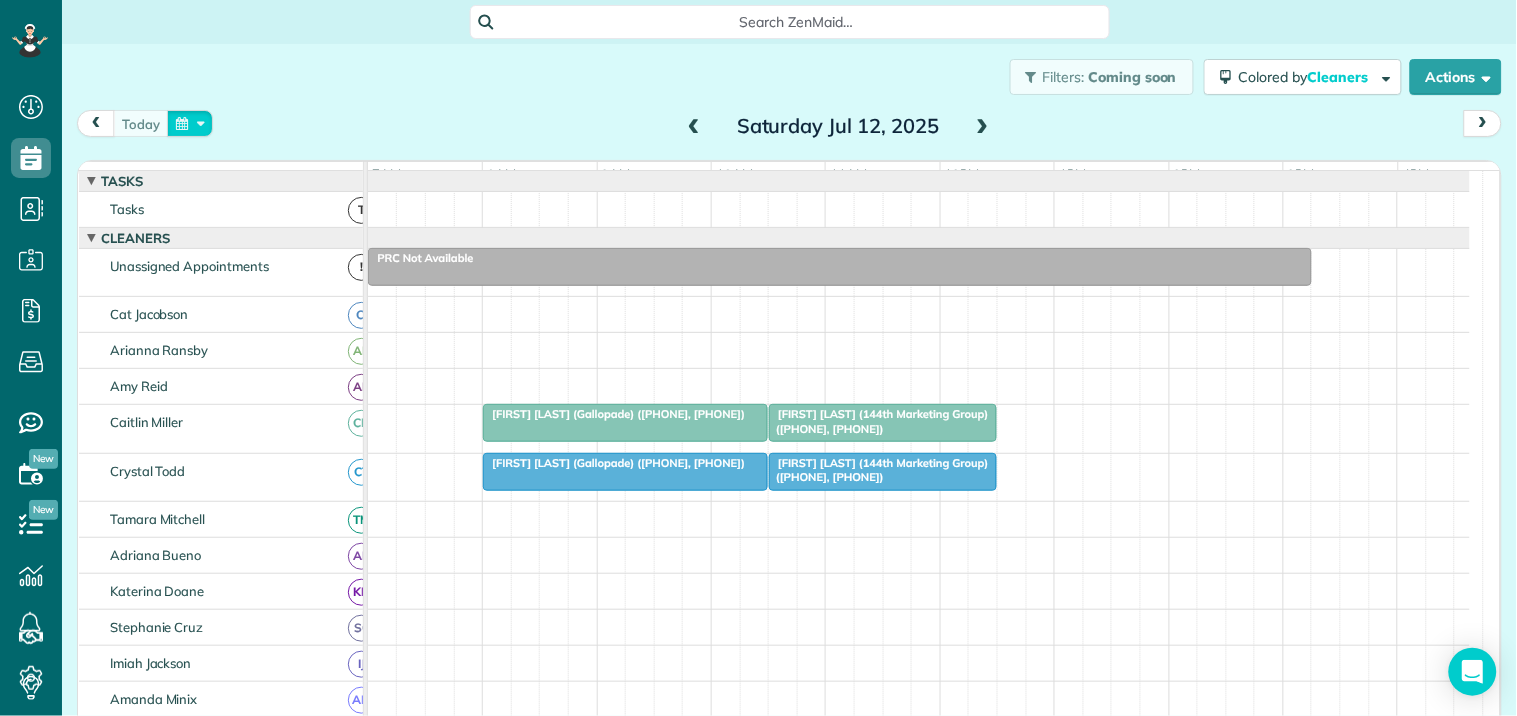 click at bounding box center [190, 123] 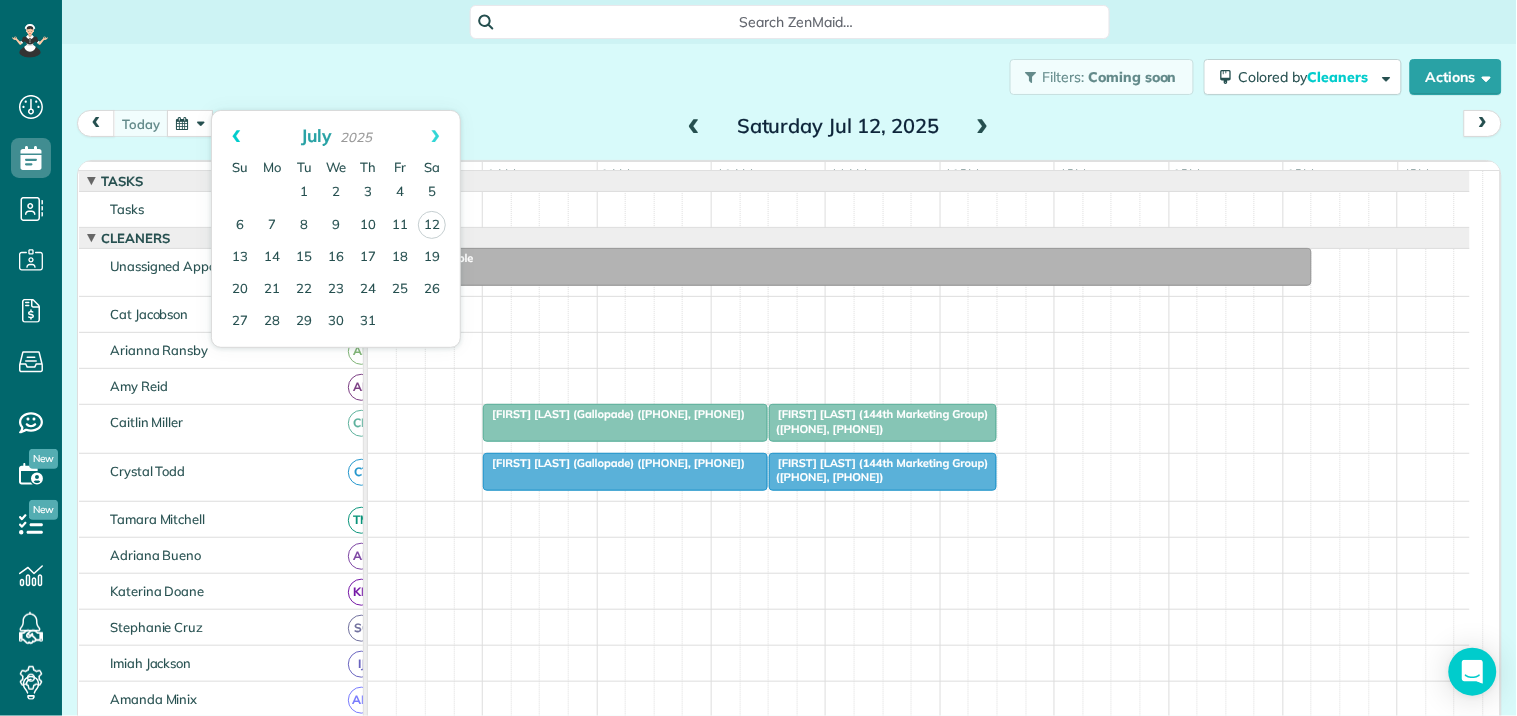 click on "Prev" at bounding box center (236, 136) 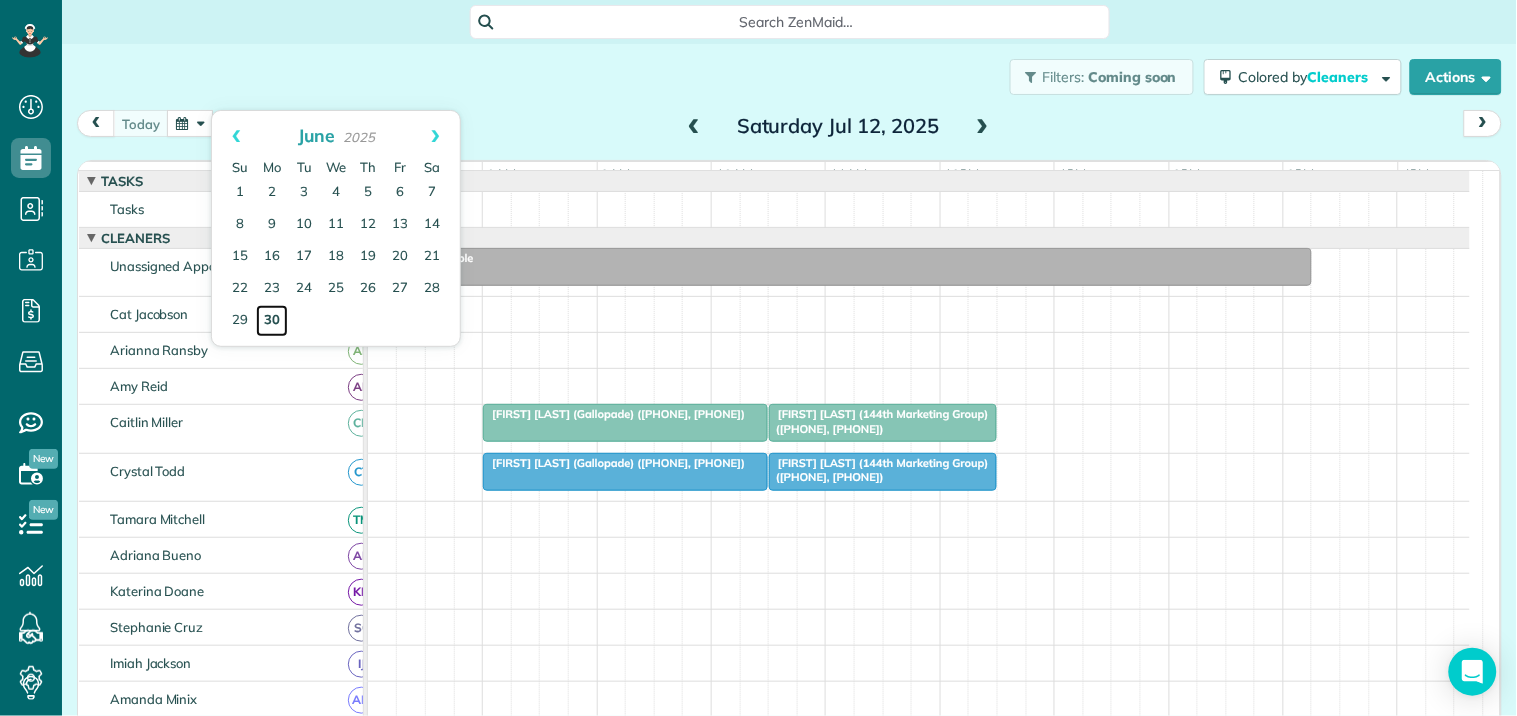 click on "30" at bounding box center (272, 321) 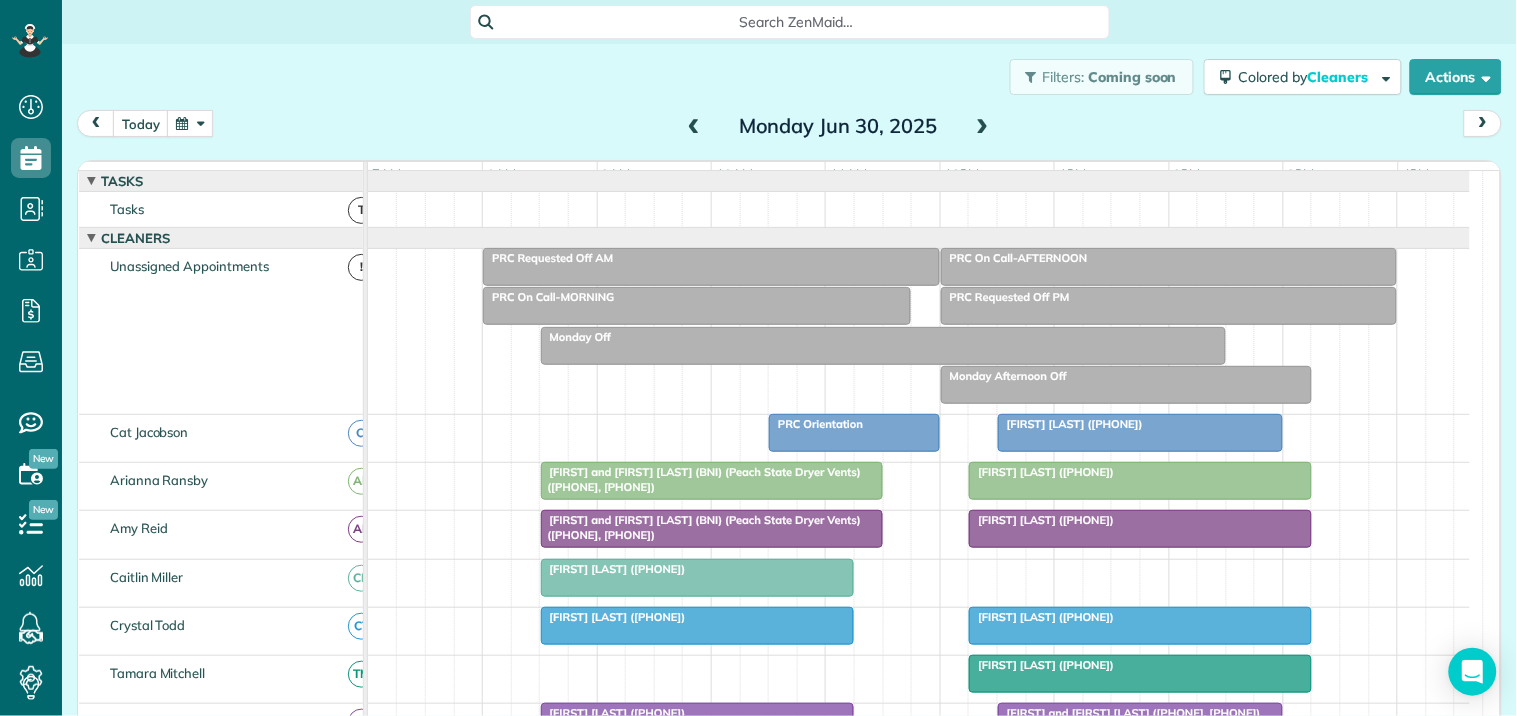 scroll, scrollTop: 113, scrollLeft: 0, axis: vertical 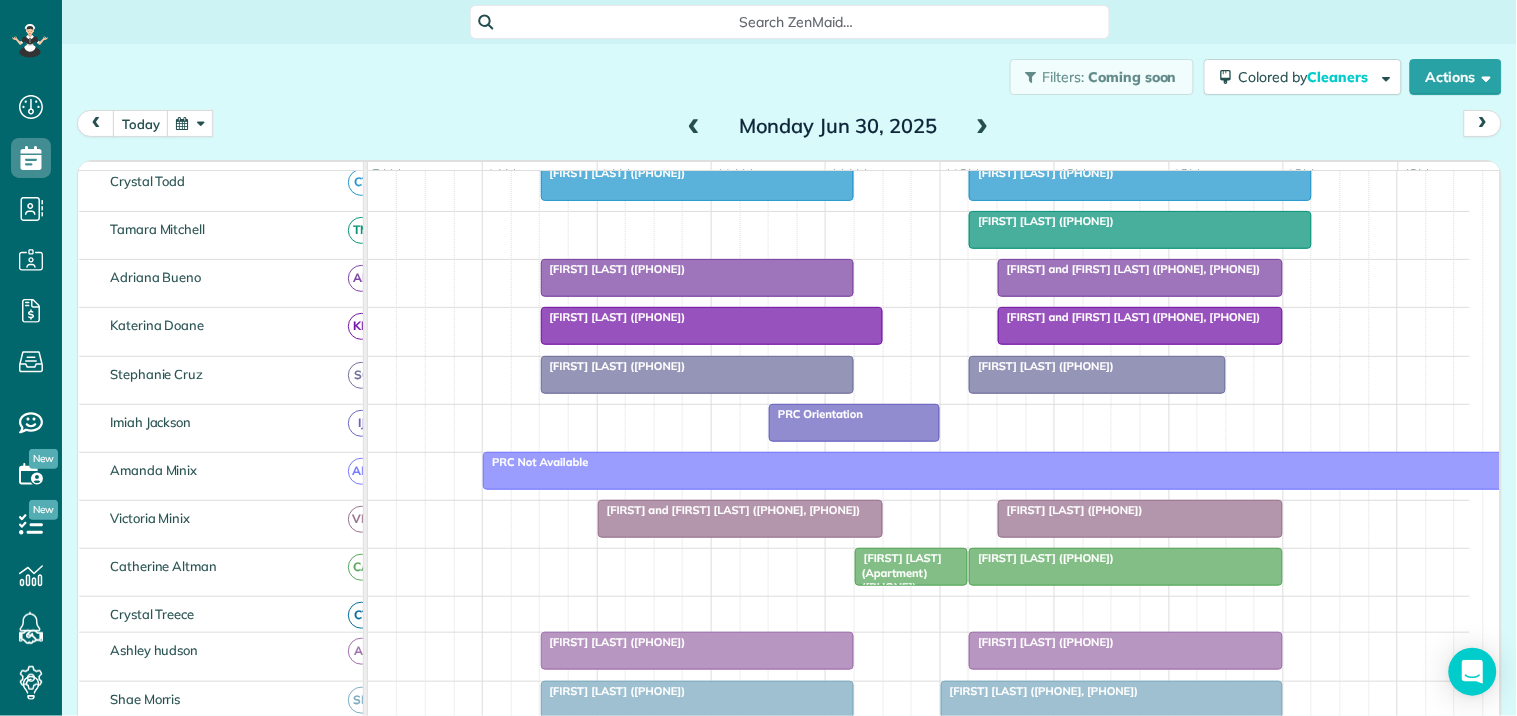 click on "[FIRST] [LAST] ([PHONE])" at bounding box center (613, 366) 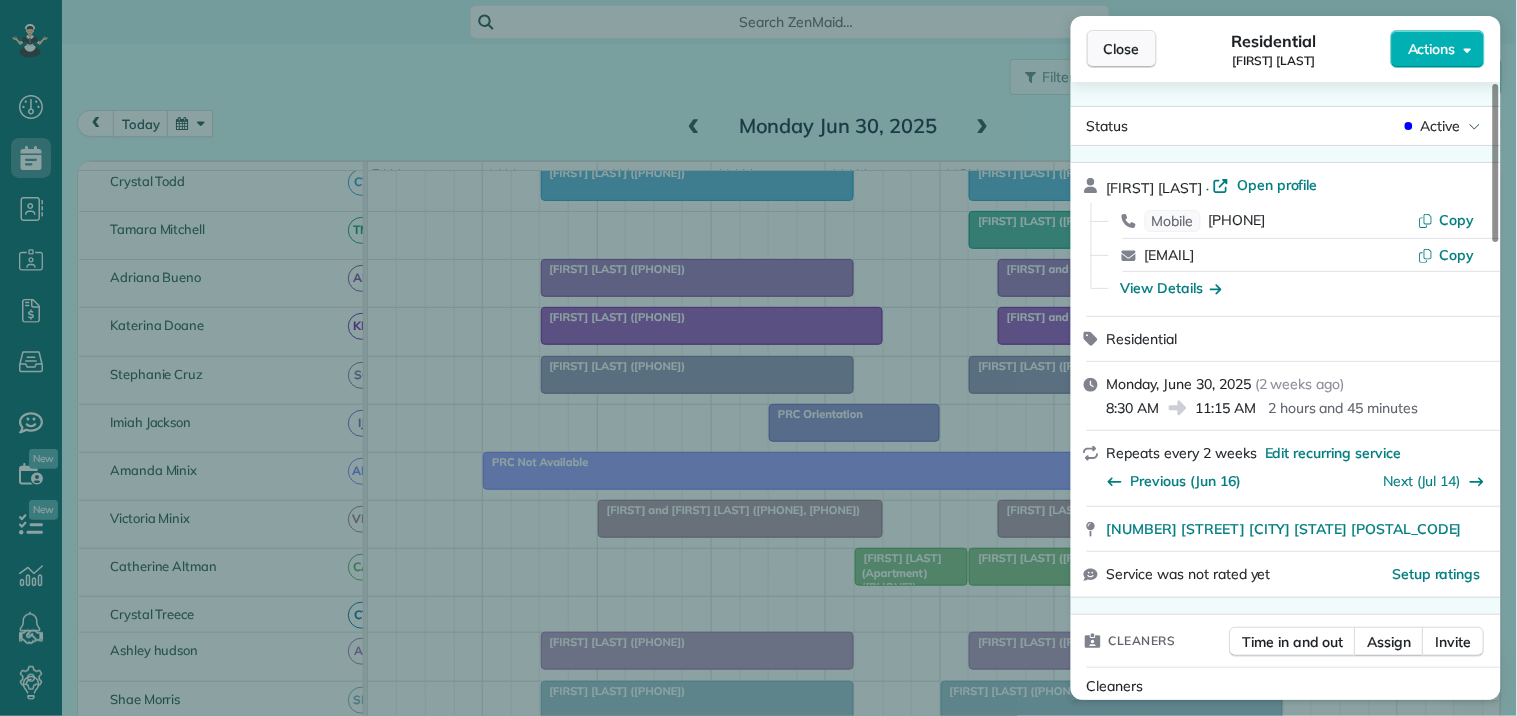 click on "Close" at bounding box center [1122, 49] 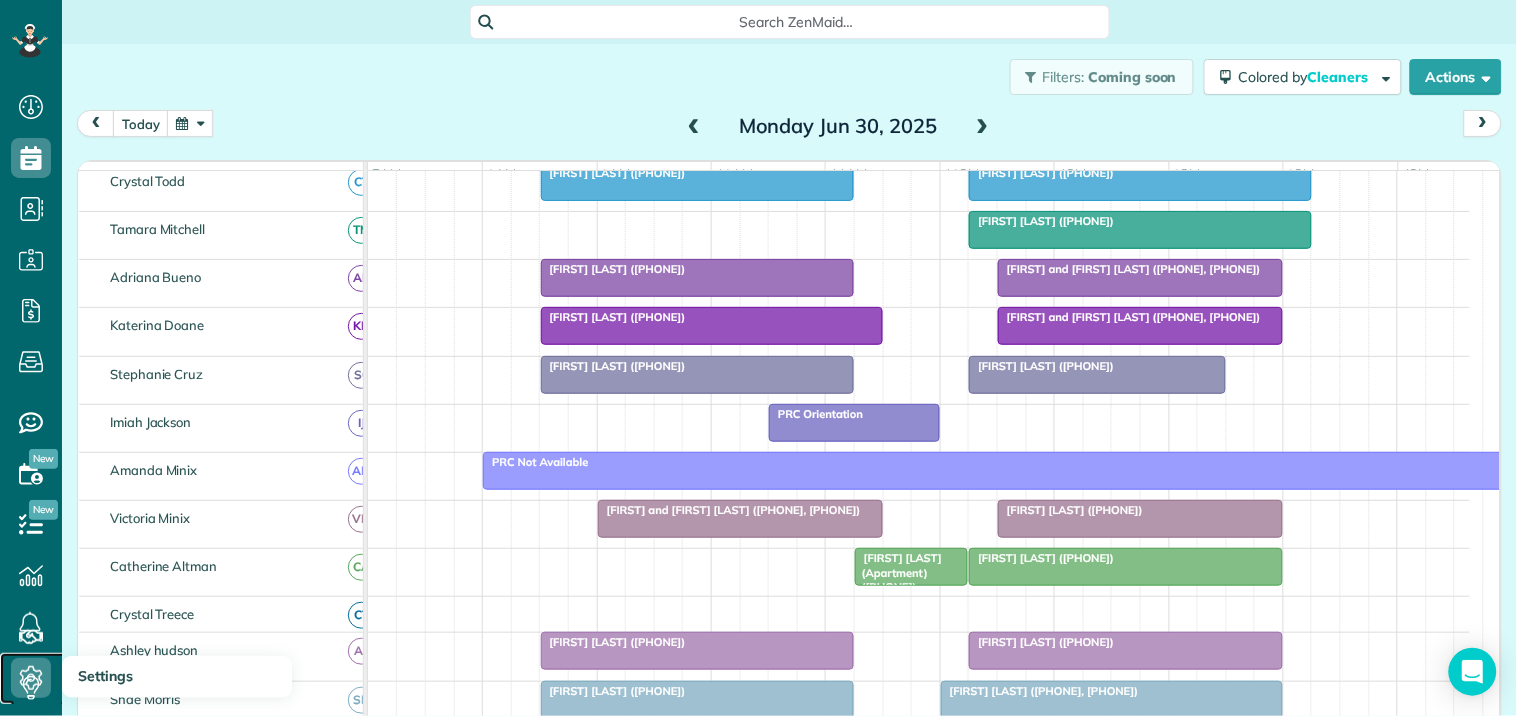 click 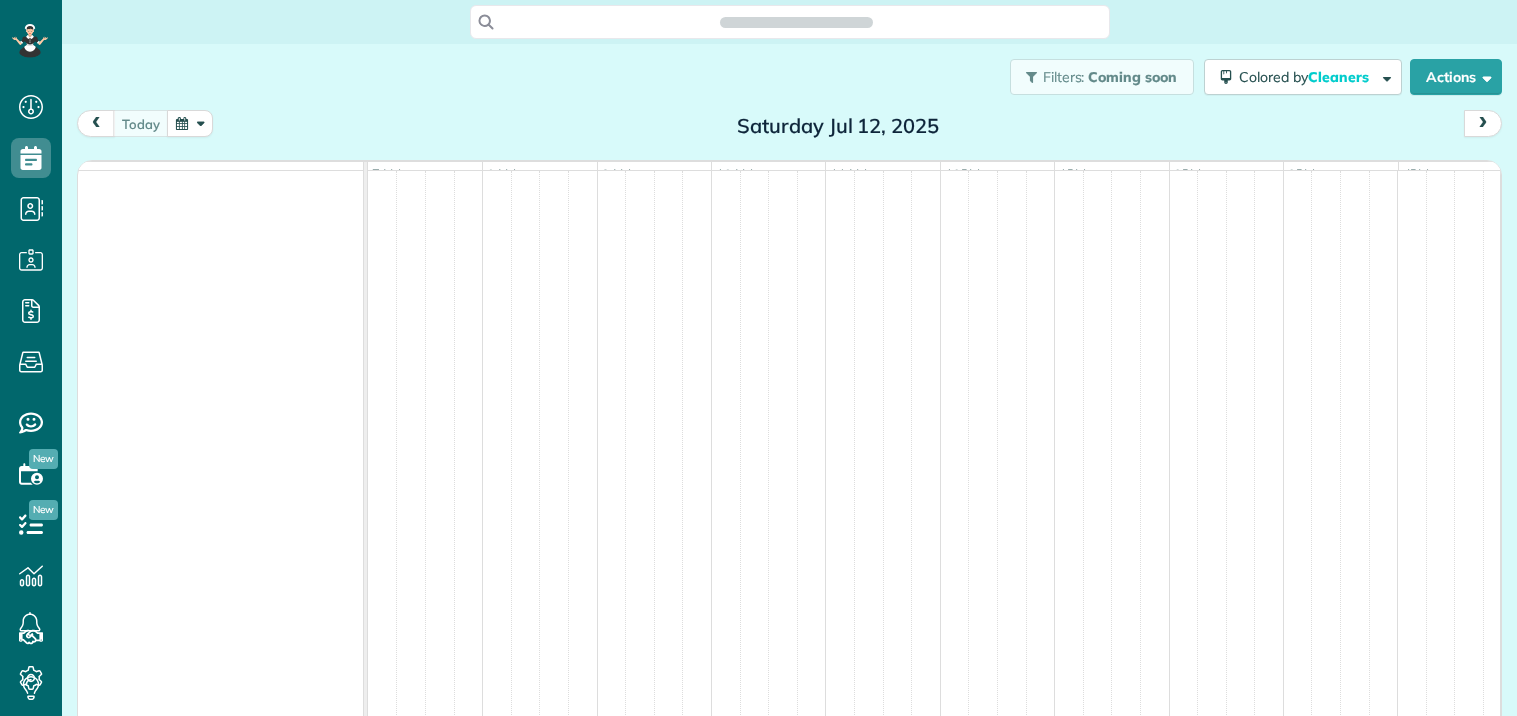 scroll, scrollTop: 0, scrollLeft: 0, axis: both 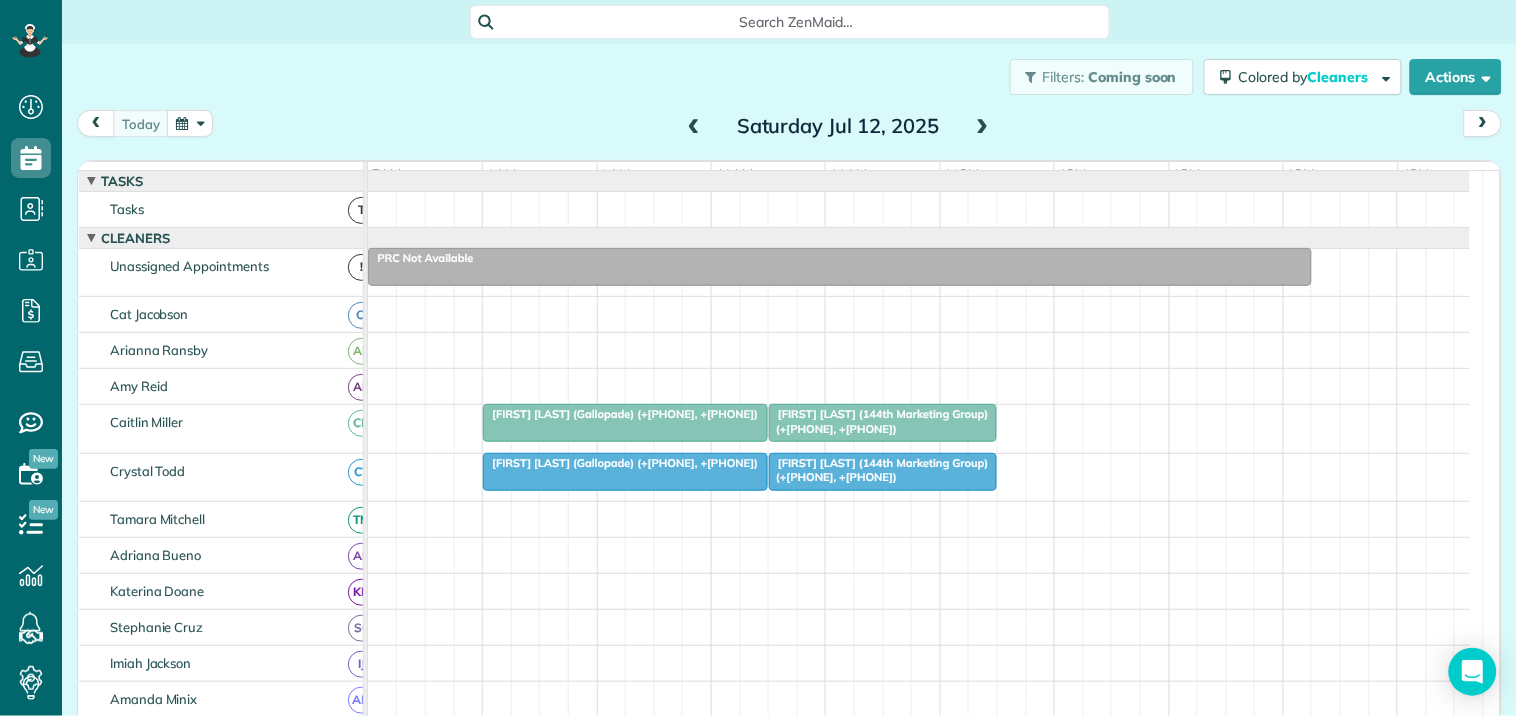 click at bounding box center [190, 123] 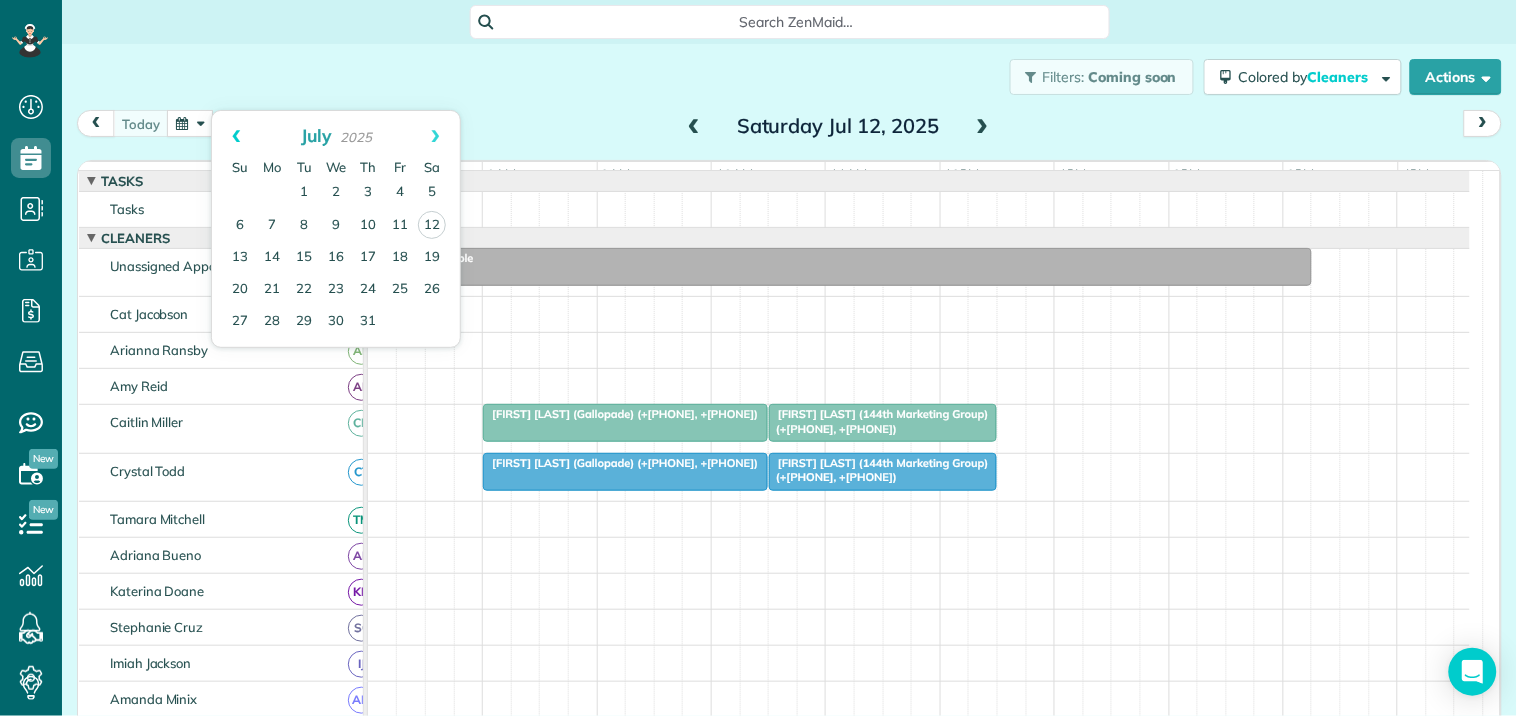 click on "Prev" at bounding box center (236, 136) 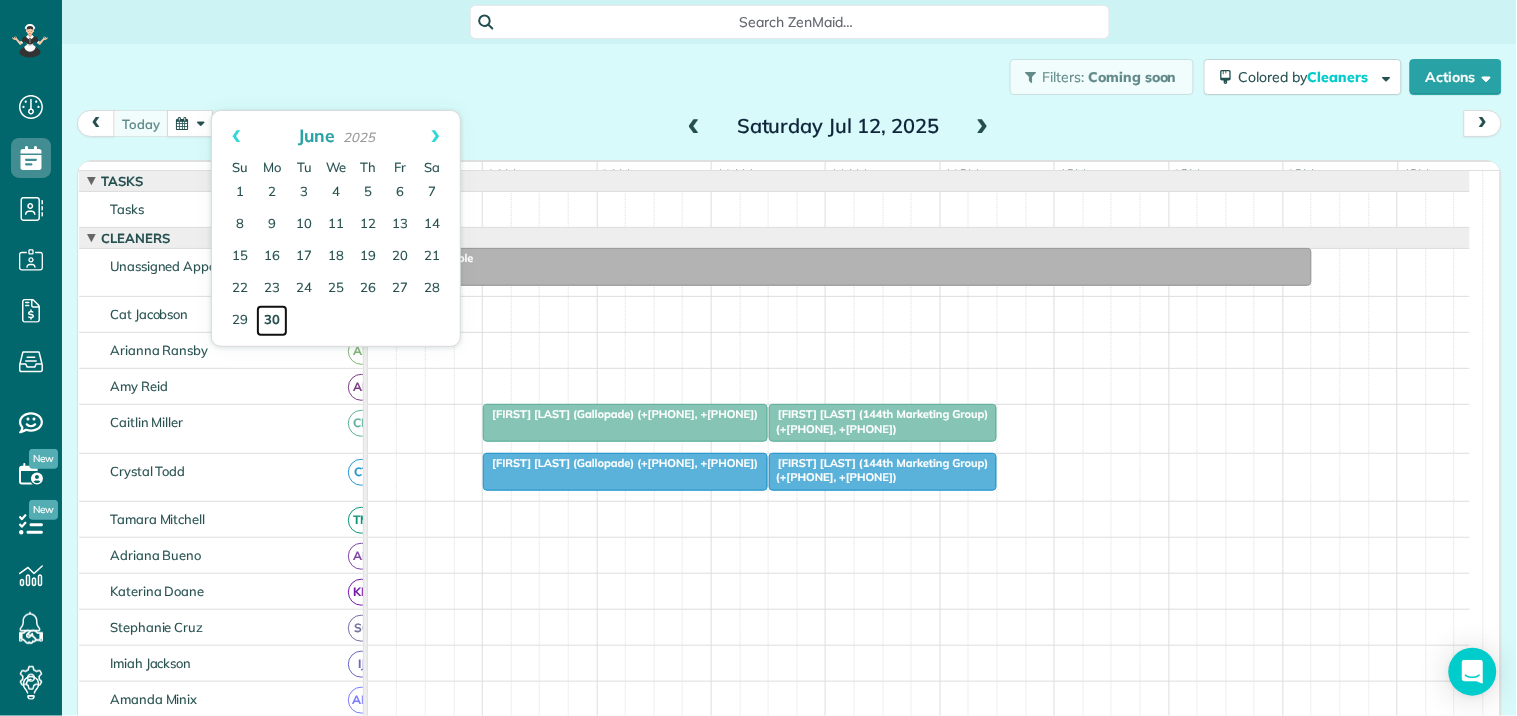 click on "30" at bounding box center [272, 321] 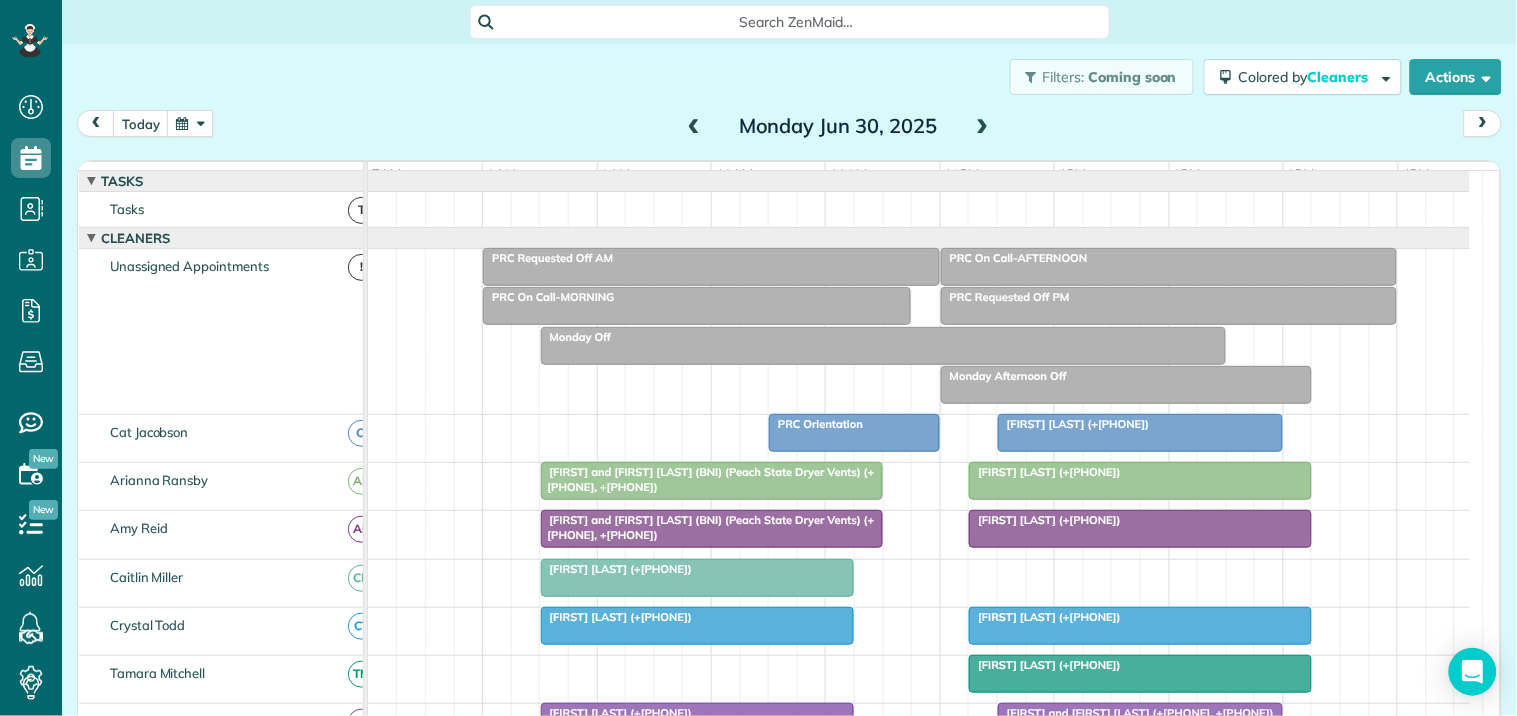 scroll, scrollTop: 117, scrollLeft: 0, axis: vertical 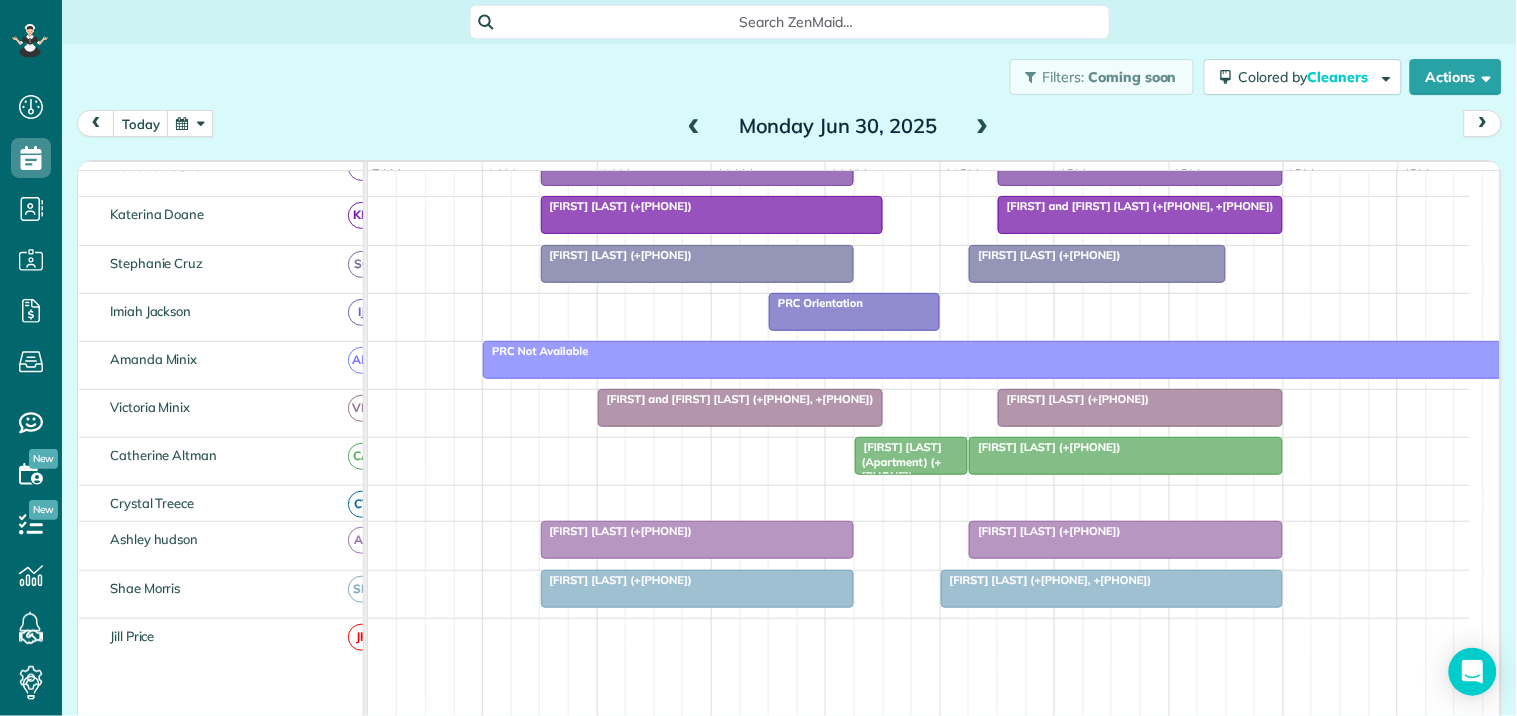 click on "Jake Marullo (+19107578319)" at bounding box center (617, 255) 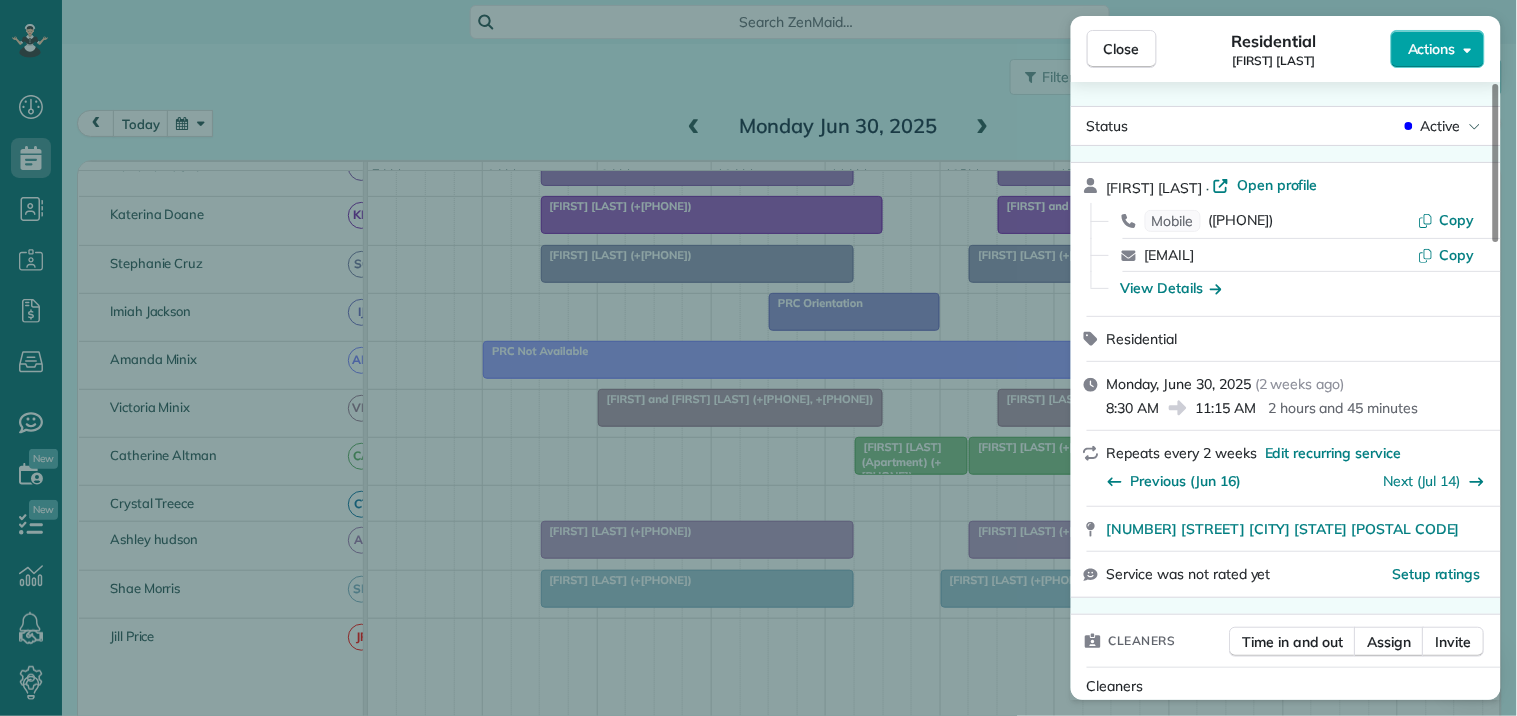 click on "Actions" at bounding box center [1432, 49] 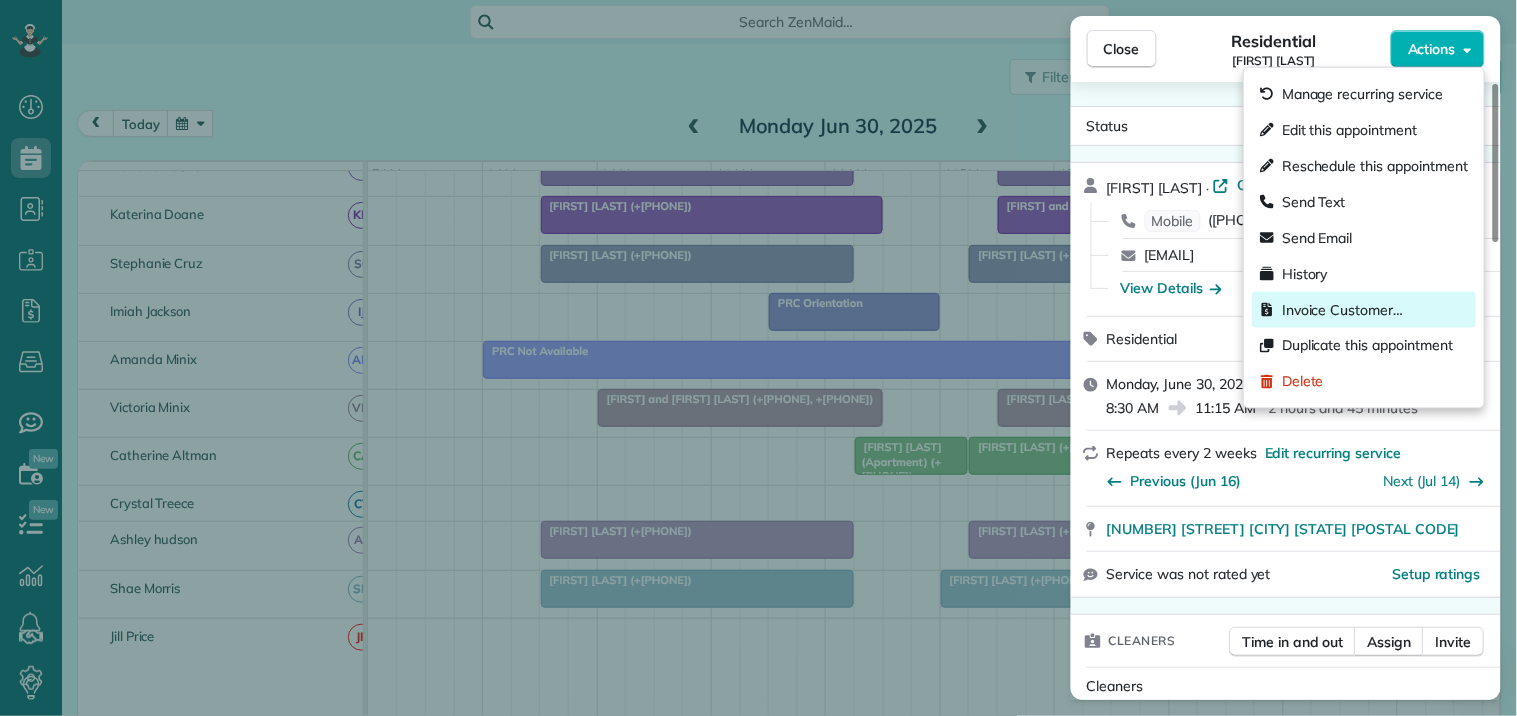 click on "Invoice Customer…" at bounding box center [1342, 310] 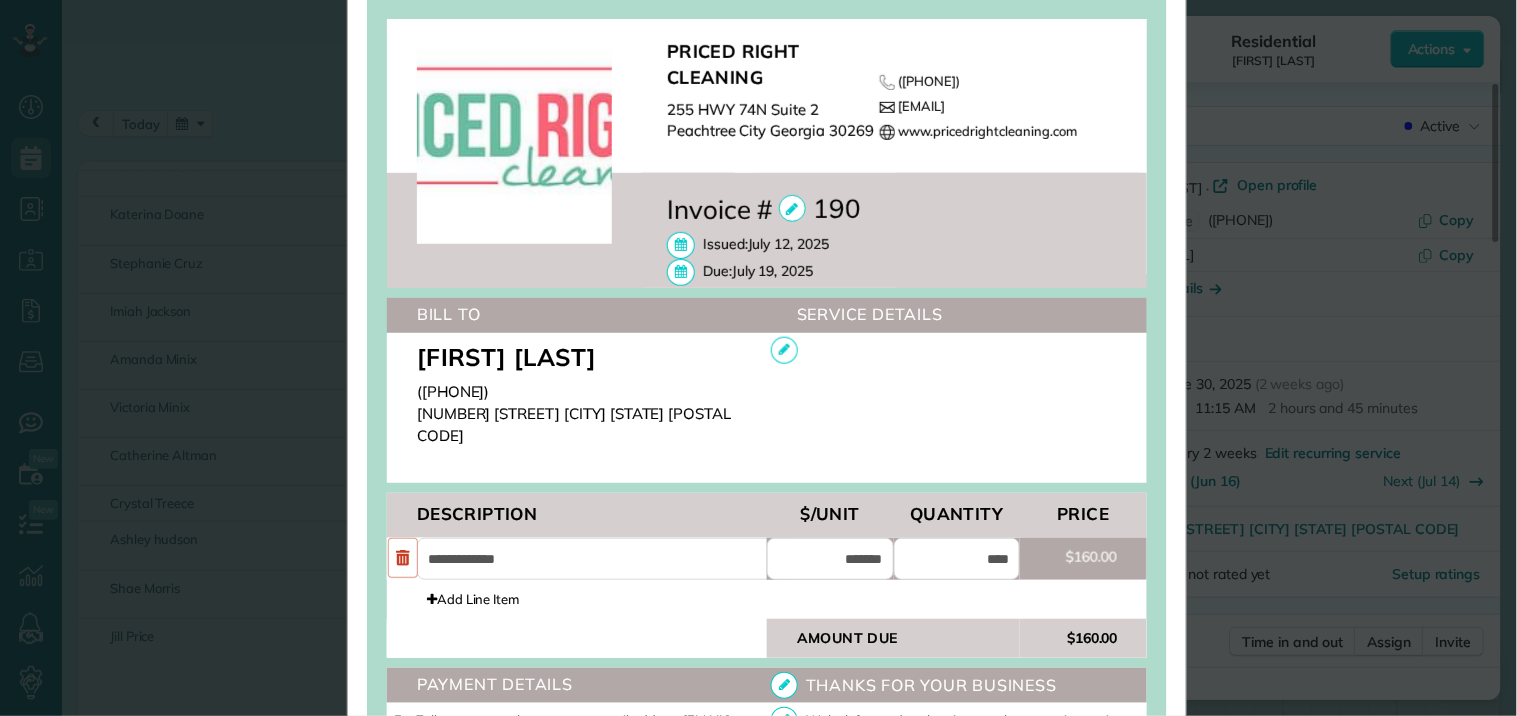 scroll, scrollTop: 555, scrollLeft: 0, axis: vertical 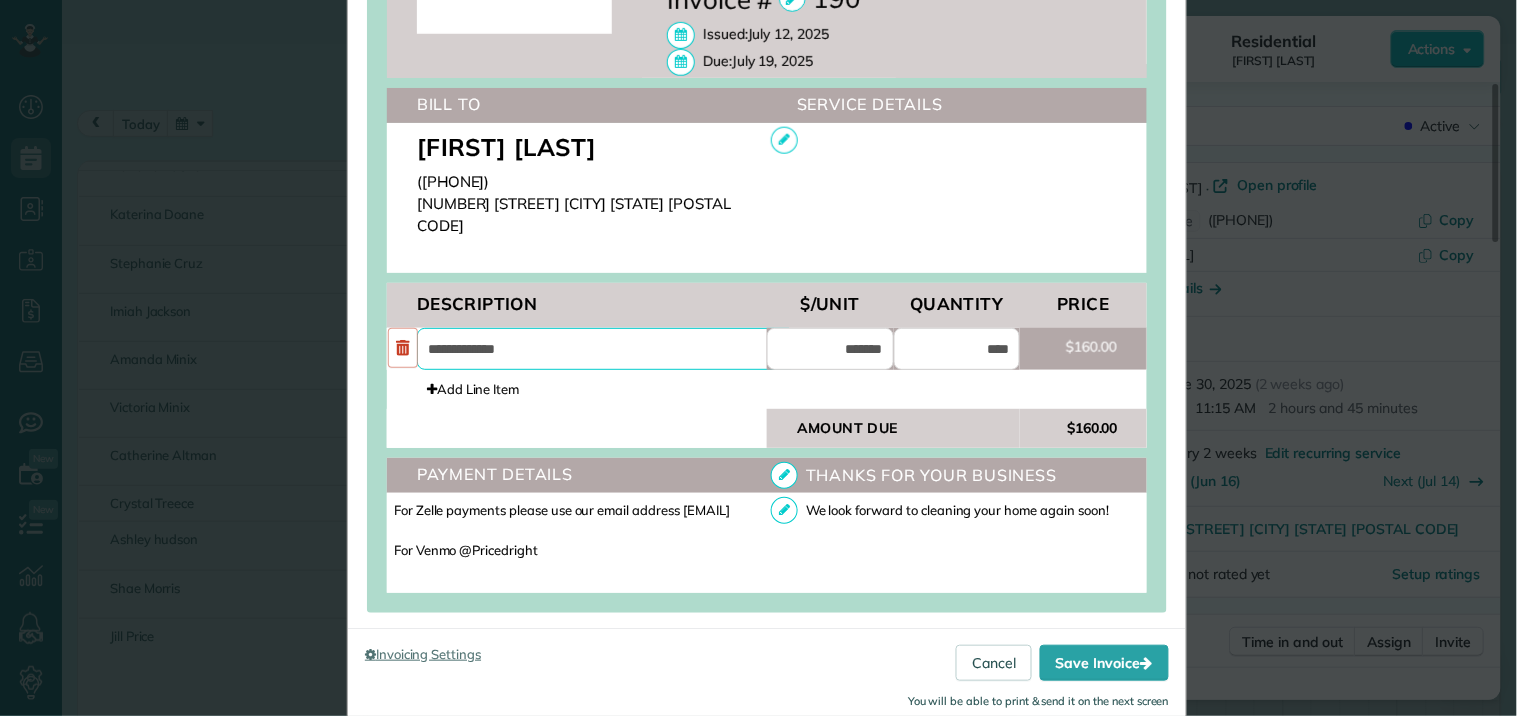 click on "**********" at bounding box center [607, 349] 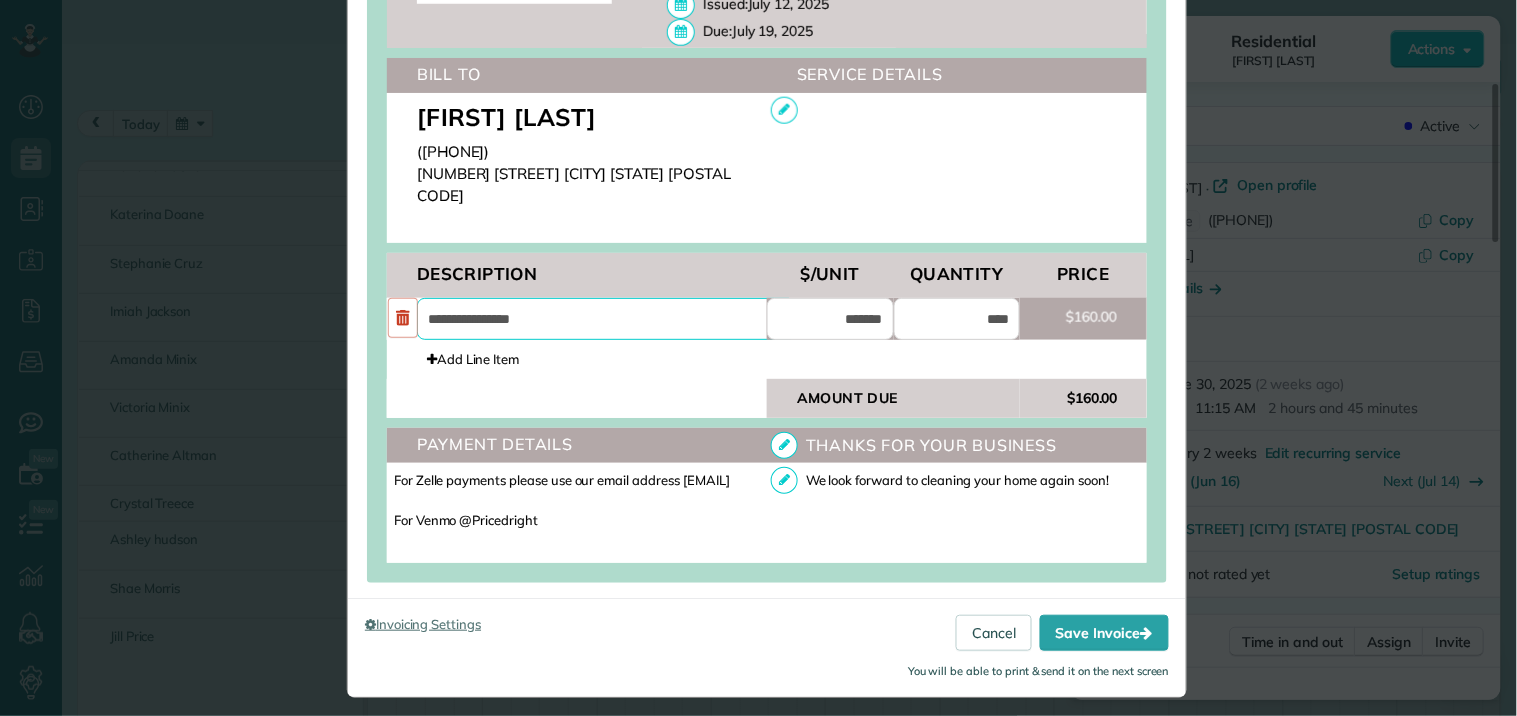 scroll, scrollTop: 596, scrollLeft: 0, axis: vertical 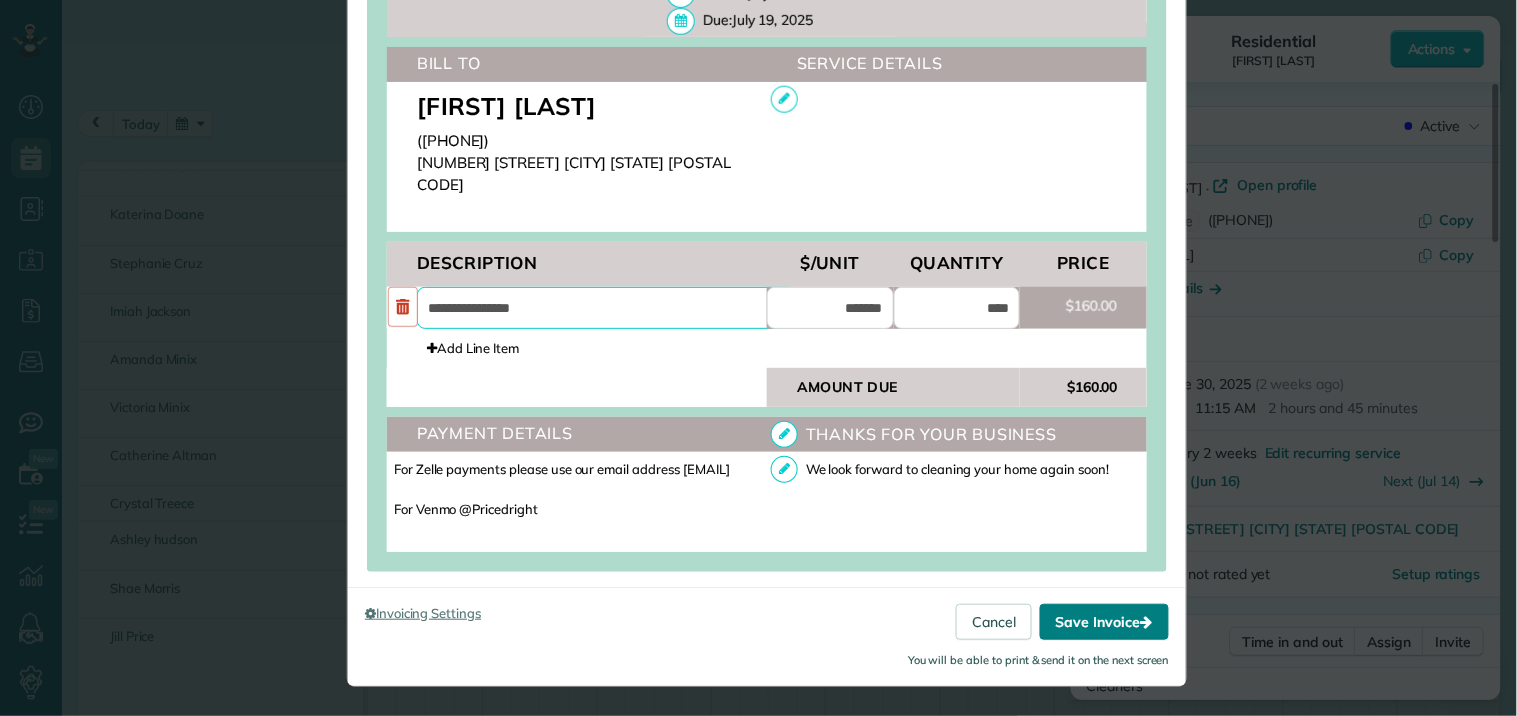 type on "**********" 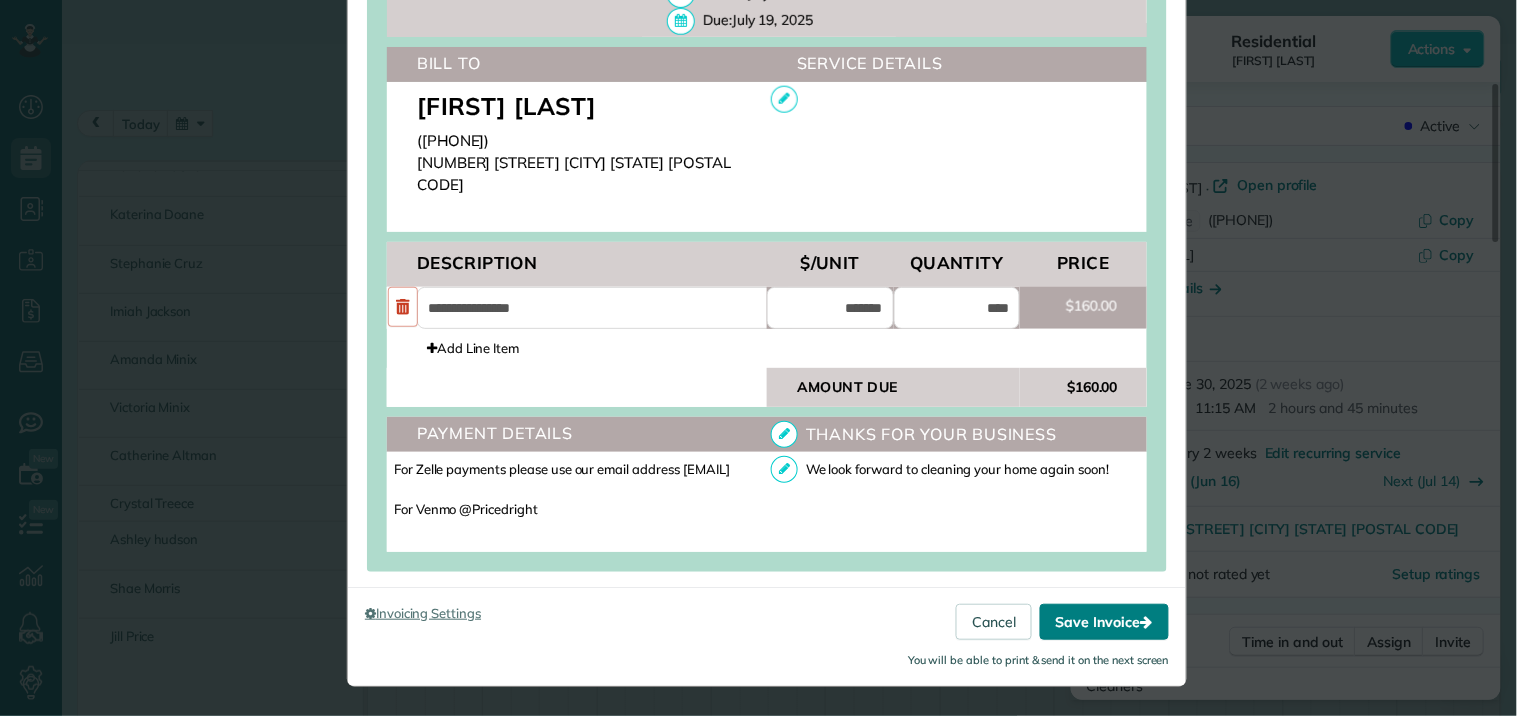 click on "Save Invoice" at bounding box center (1104, 622) 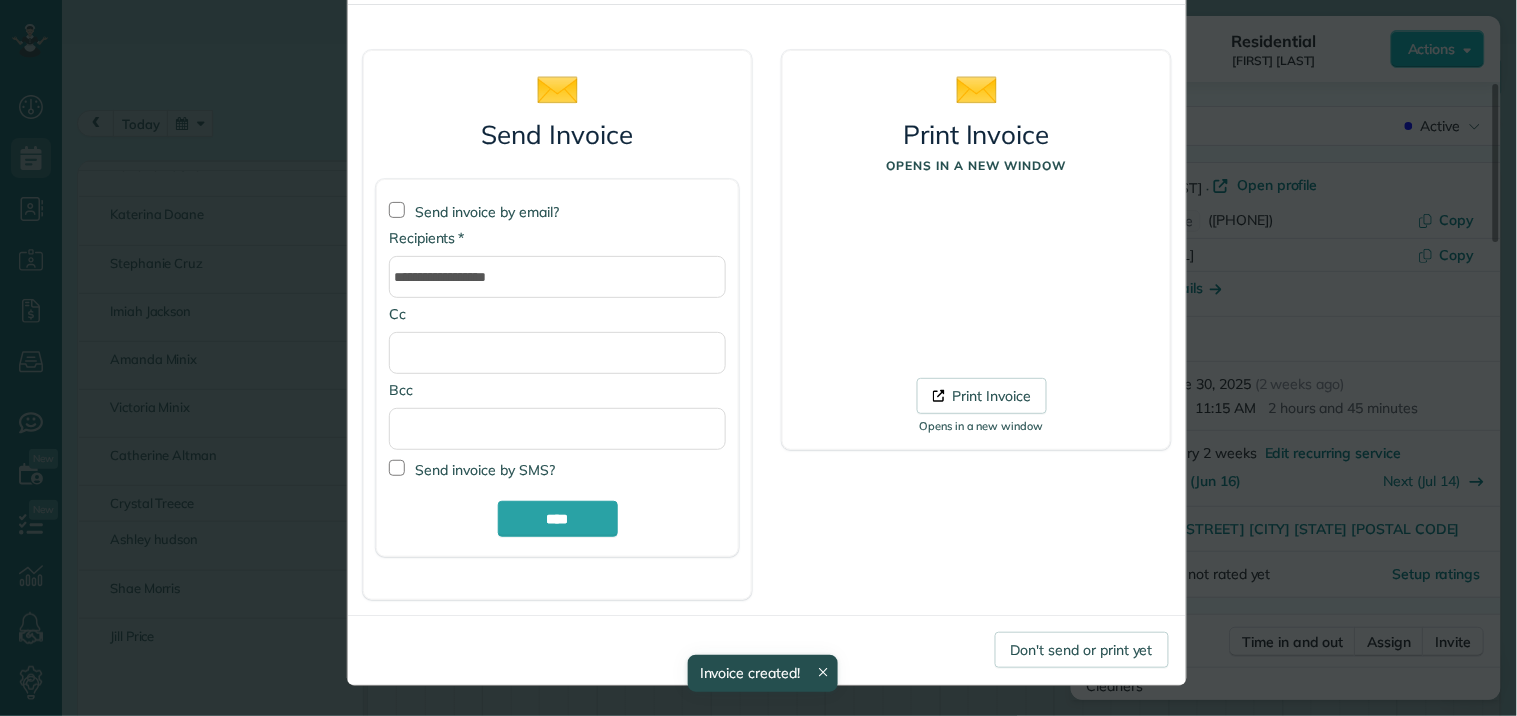 scroll, scrollTop: 94, scrollLeft: 0, axis: vertical 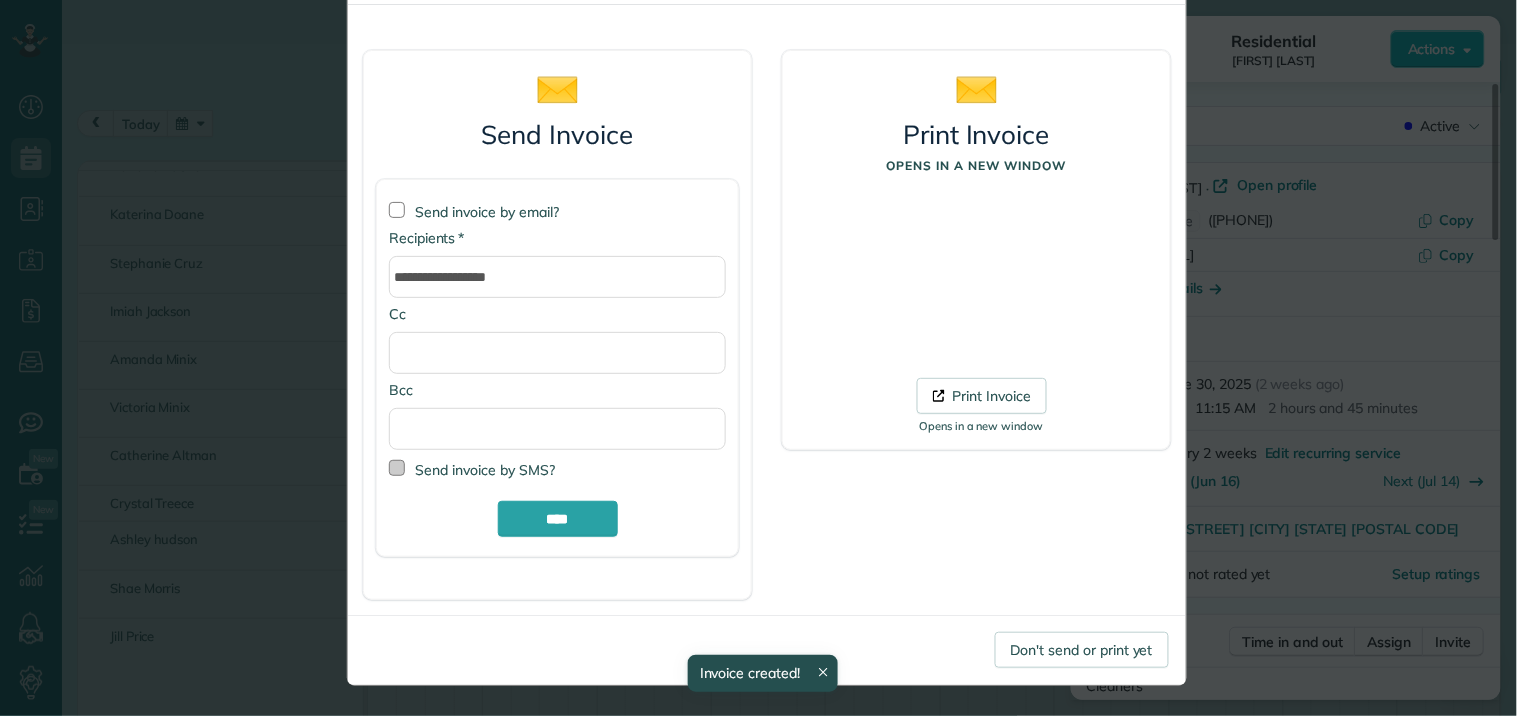click at bounding box center [397, 468] 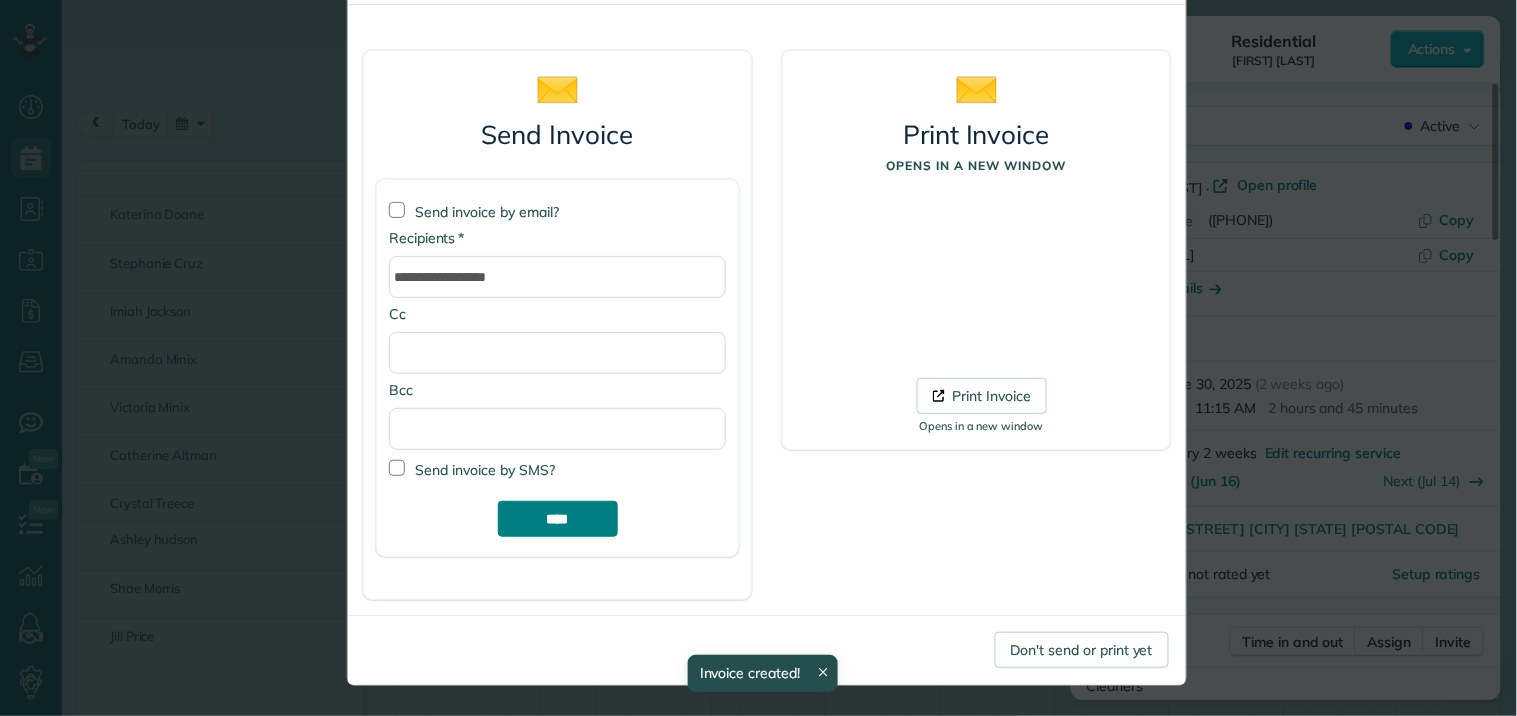 click on "****" at bounding box center [558, 519] 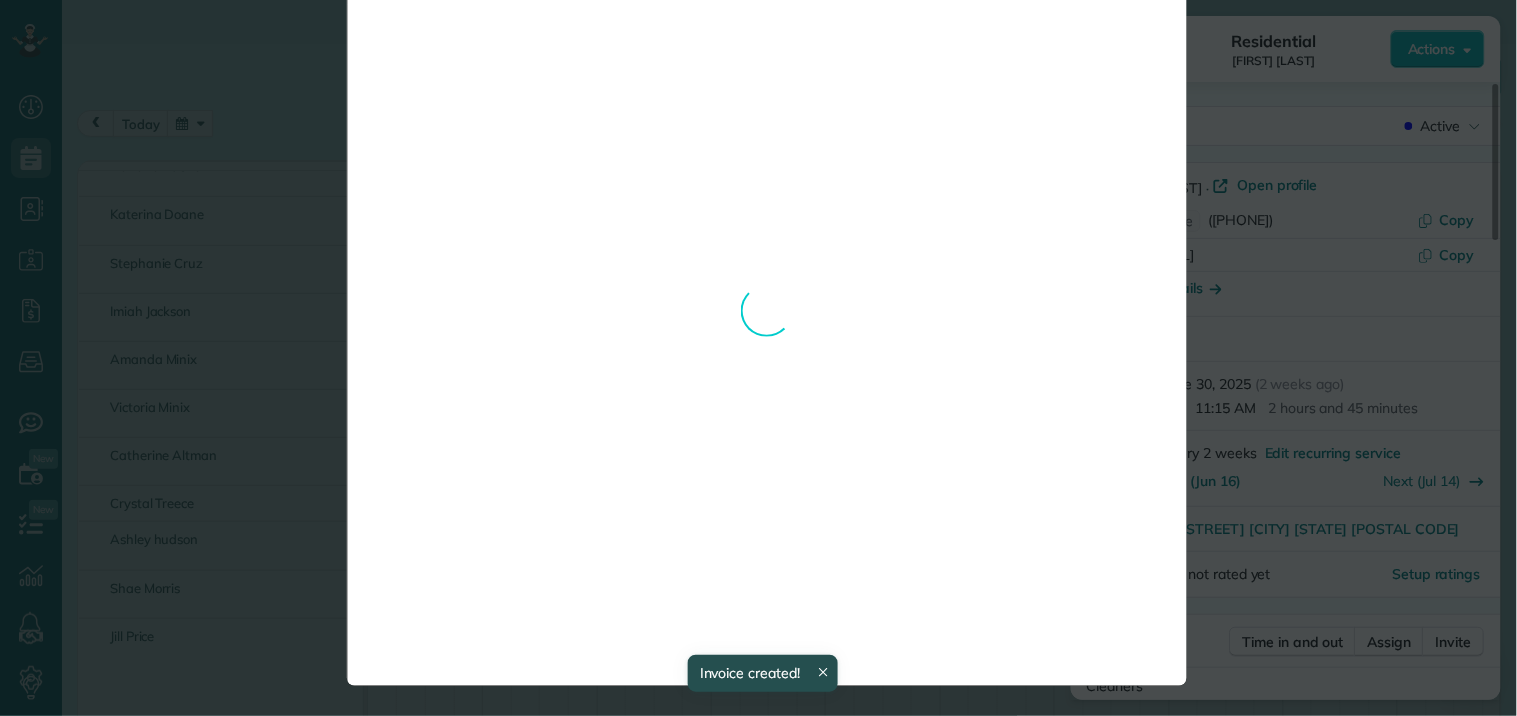 scroll, scrollTop: 0, scrollLeft: 0, axis: both 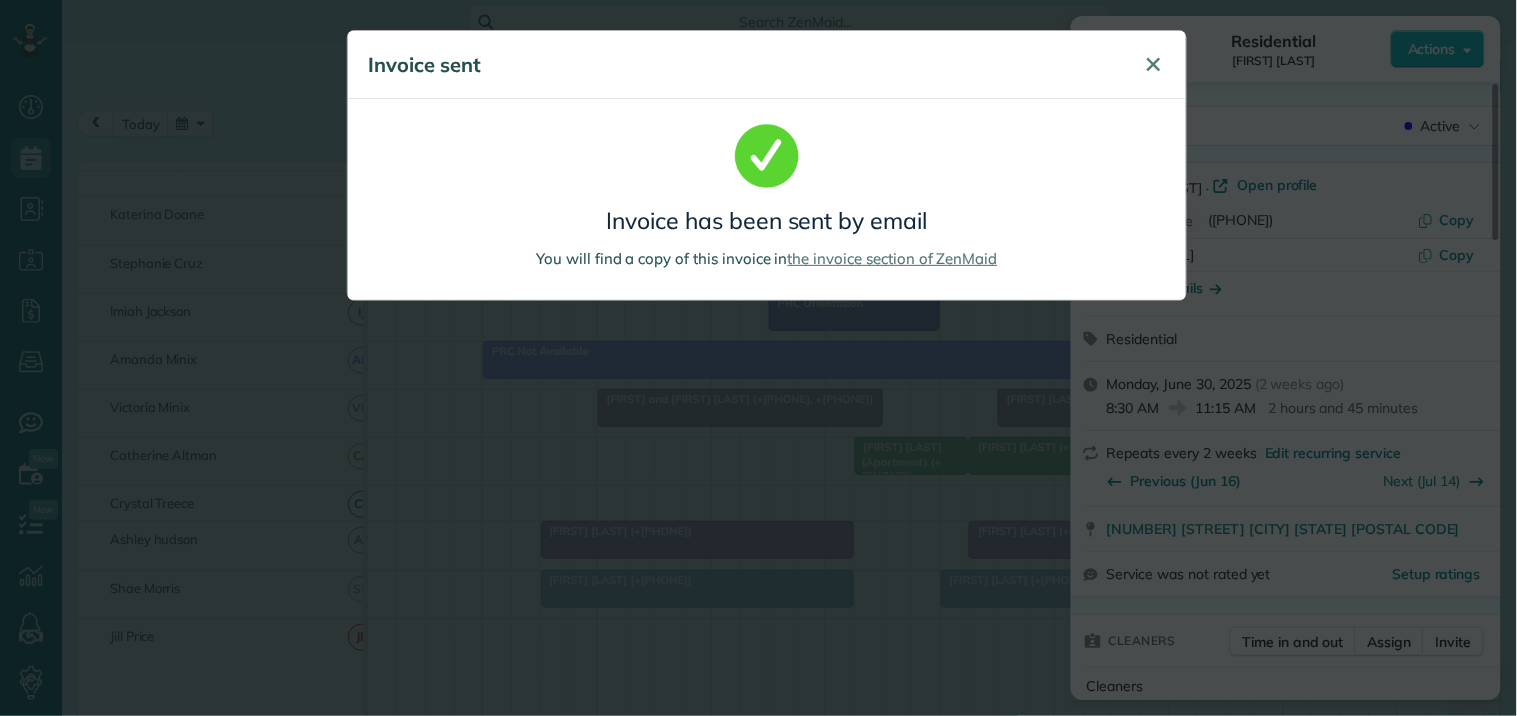 click on "✕" at bounding box center [1154, 64] 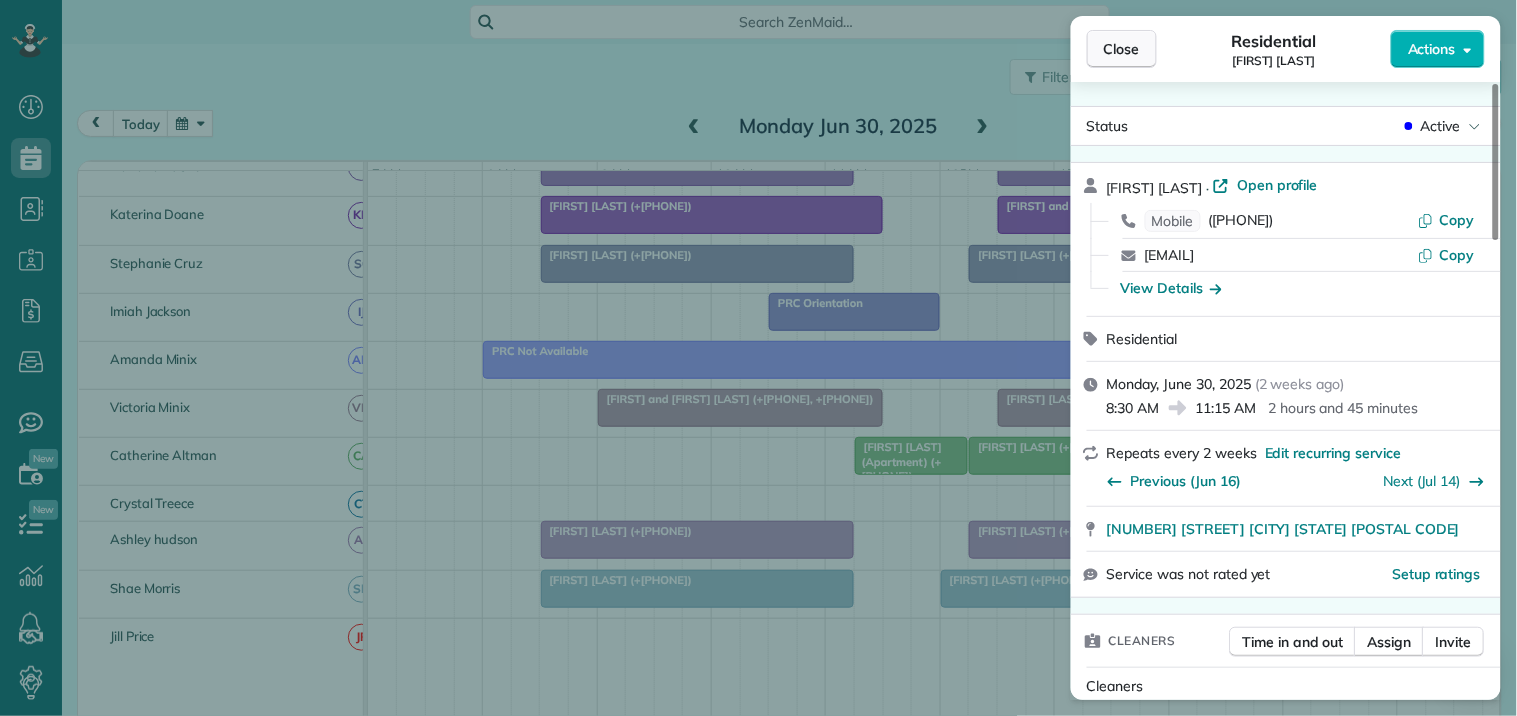 click on "Close" at bounding box center [1122, 49] 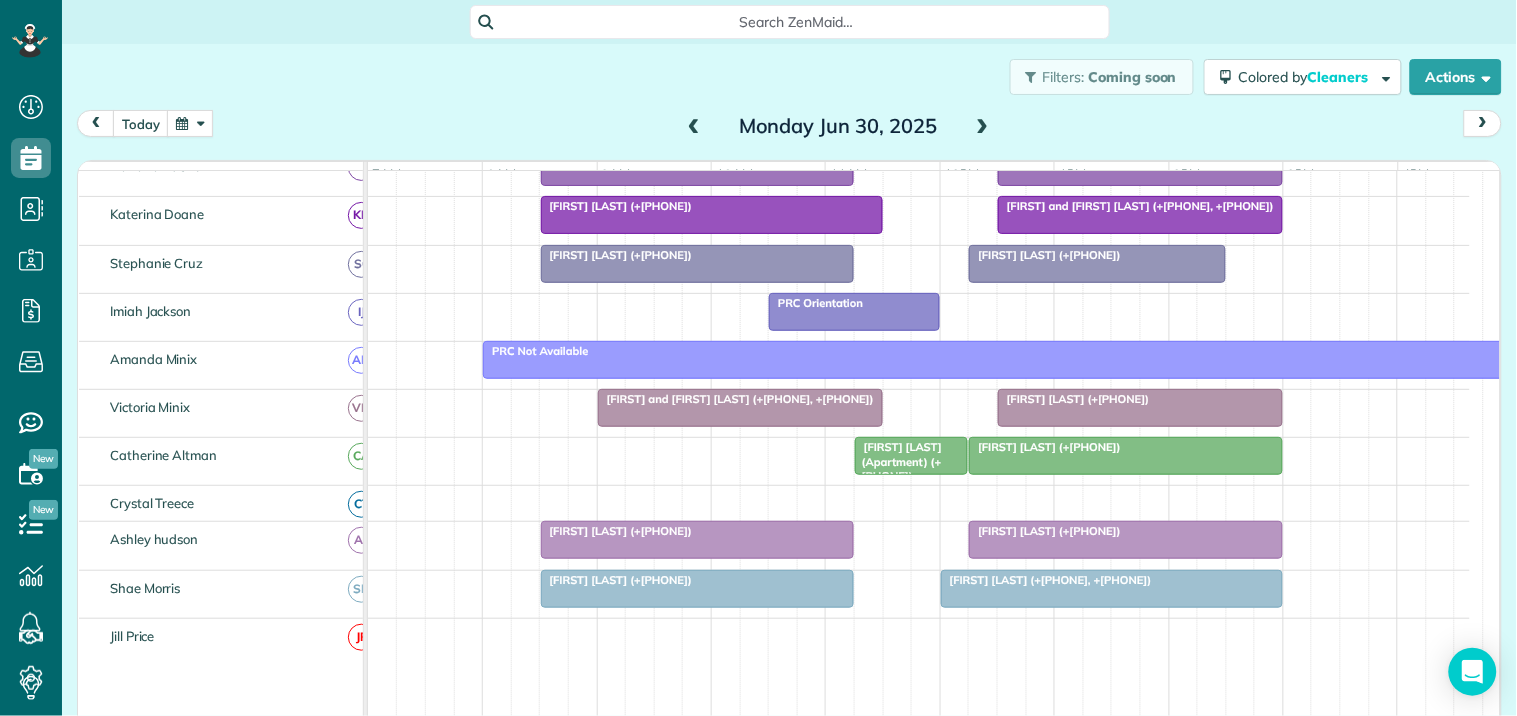 click at bounding box center [983, 127] 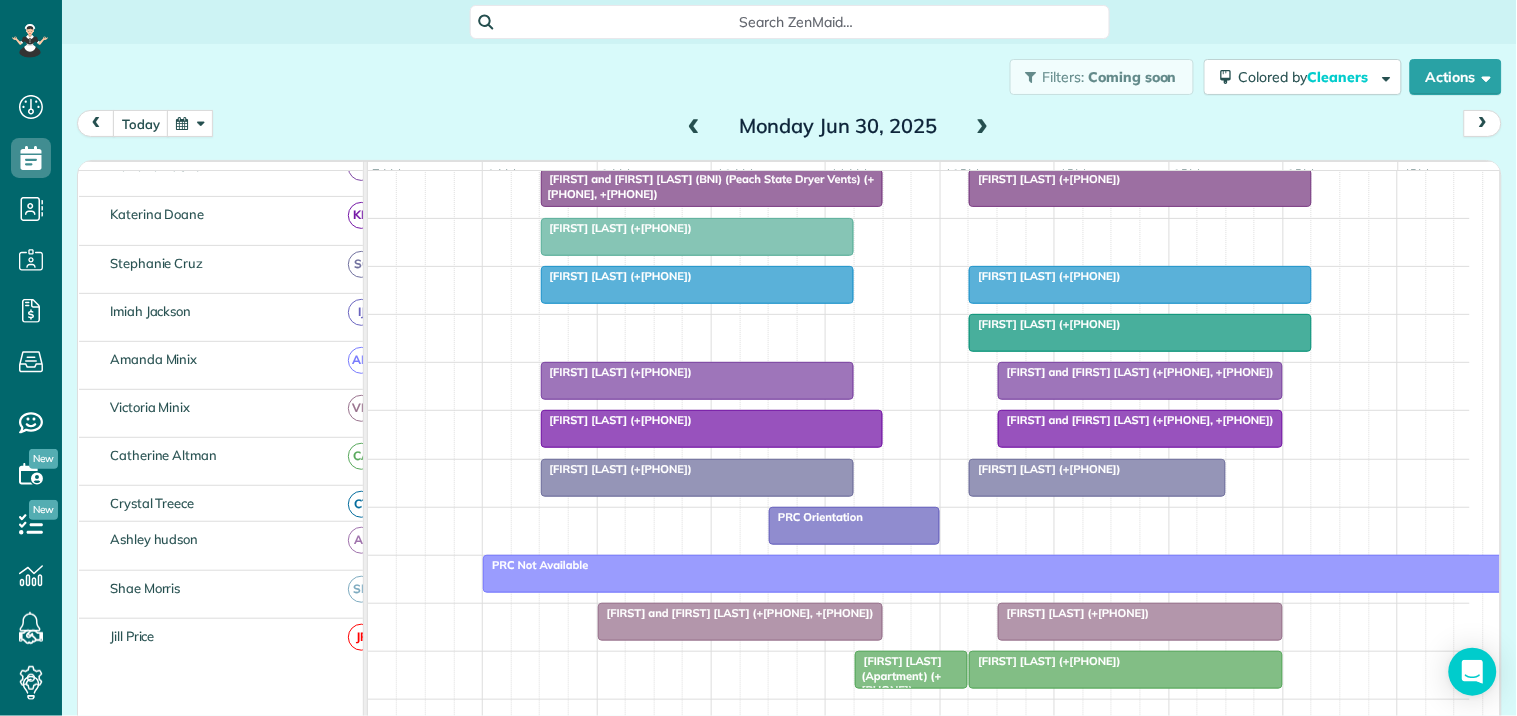 scroll, scrollTop: 341, scrollLeft: 0, axis: vertical 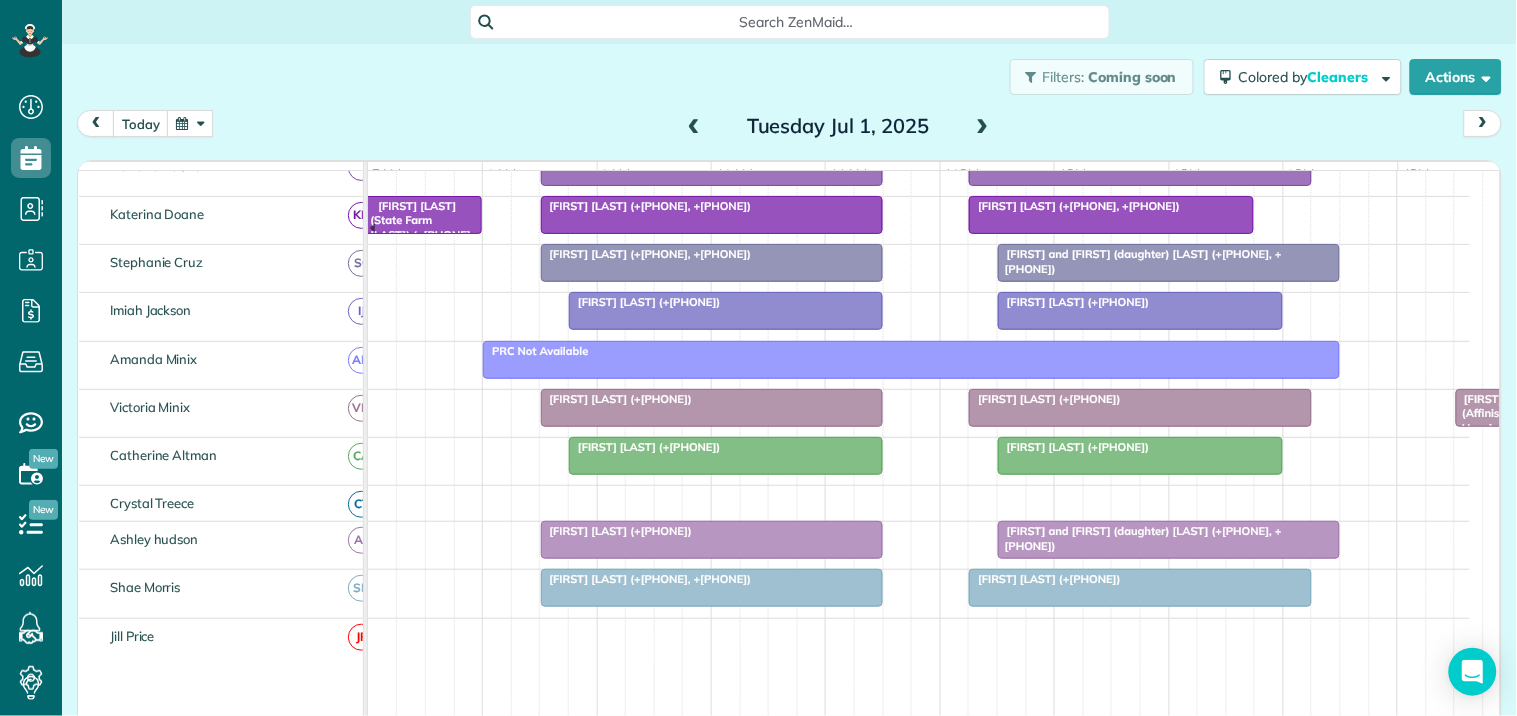 click at bounding box center (694, 127) 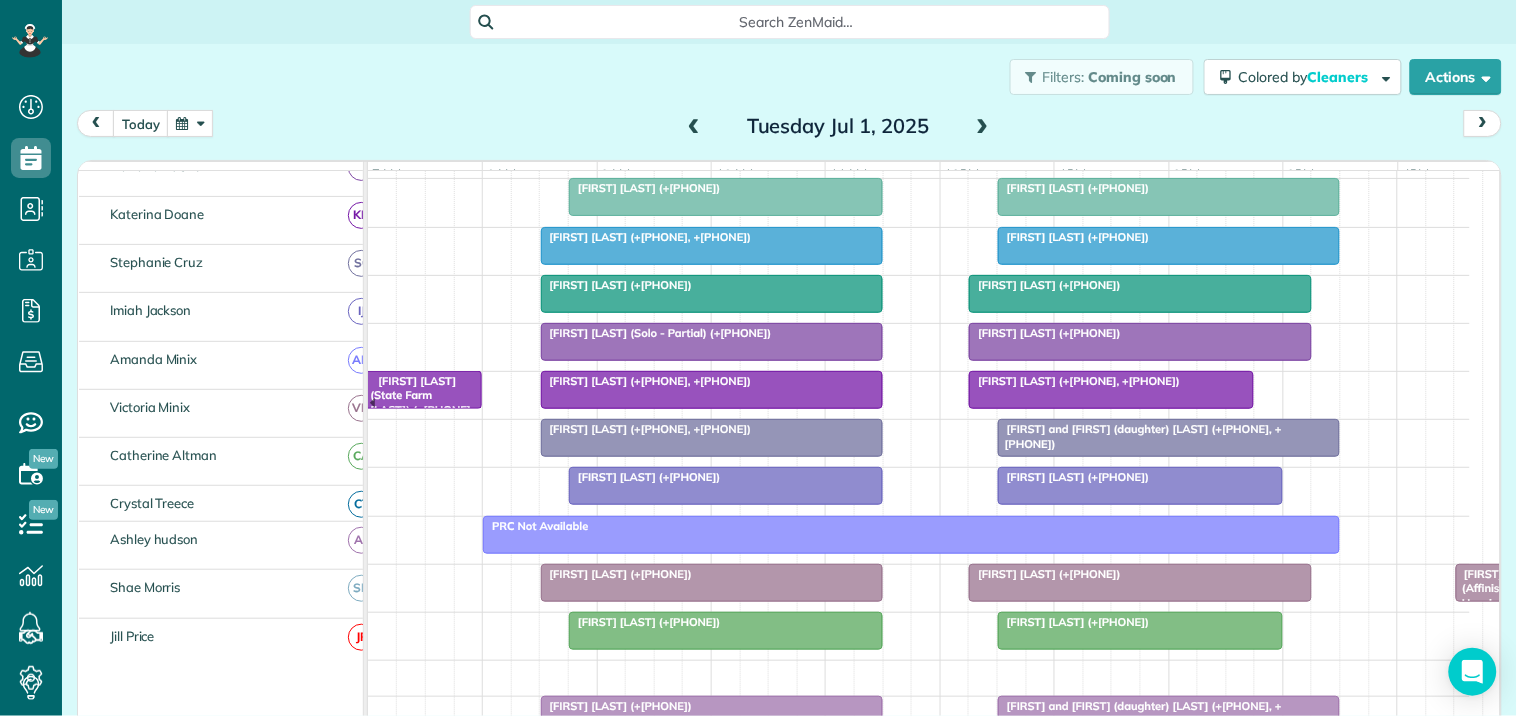 scroll, scrollTop: 341, scrollLeft: 0, axis: vertical 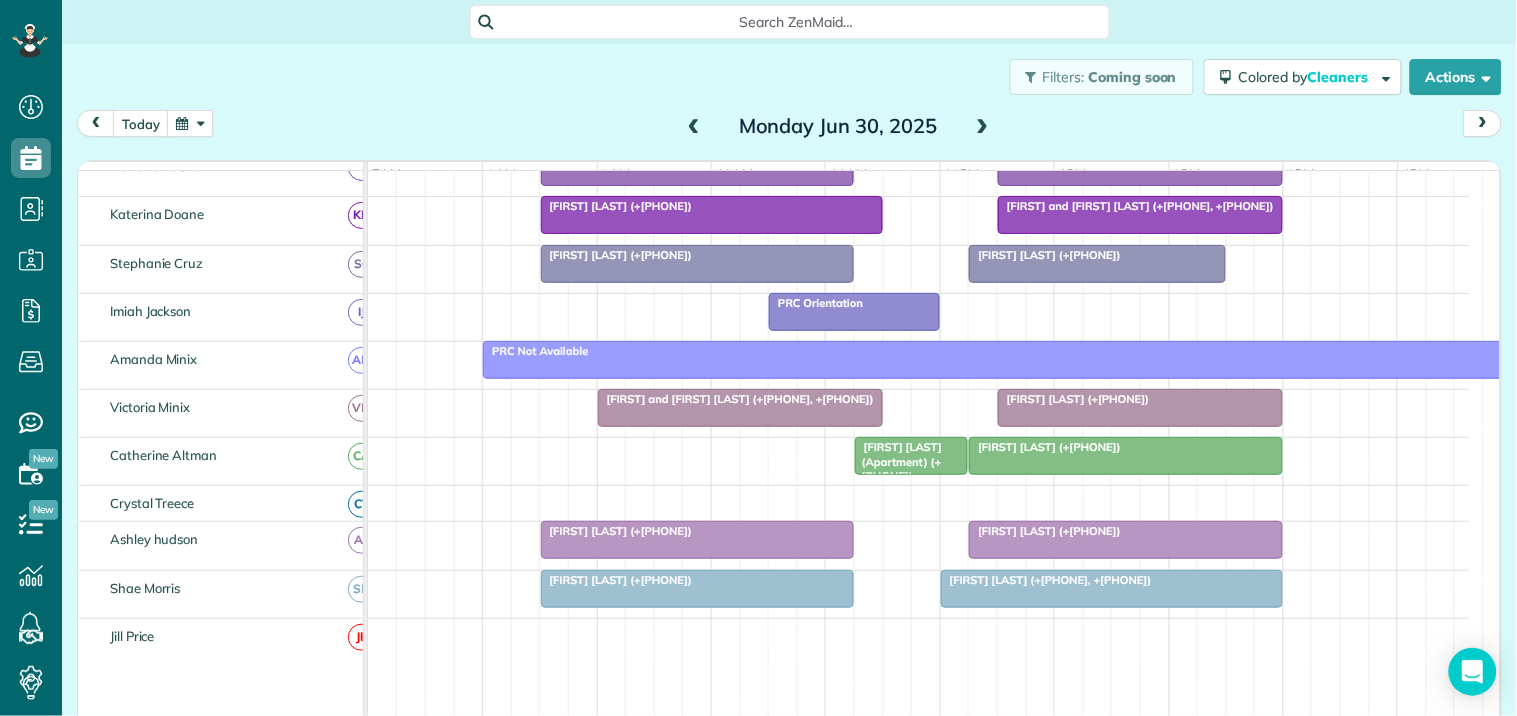 click on "Jennifer Kirby (Apartment) (+19097233713)" at bounding box center (898, 461) 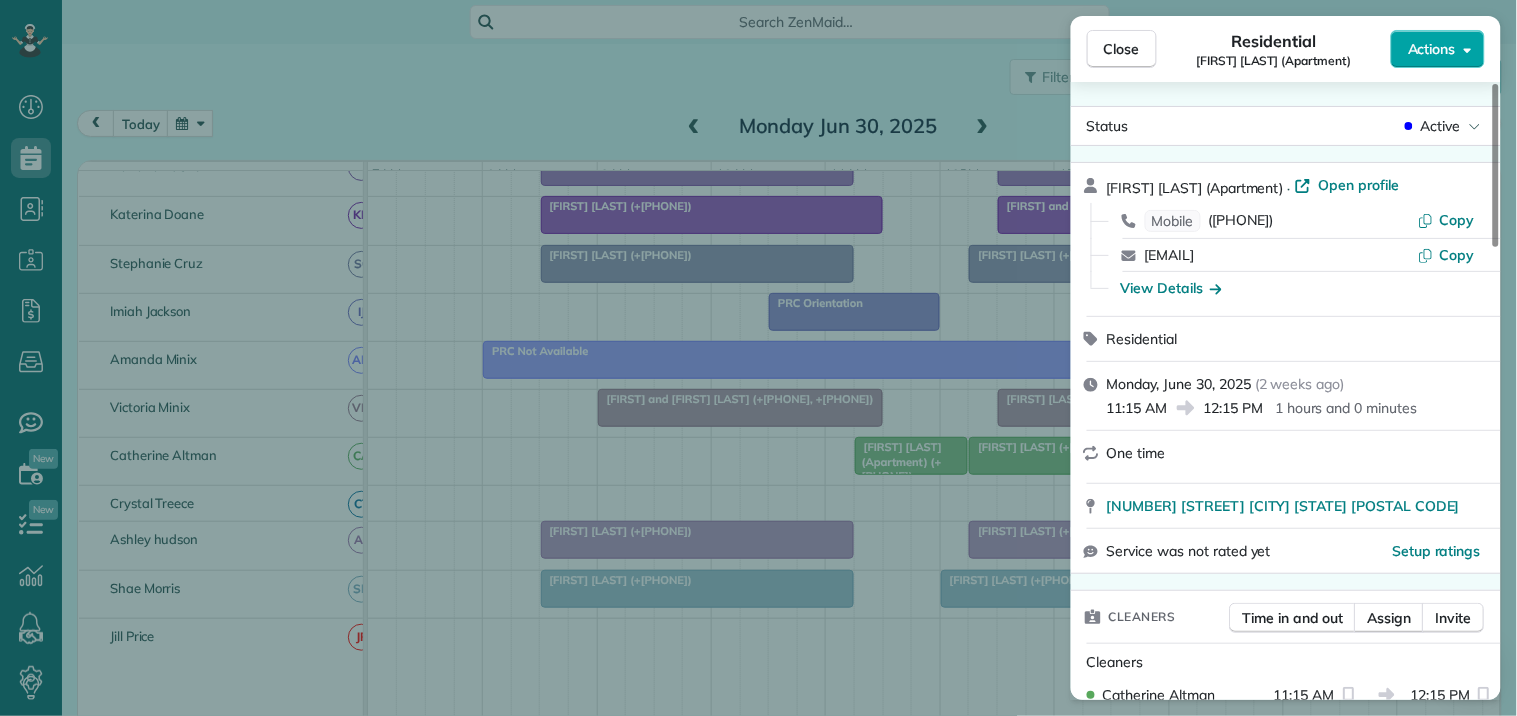 click on "Actions" at bounding box center [1432, 49] 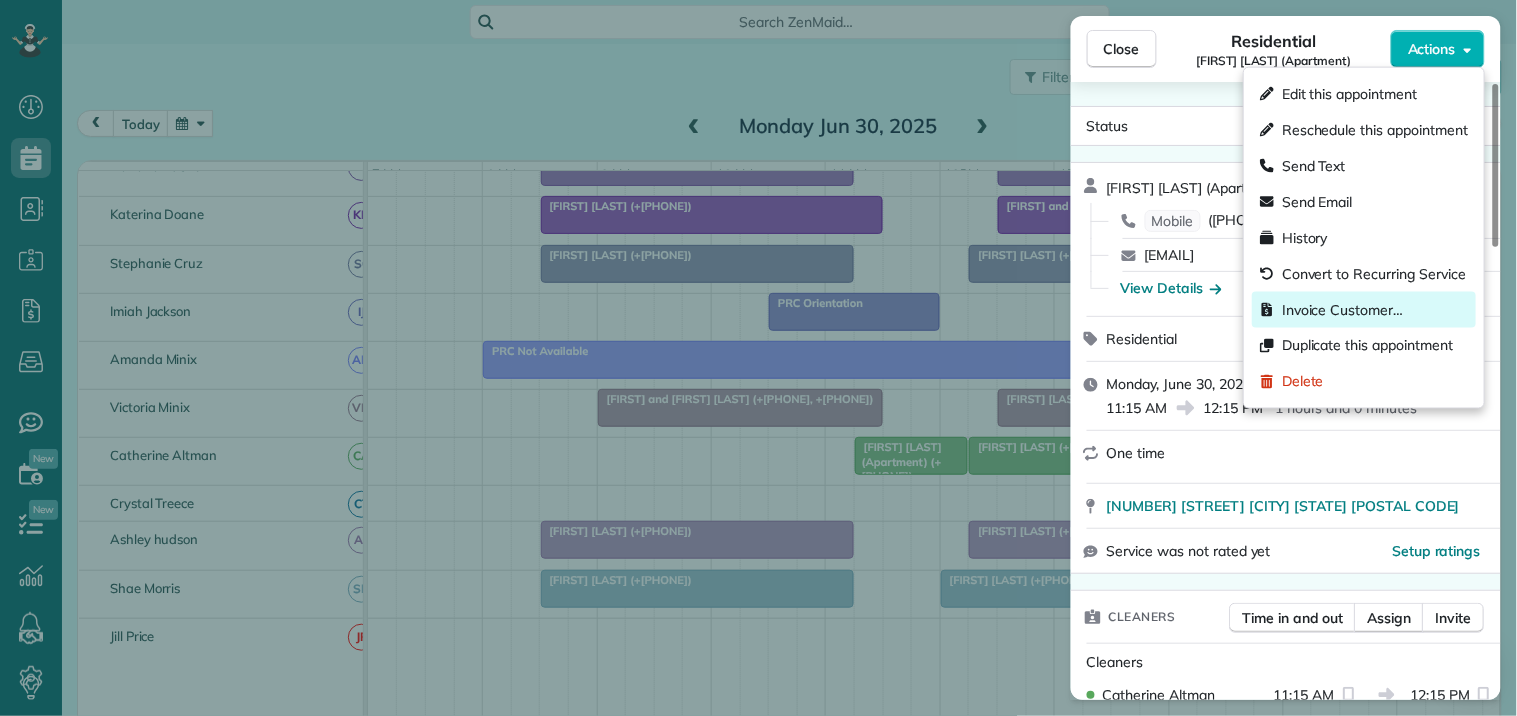 click on "Invoice Customer…" at bounding box center (1342, 310) 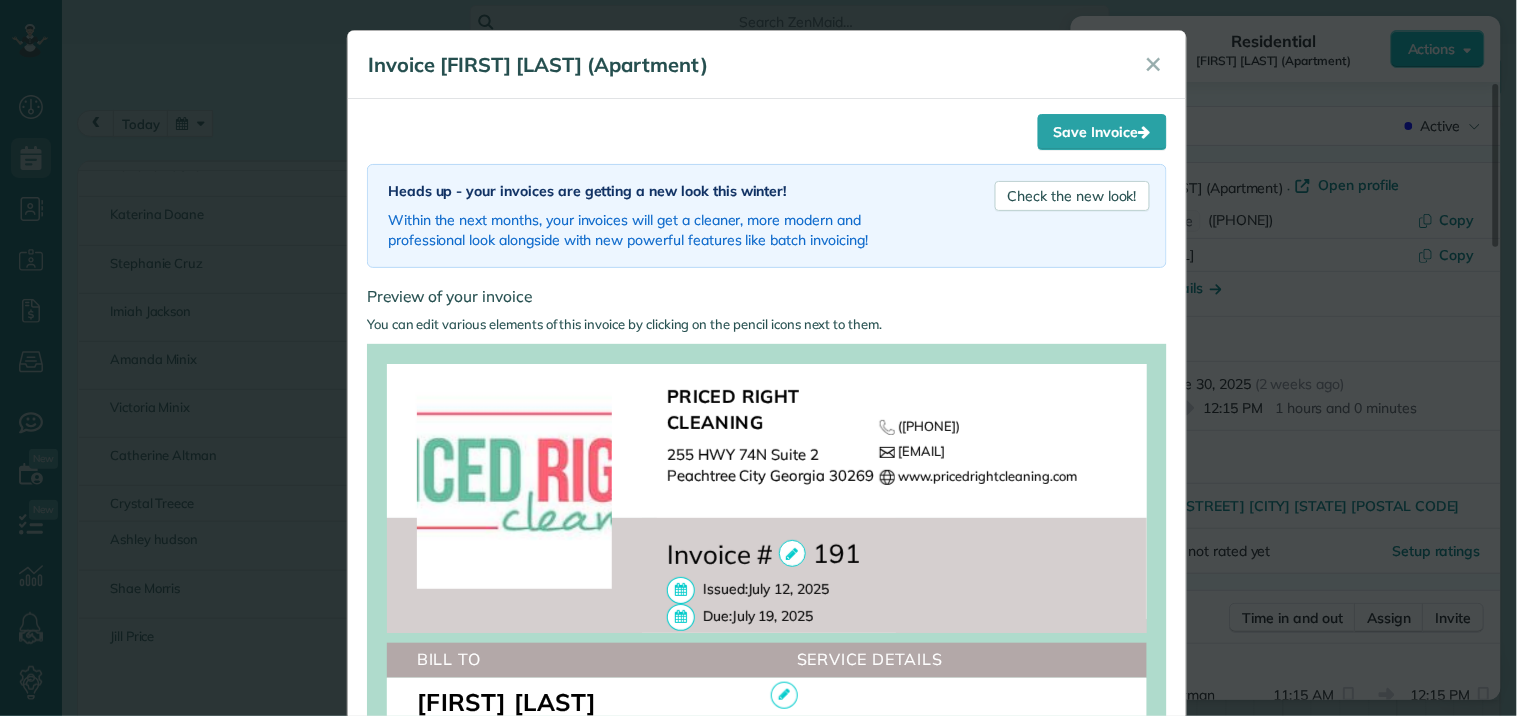 scroll, scrollTop: 596, scrollLeft: 0, axis: vertical 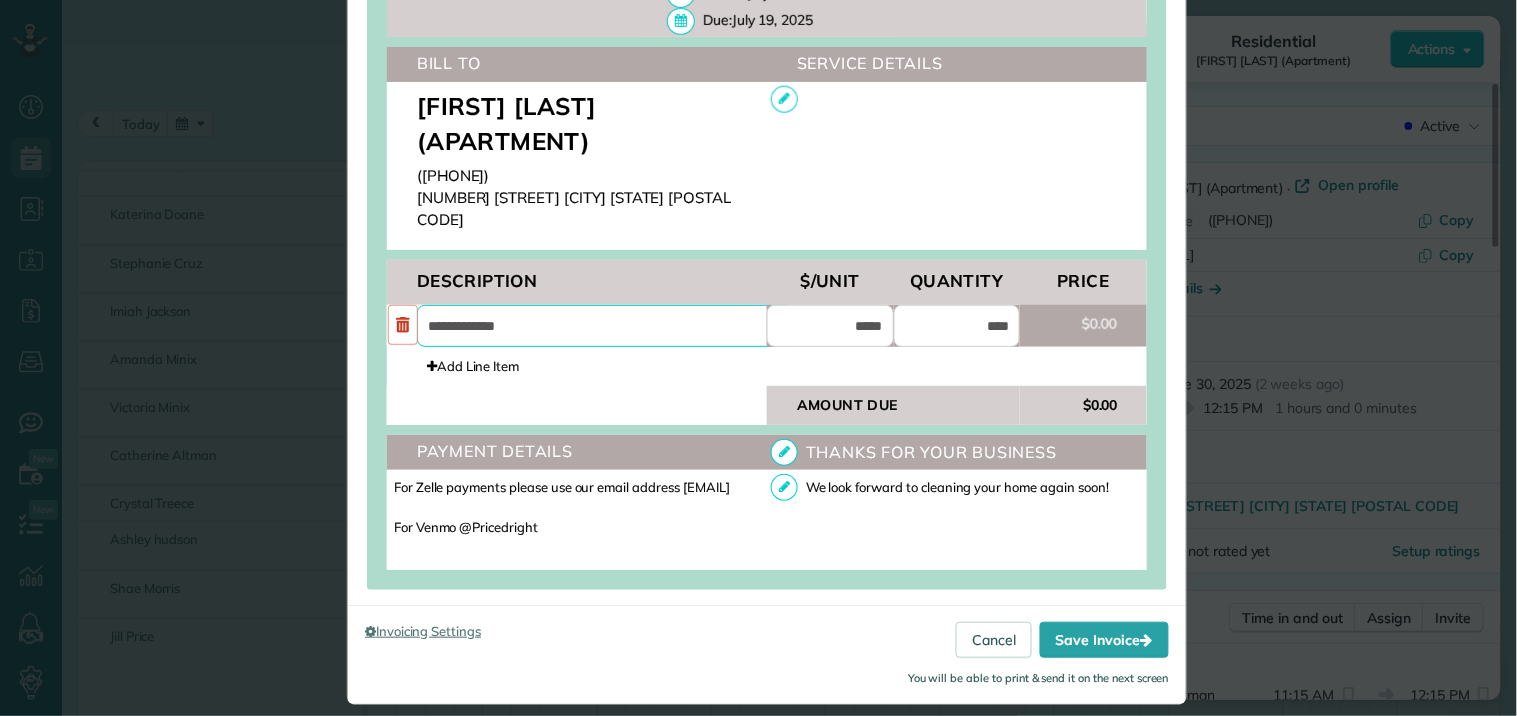 drag, startPoint x: 522, startPoint y: 312, endPoint x: 420, endPoint y: 312, distance: 102 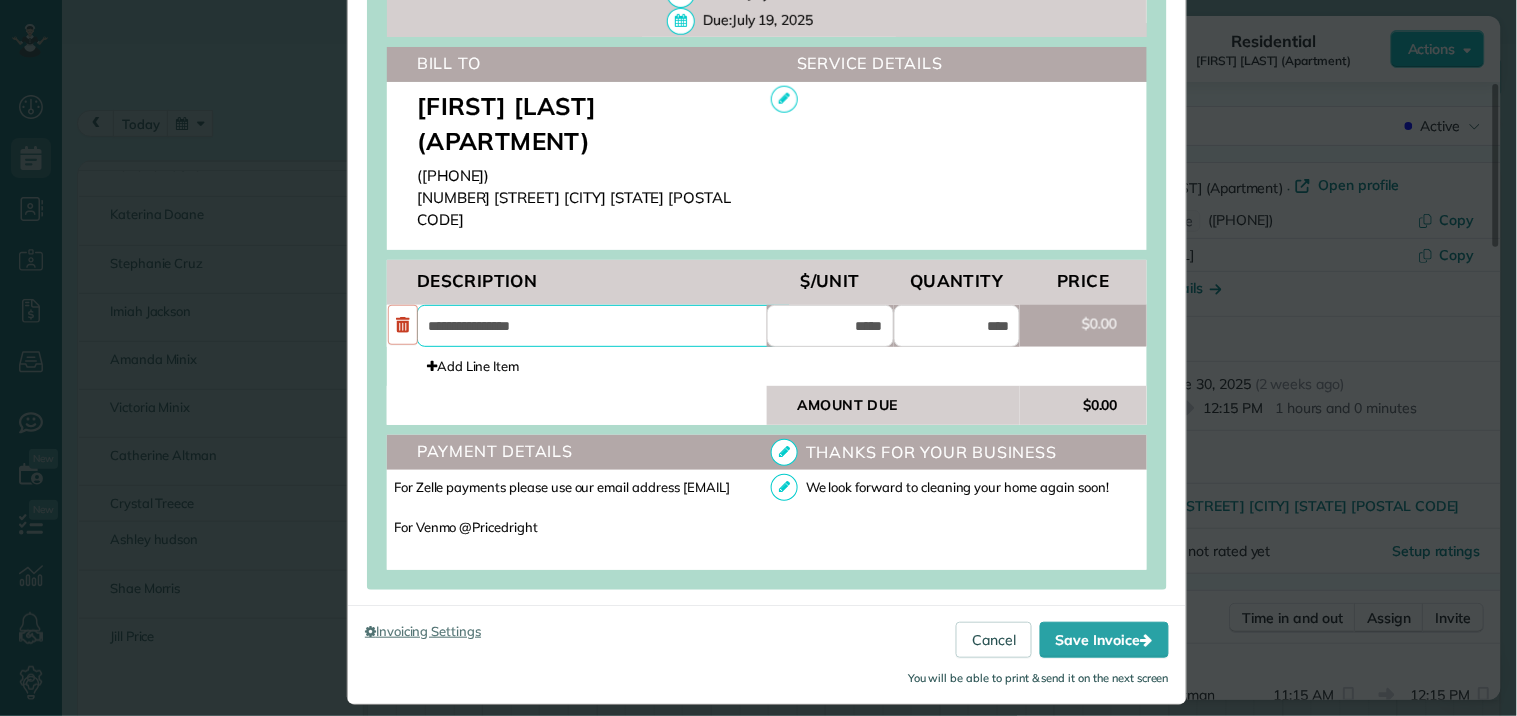 type on "**********" 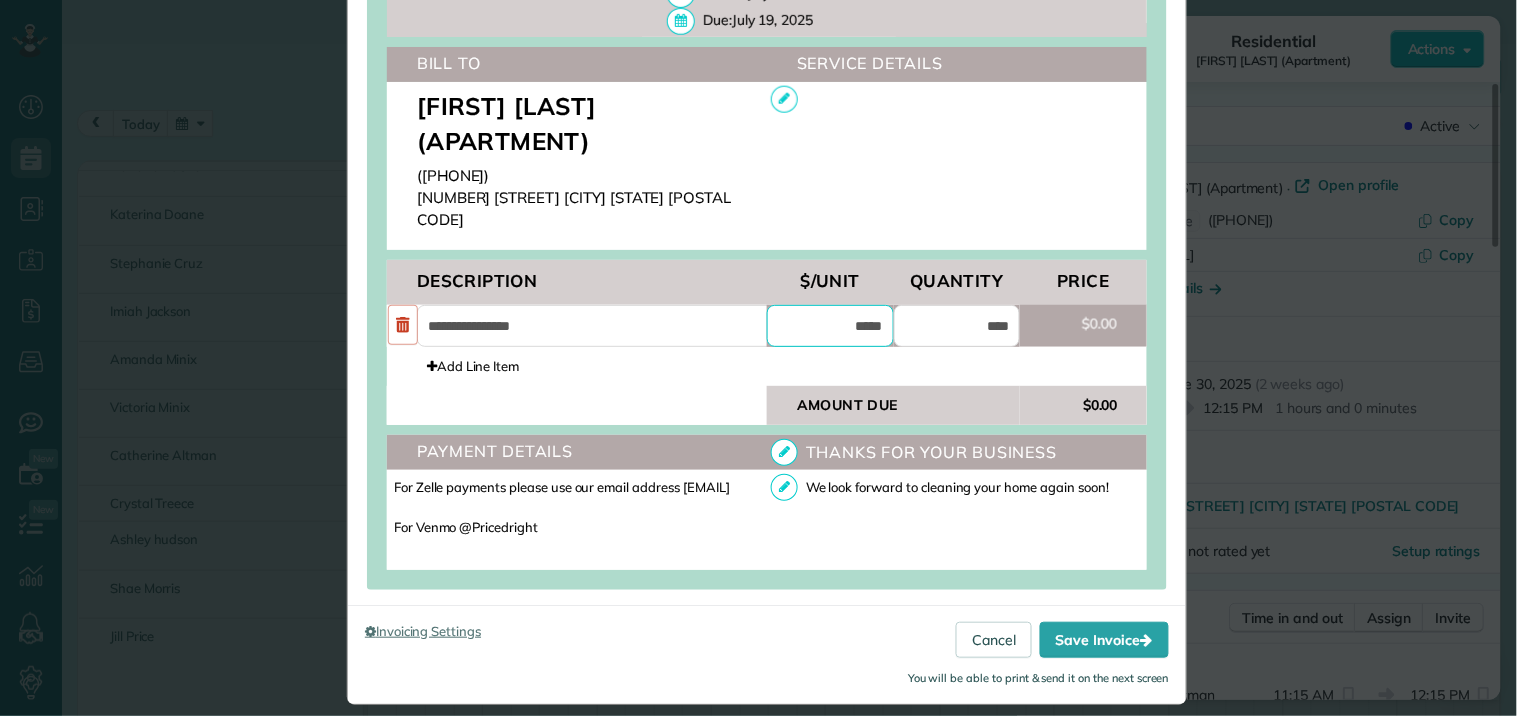 drag, startPoint x: 846, startPoint y: 308, endPoint x: 862, endPoint y: 308, distance: 16 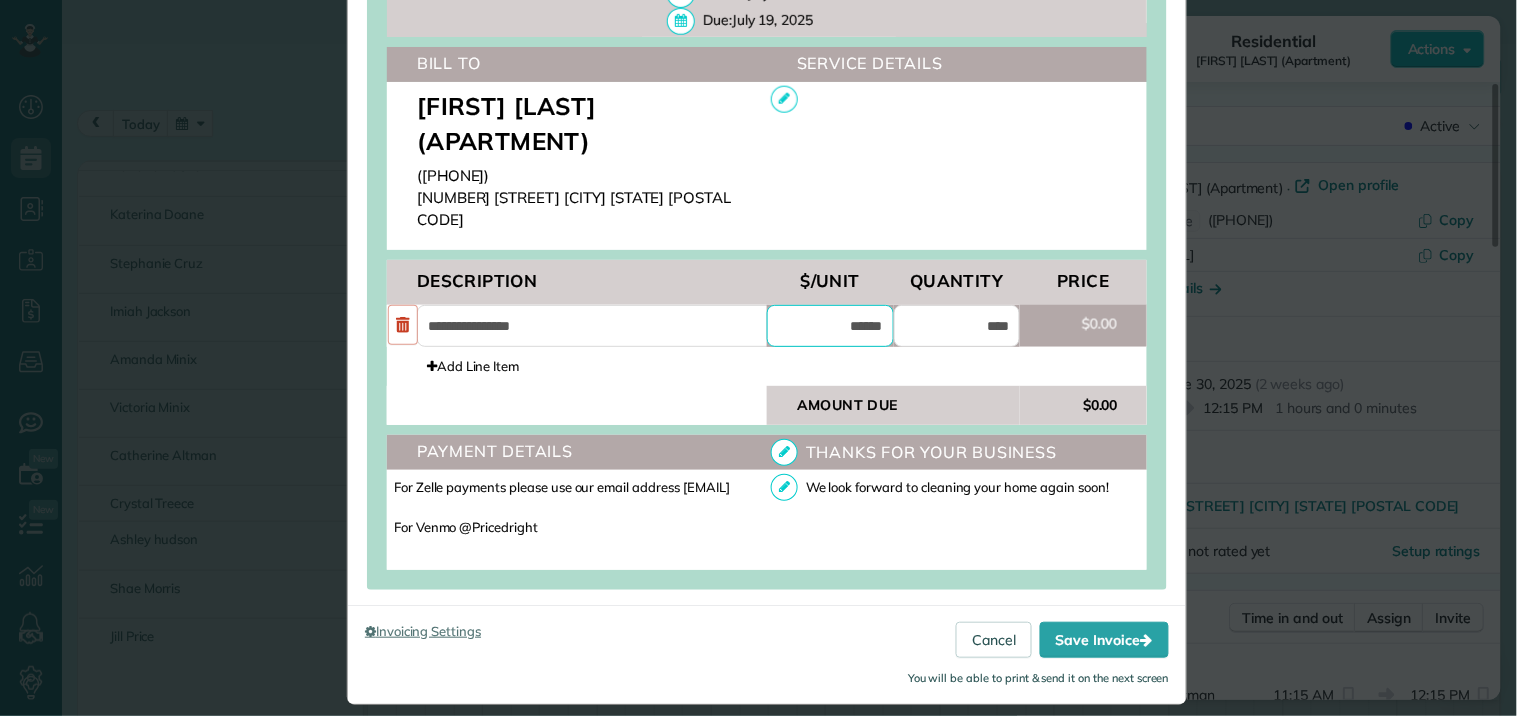 type on "******" 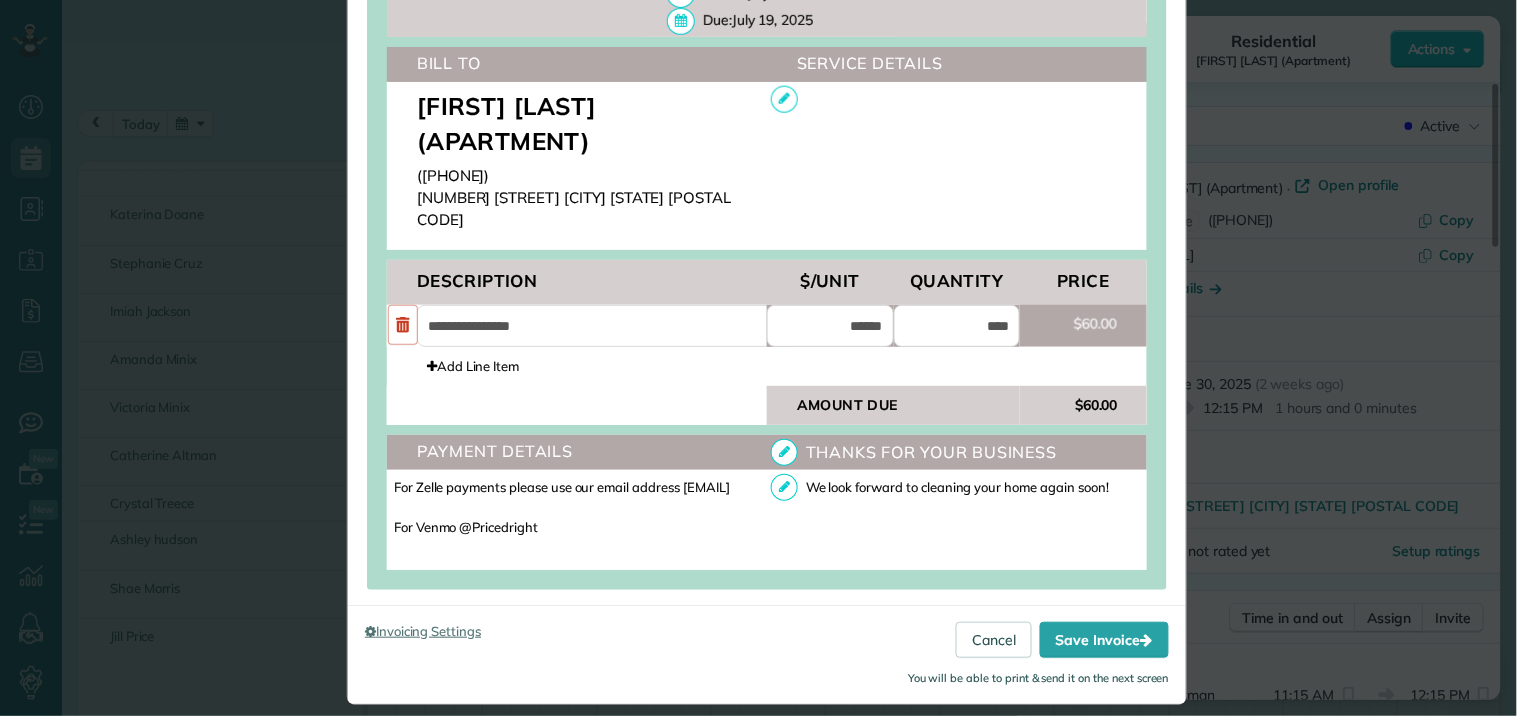 click on "Add Line Item" at bounding box center (767, 366) 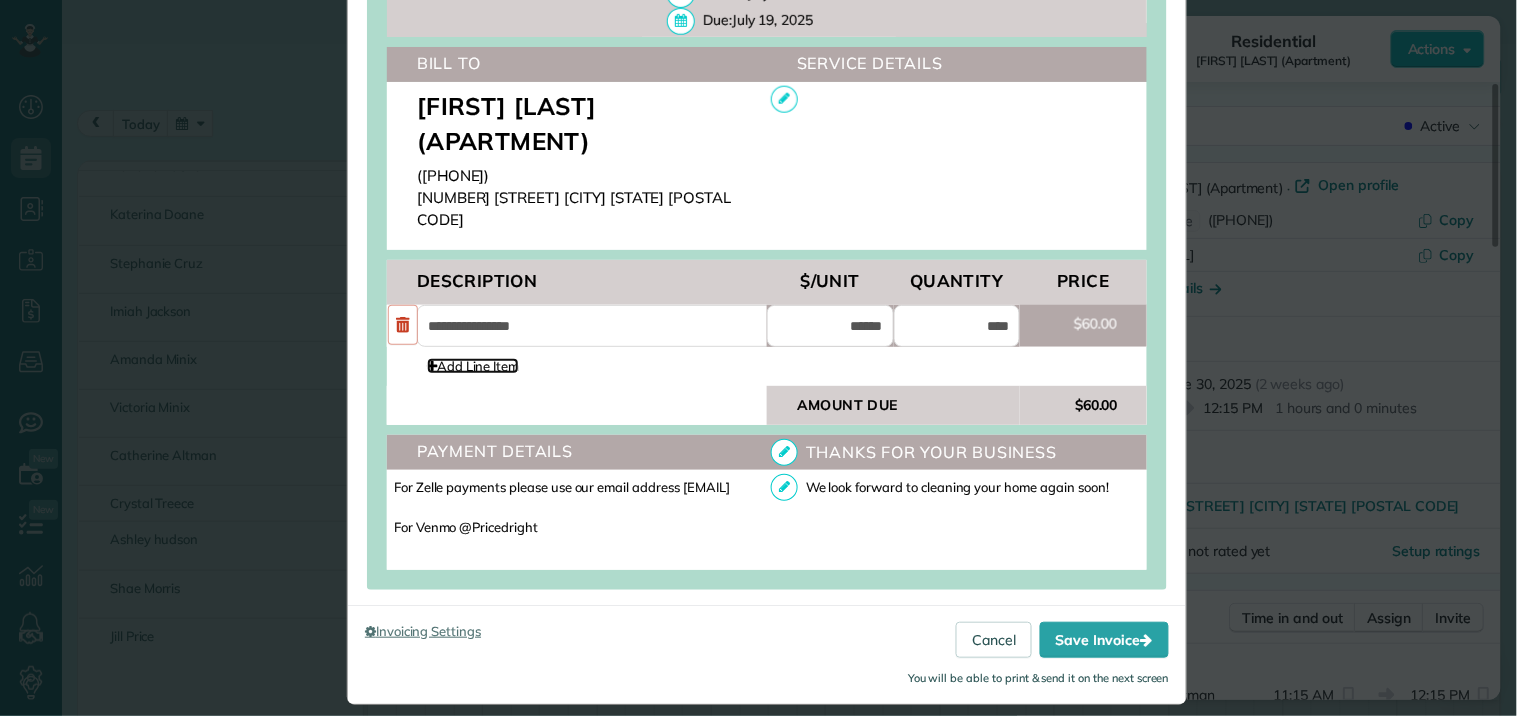 click on "Add Line Item" at bounding box center [473, 366] 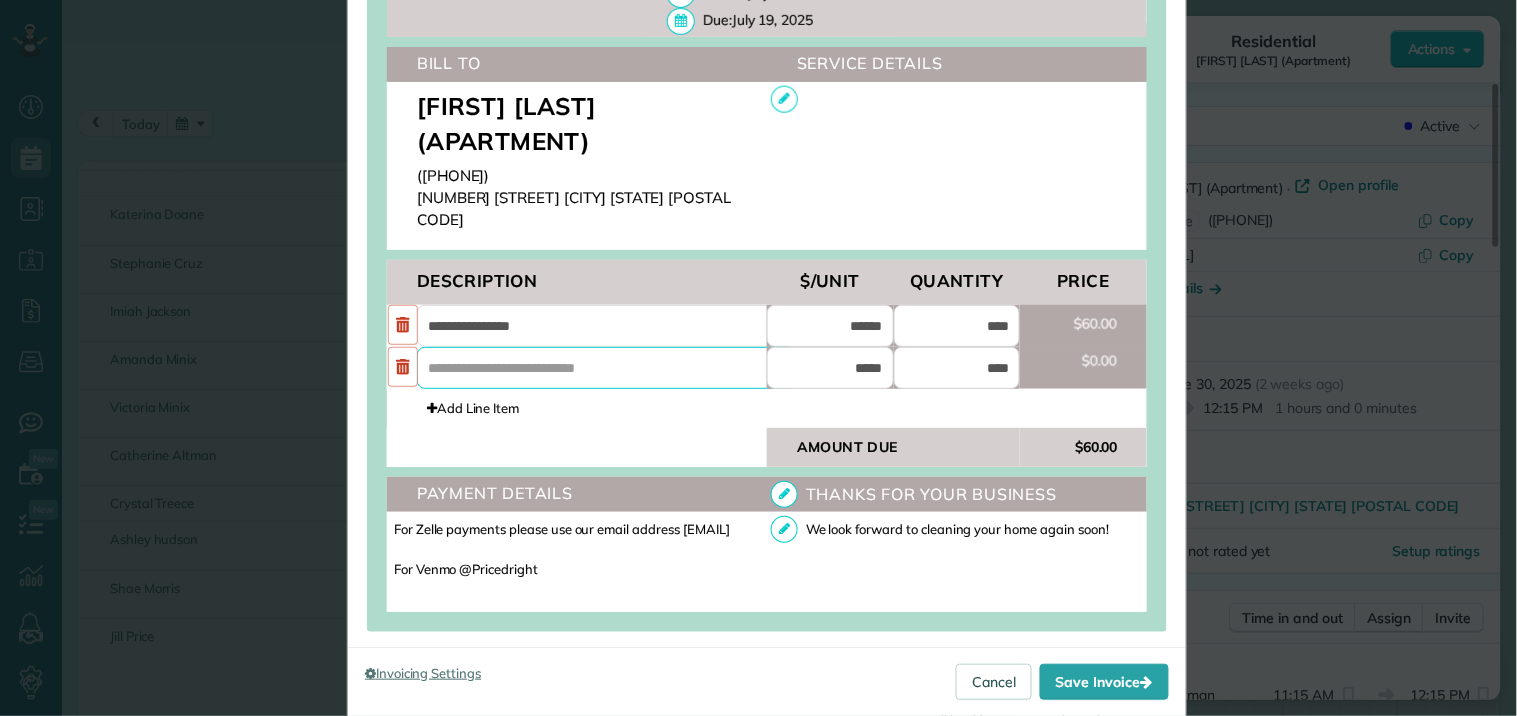 click at bounding box center (607, 368) 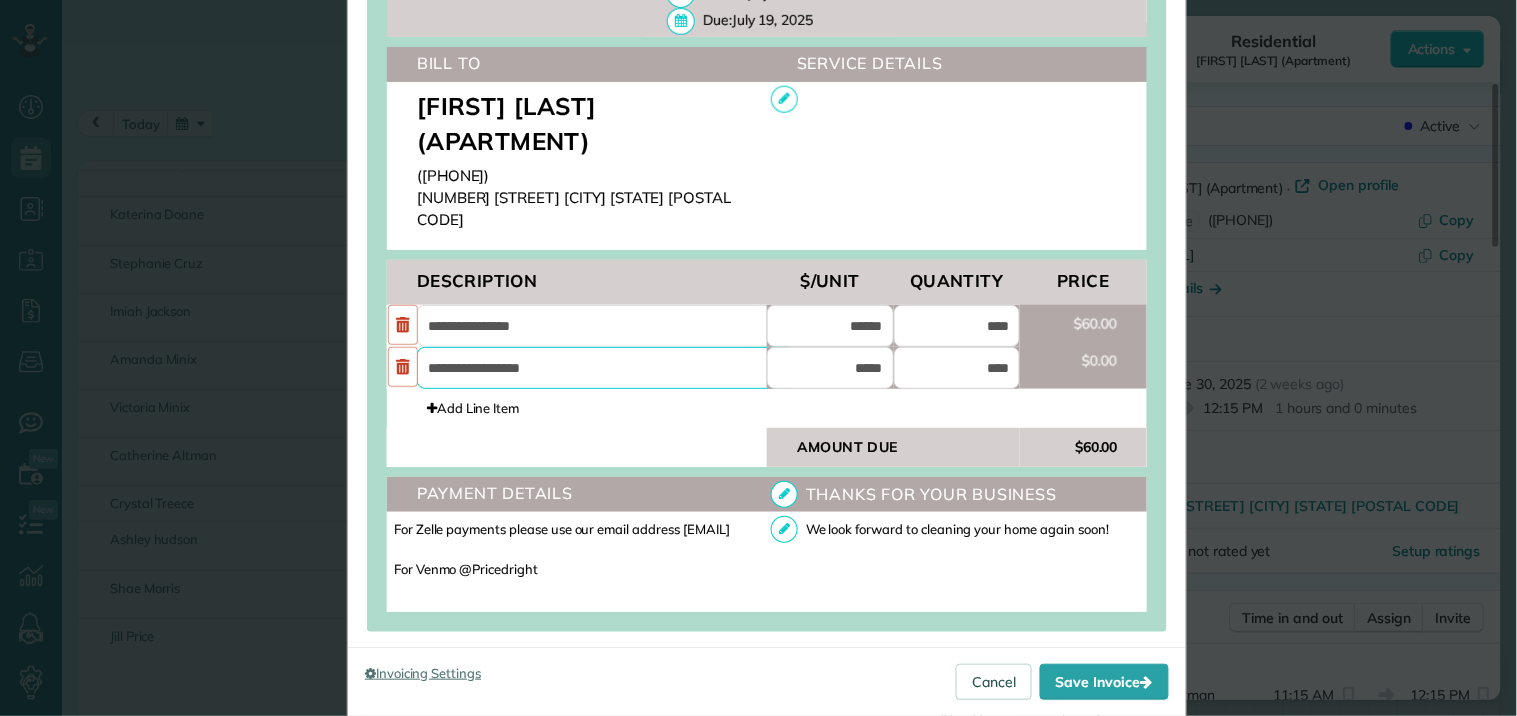 click on "**********" at bounding box center (607, 368) 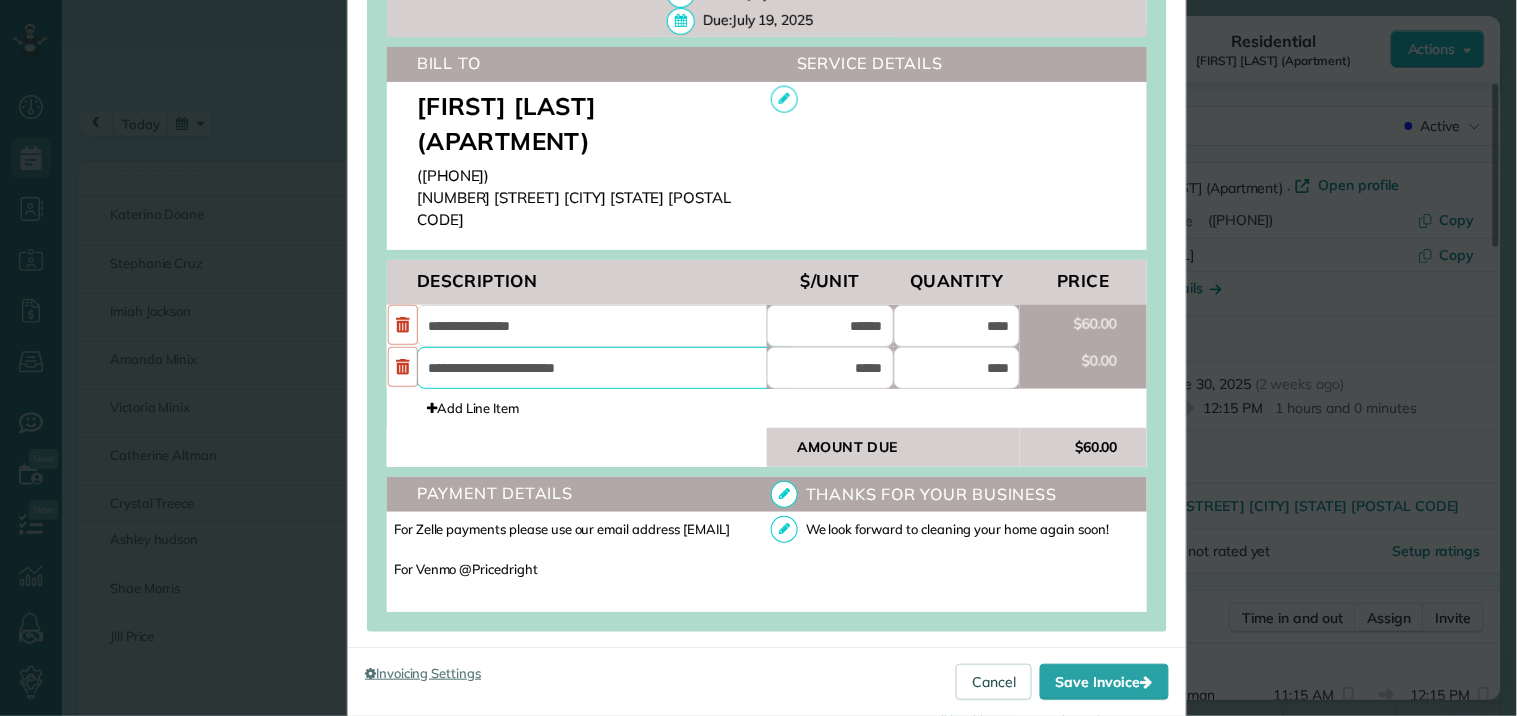 type on "**********" 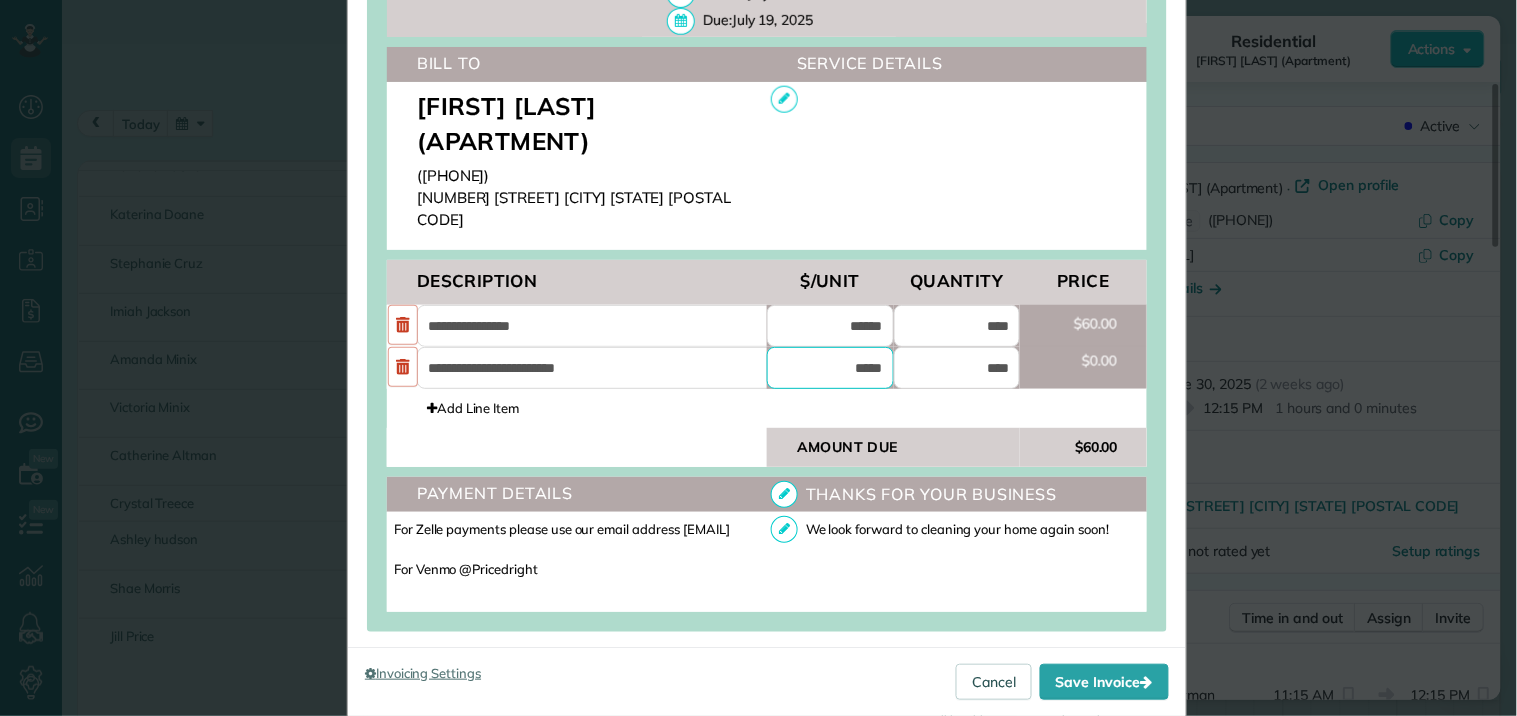 click on "*****" at bounding box center (830, 368) 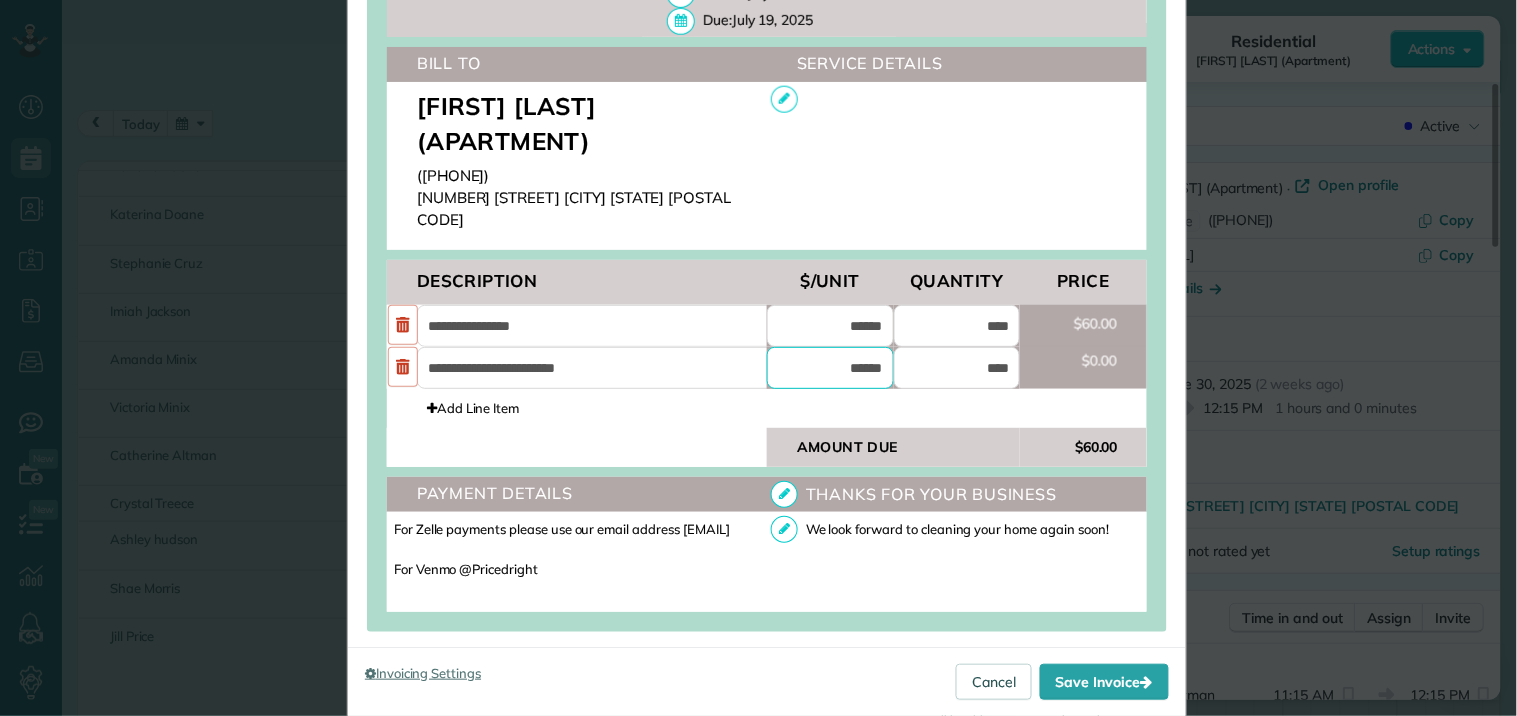type on "******" 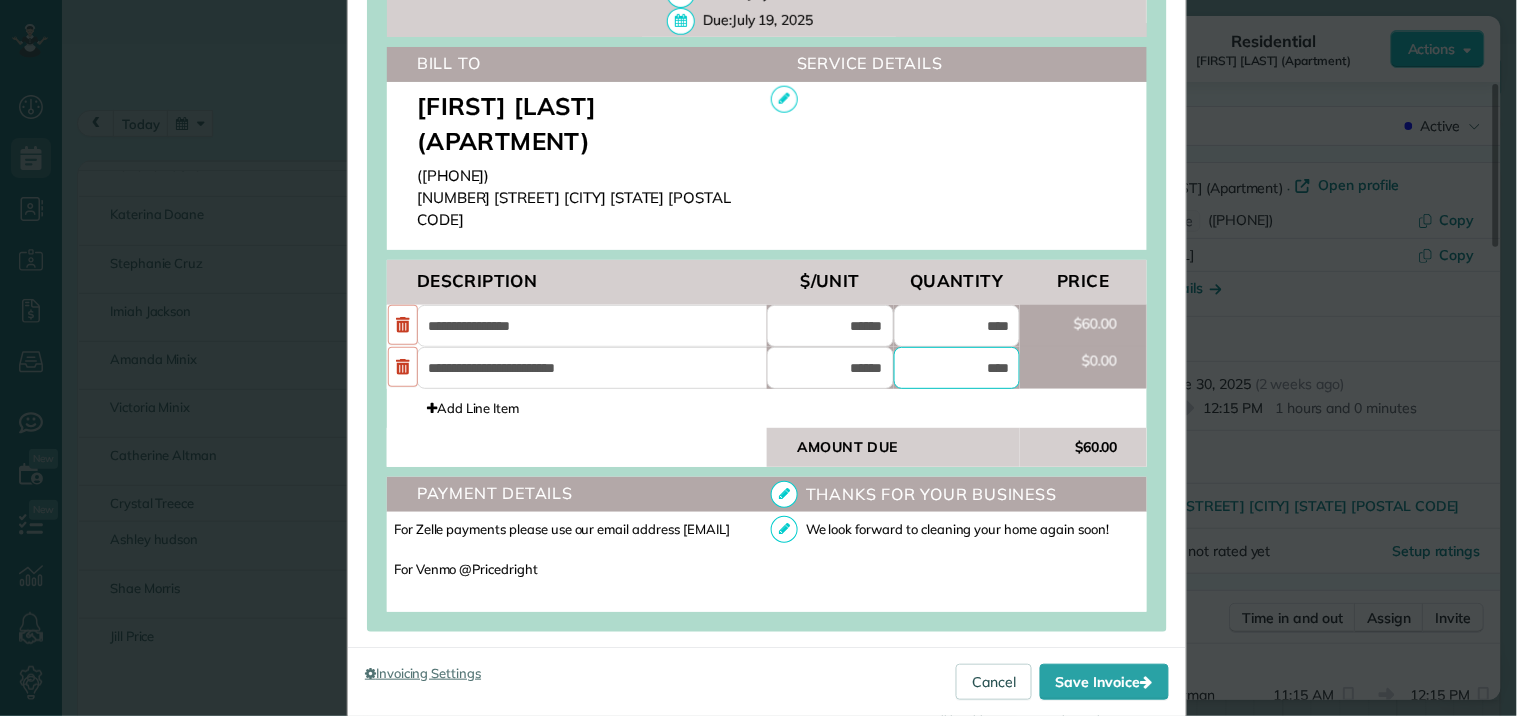 click on "****" at bounding box center [957, 368] 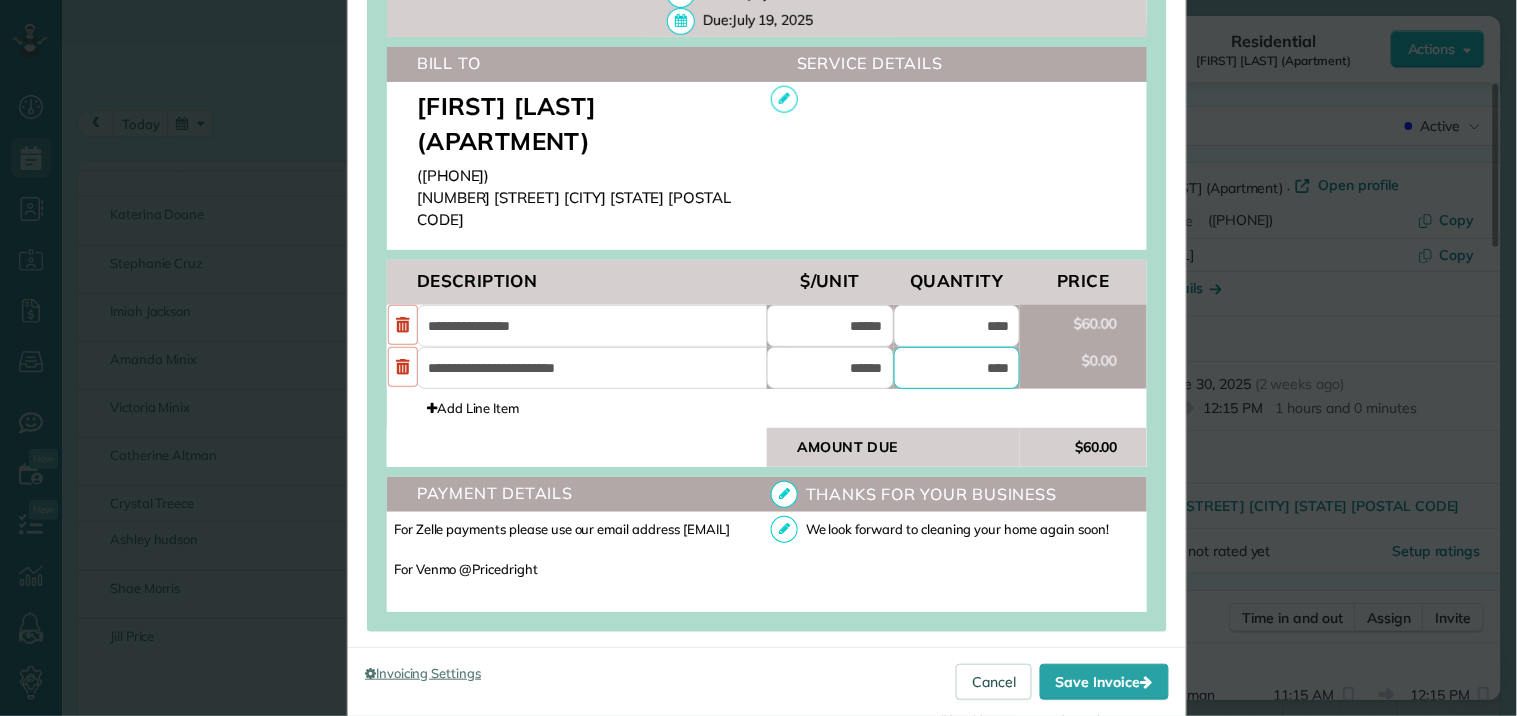 type on "****" 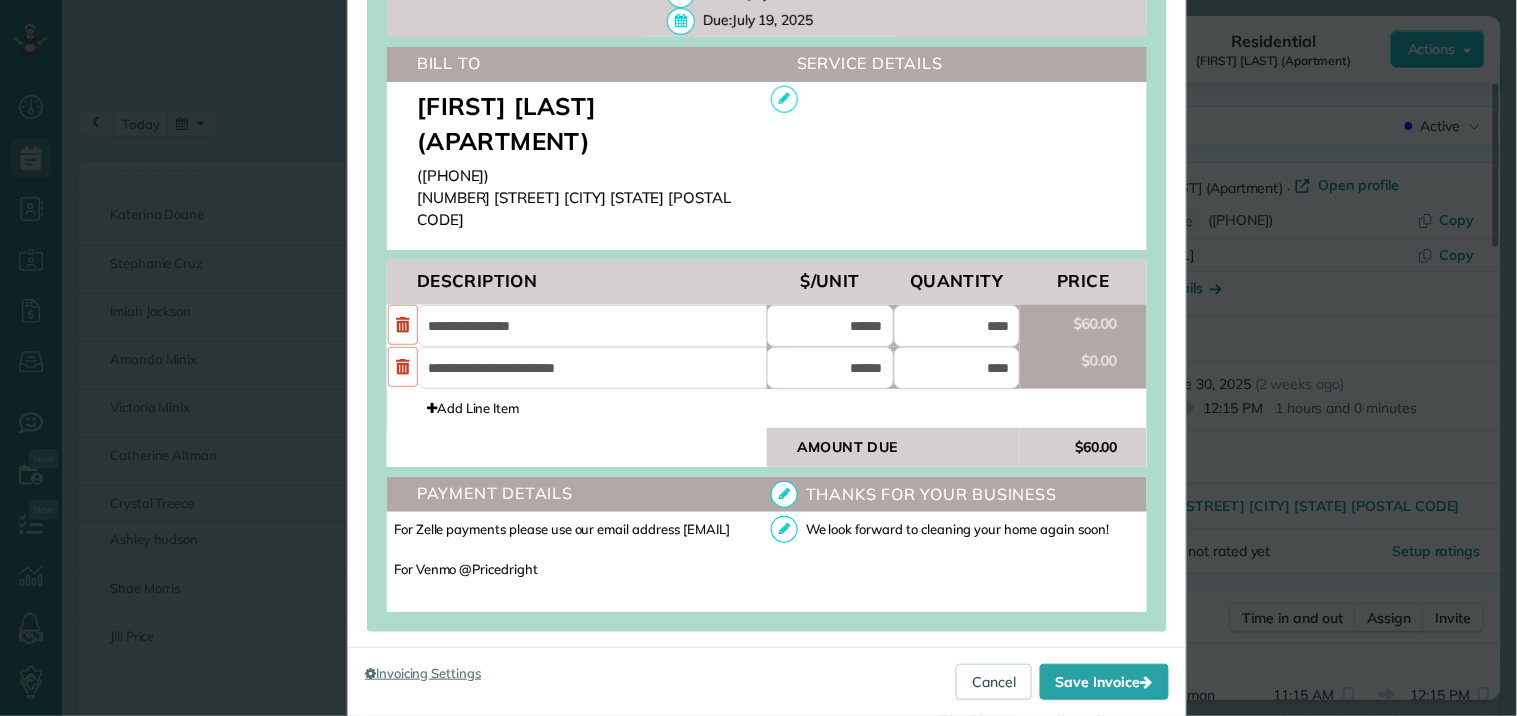 click on "Add Line Item" at bounding box center (767, 408) 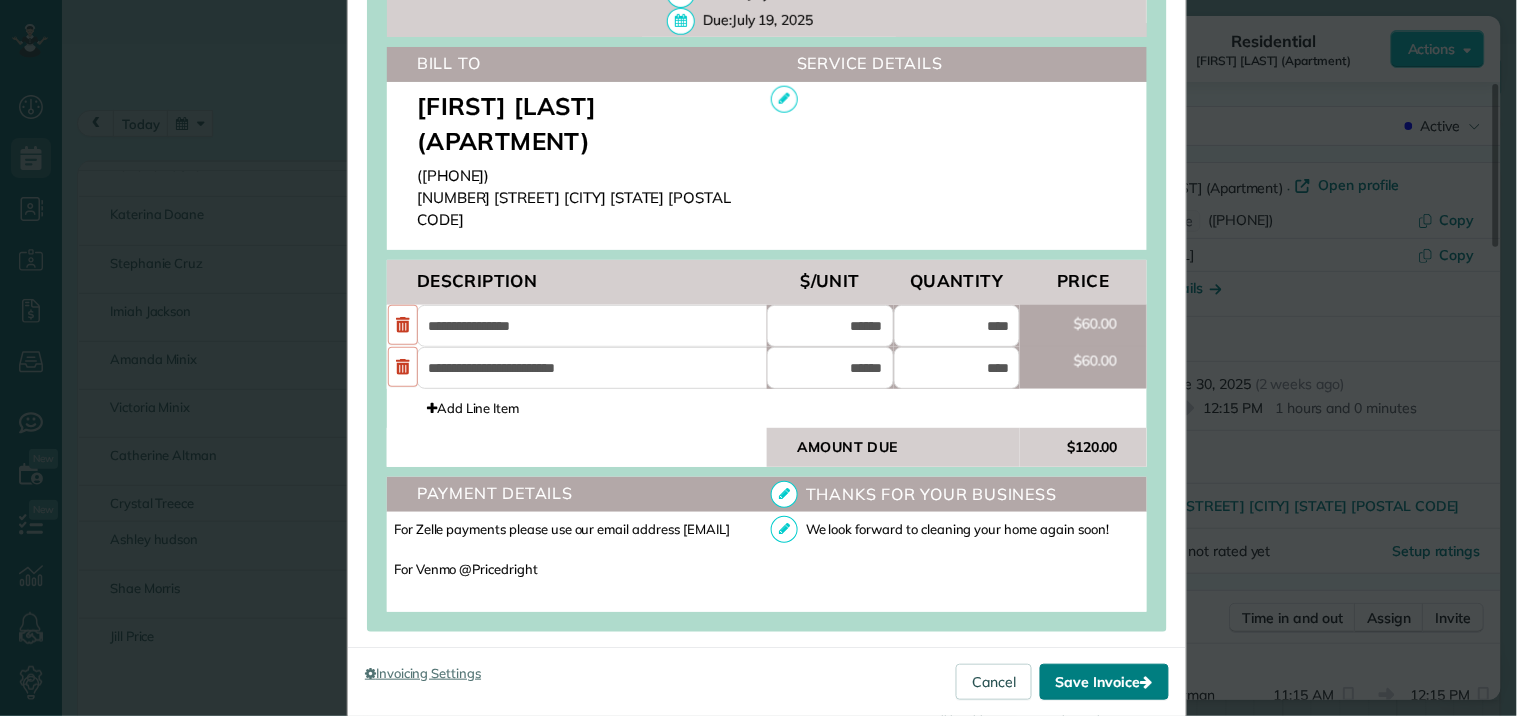 click on "Save Invoice" at bounding box center (1104, 682) 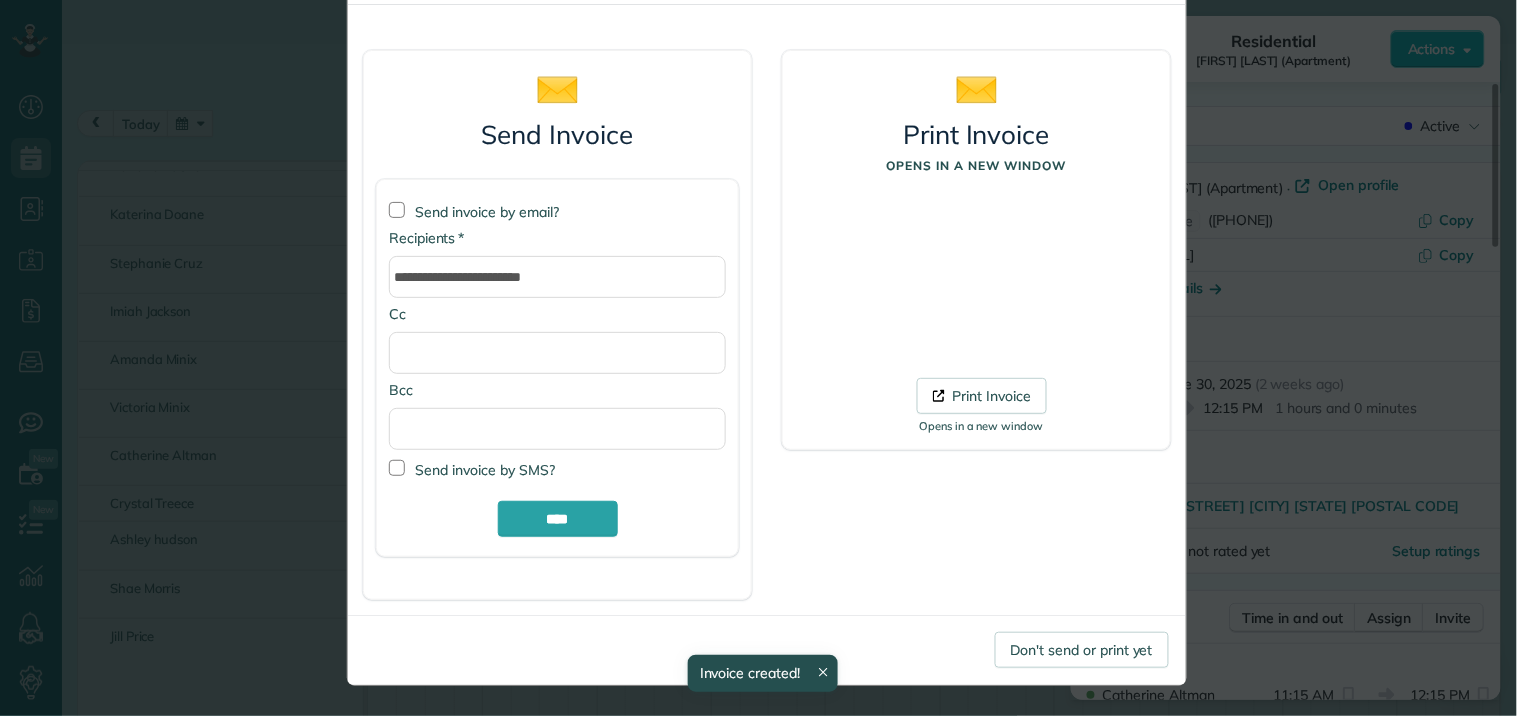 scroll, scrollTop: 94, scrollLeft: 0, axis: vertical 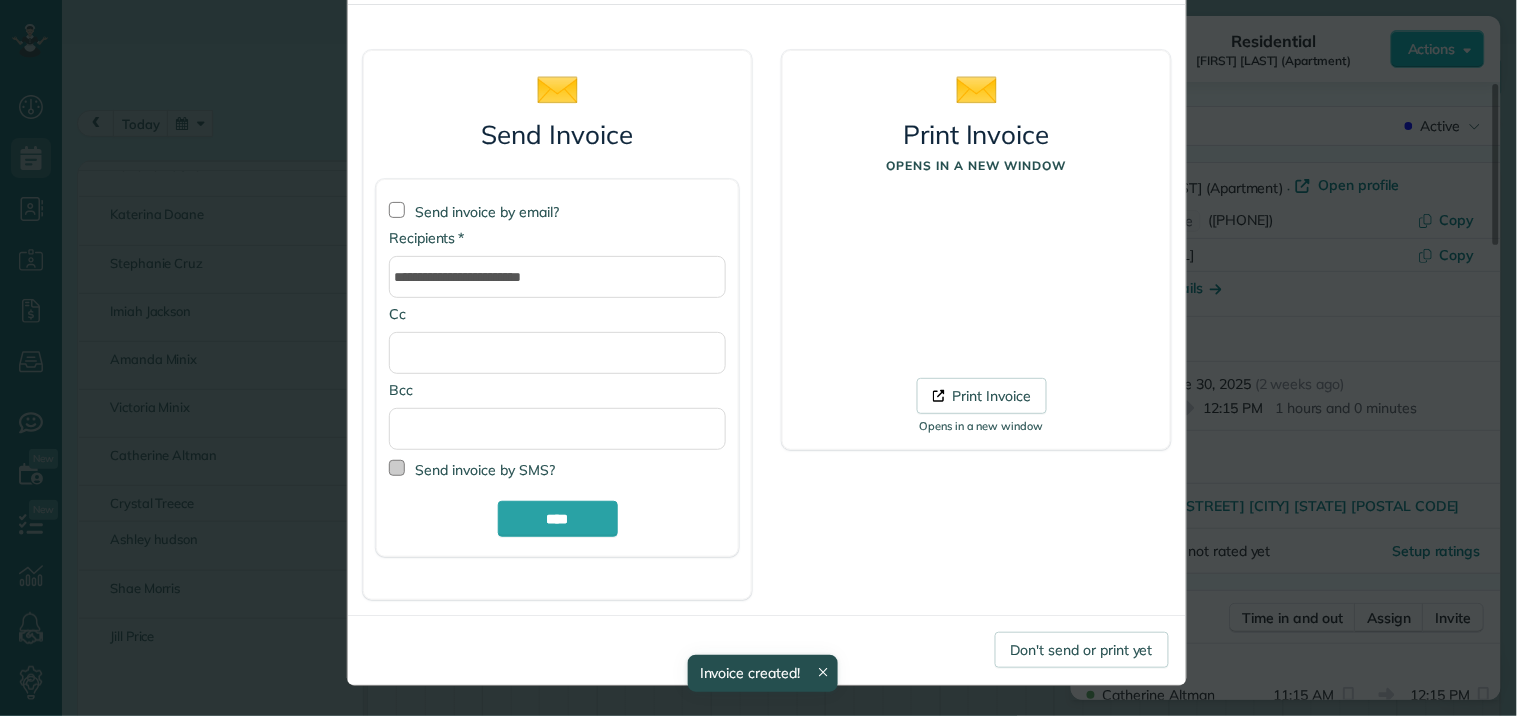 click at bounding box center [397, 468] 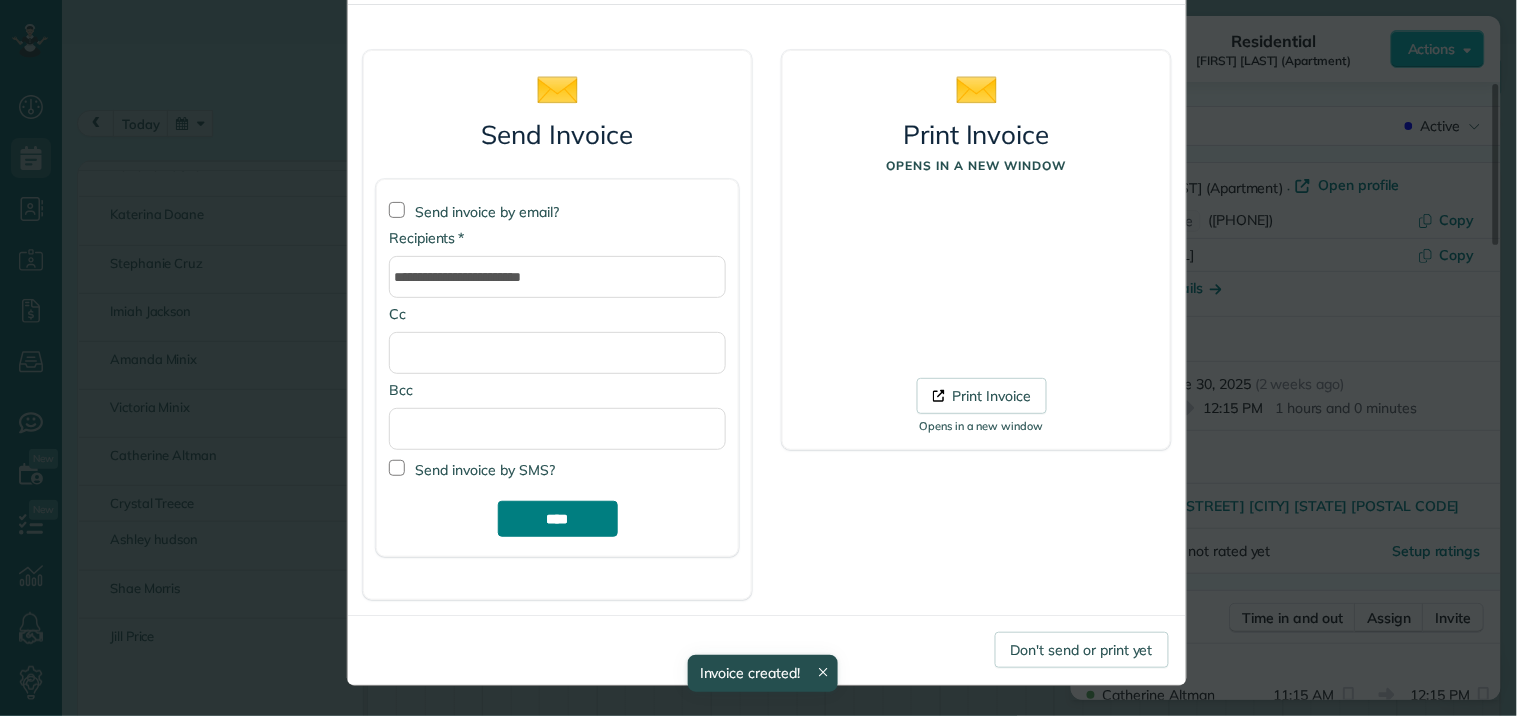 click on "****" at bounding box center [558, 519] 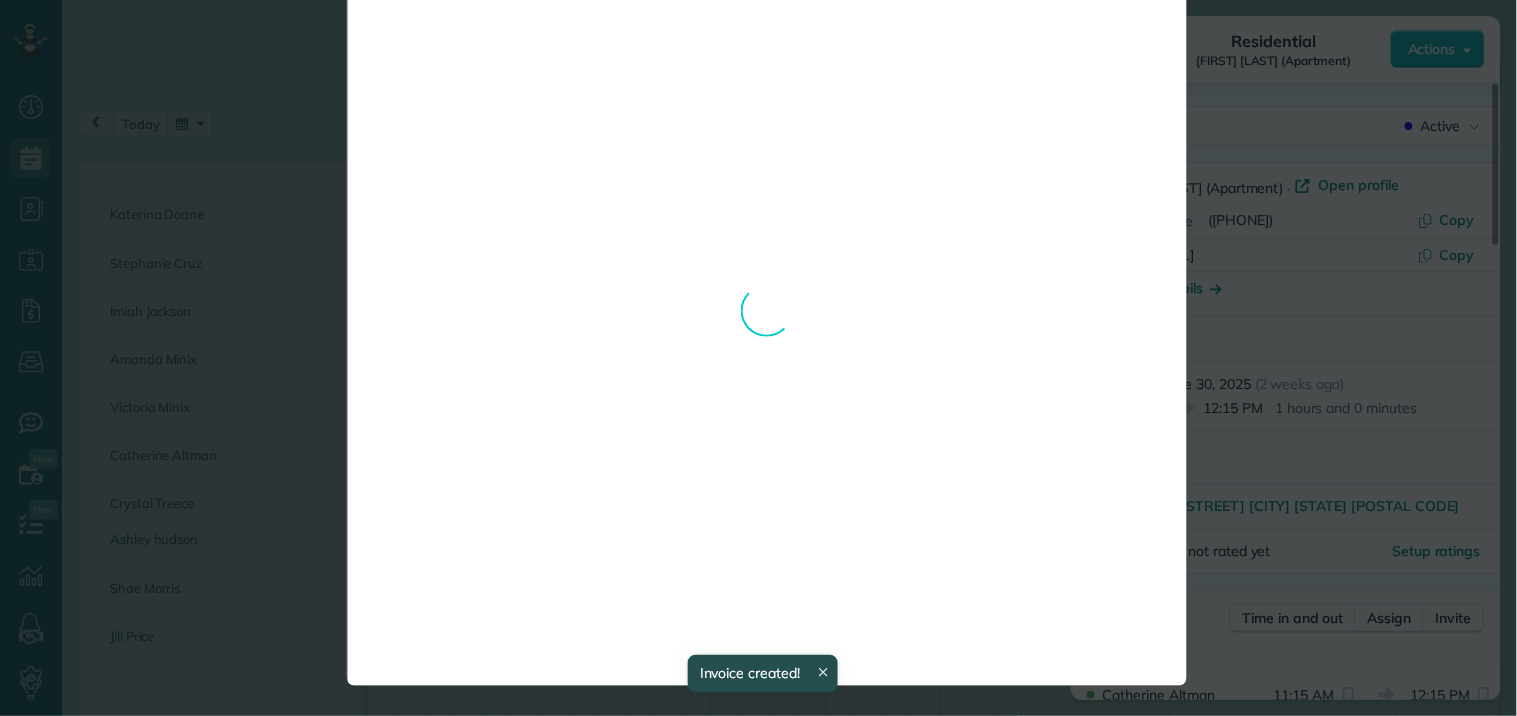 scroll, scrollTop: 0, scrollLeft: 0, axis: both 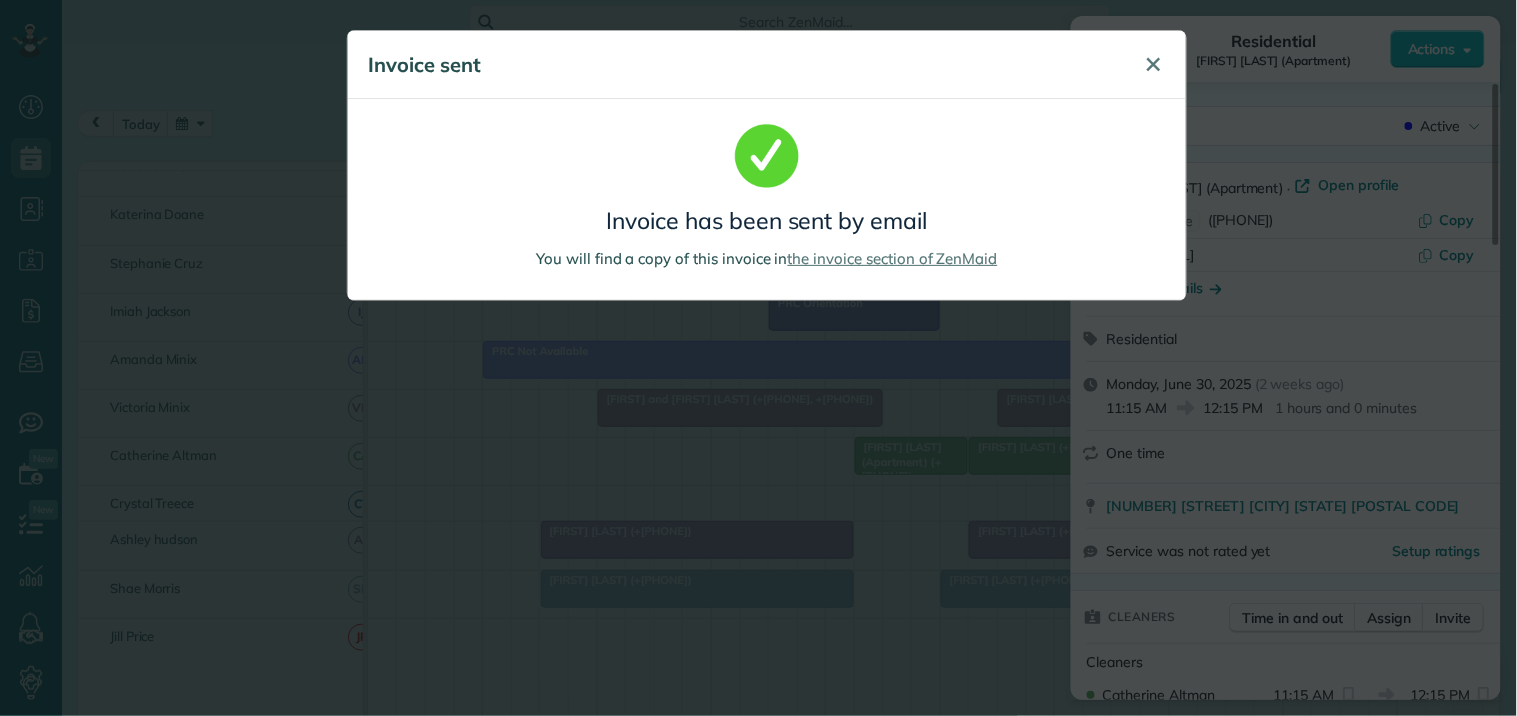 click on "✕" at bounding box center (1154, 64) 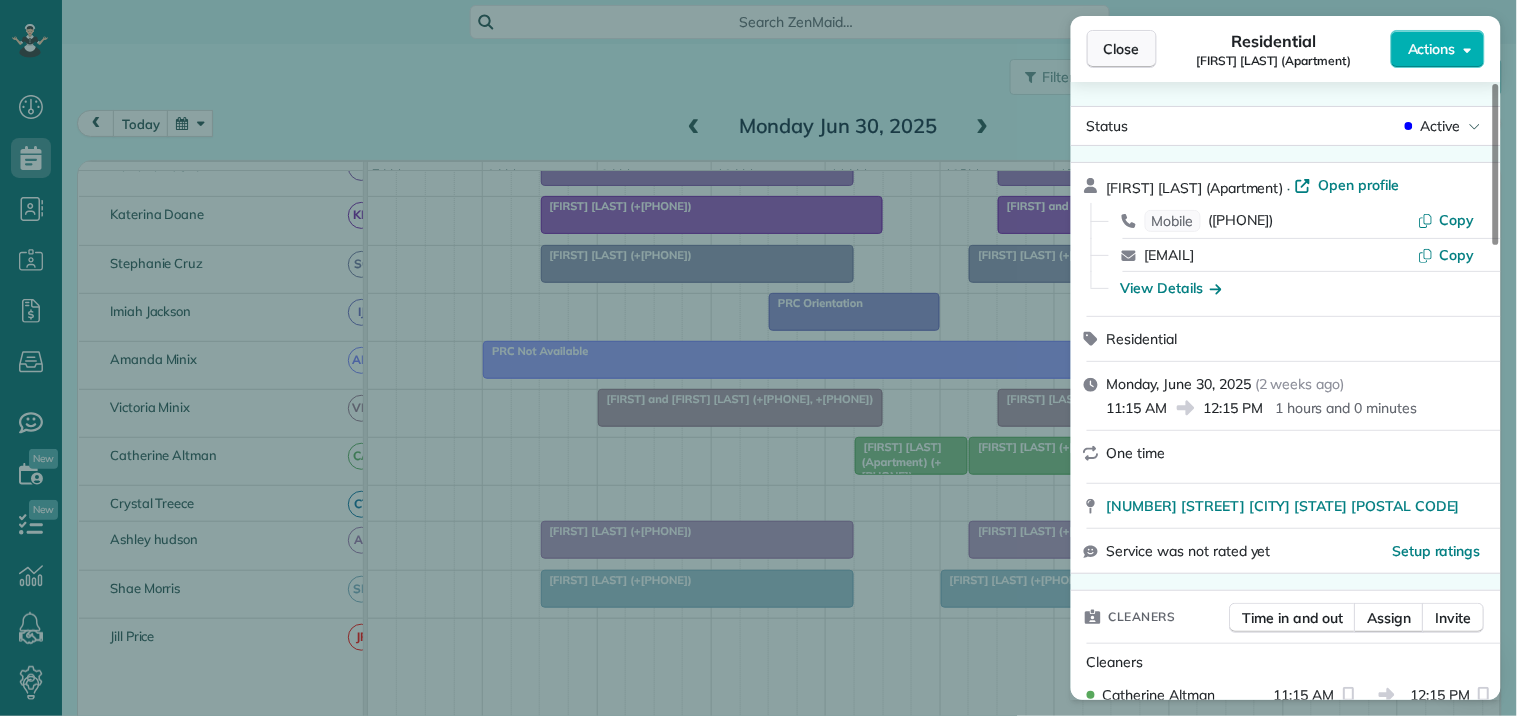 click on "Close" at bounding box center [1122, 49] 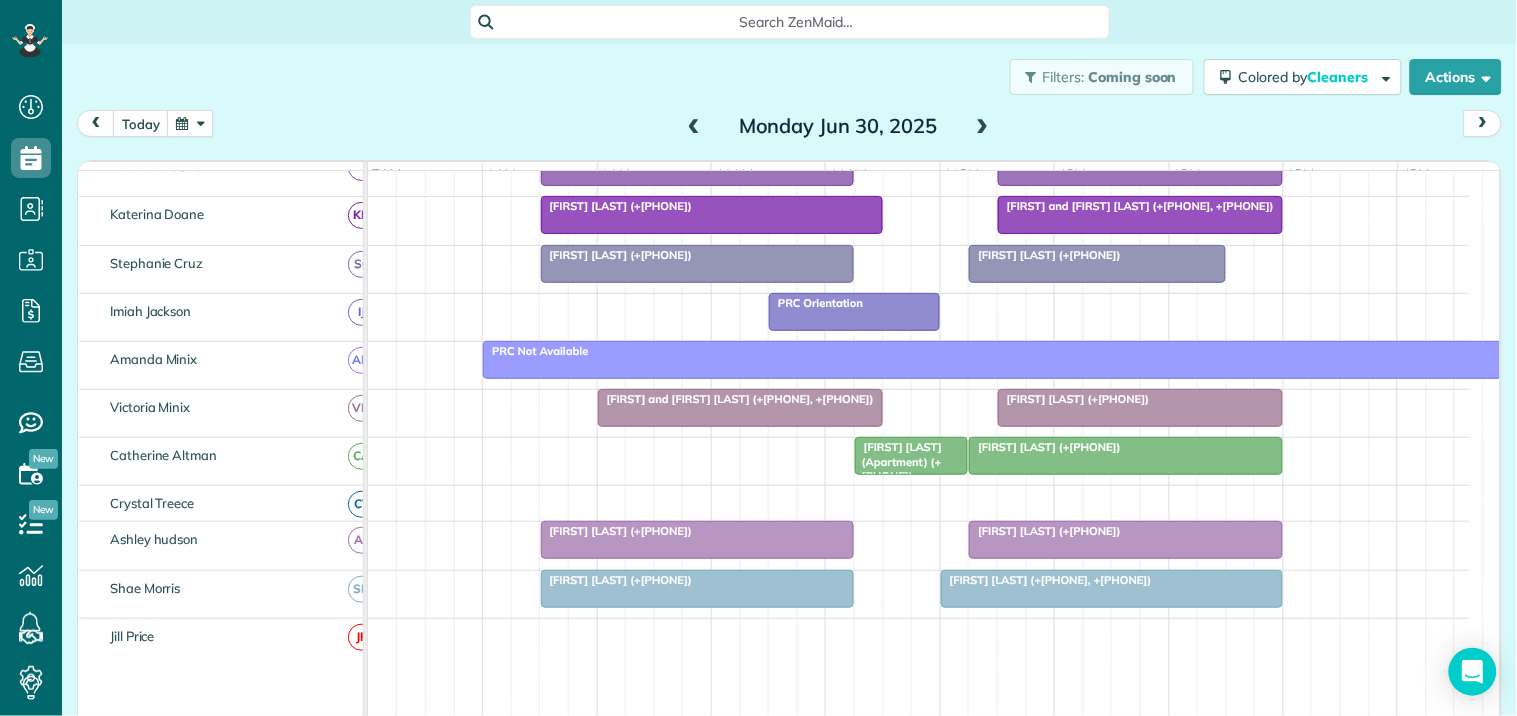 click at bounding box center (190, 123) 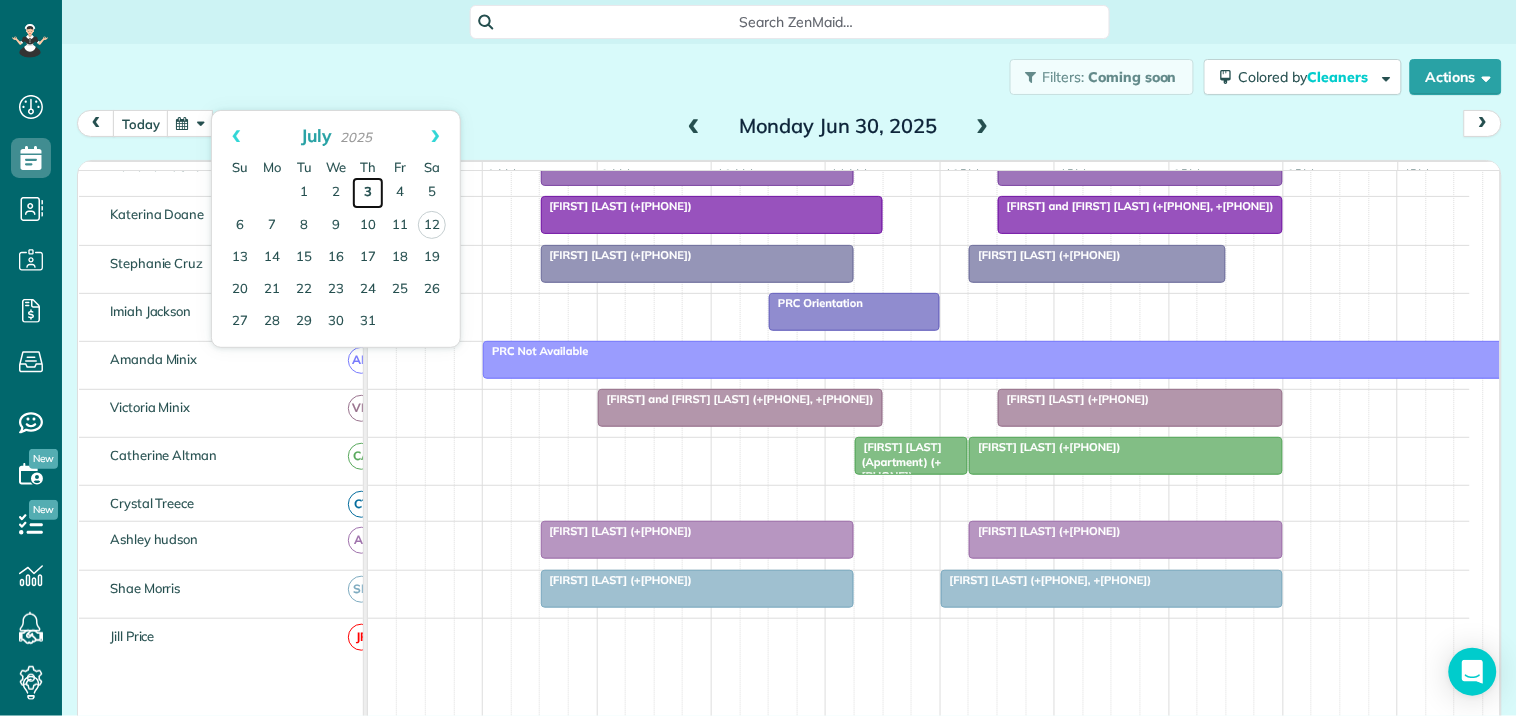 click on "3" at bounding box center [368, 193] 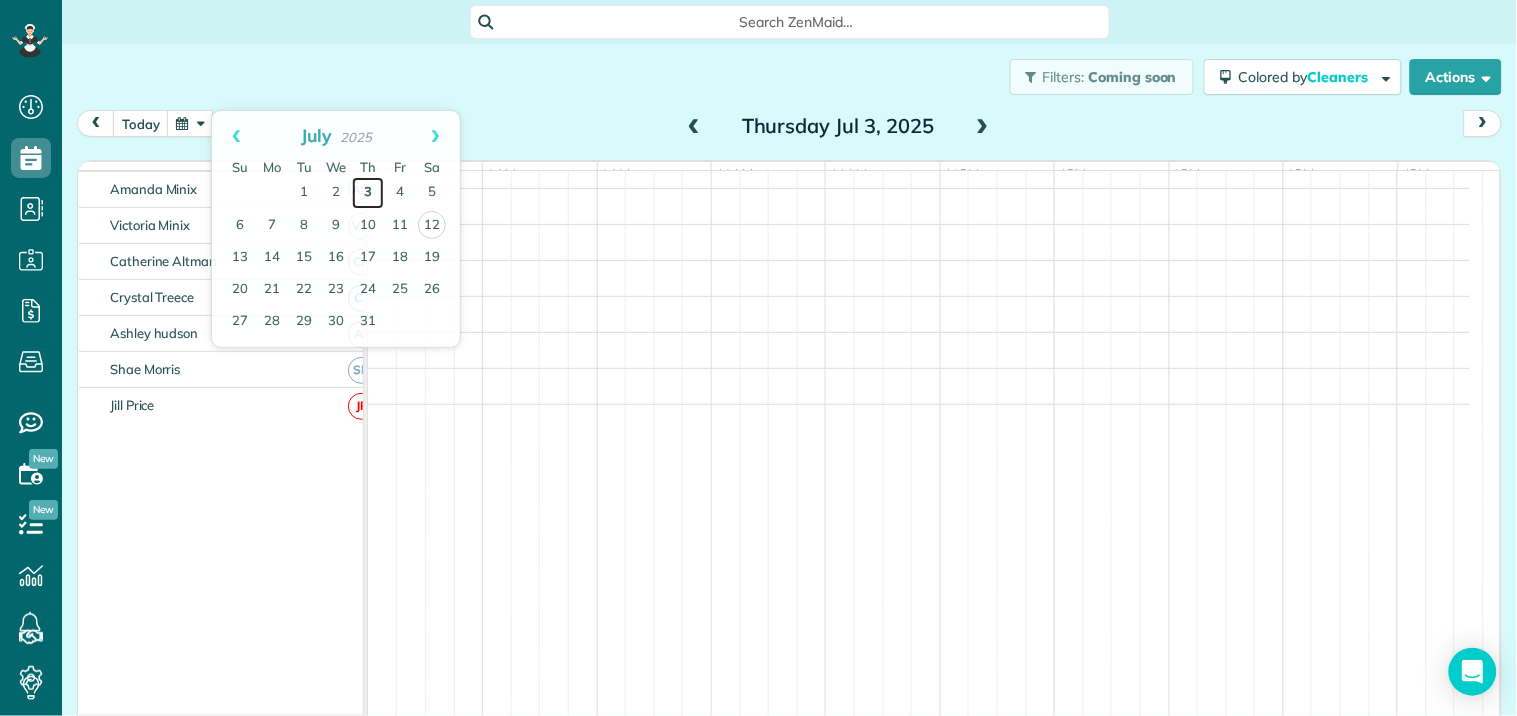 scroll, scrollTop: 341, scrollLeft: 0, axis: vertical 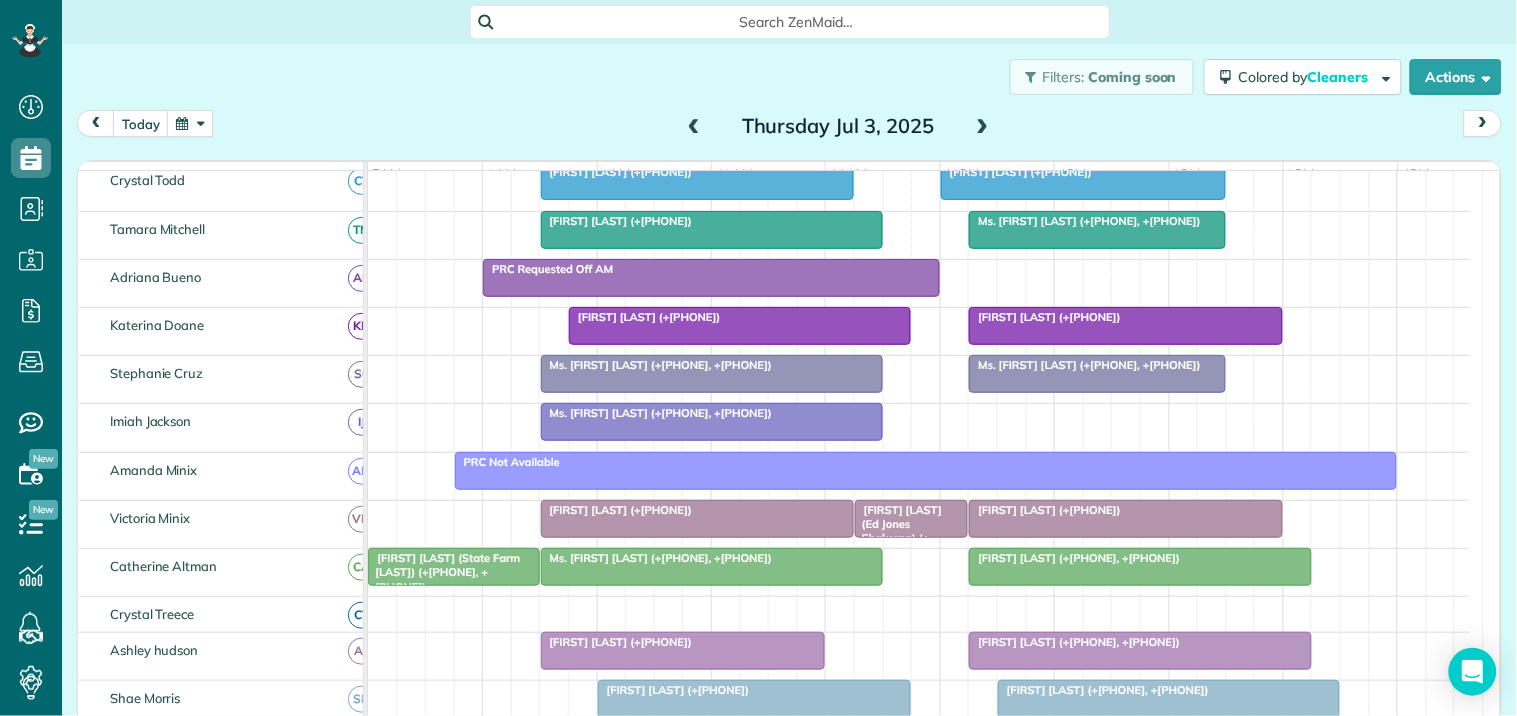 click on "Ms. Melissa Orme (+14043920319, +16788769253)" at bounding box center [1085, 365] 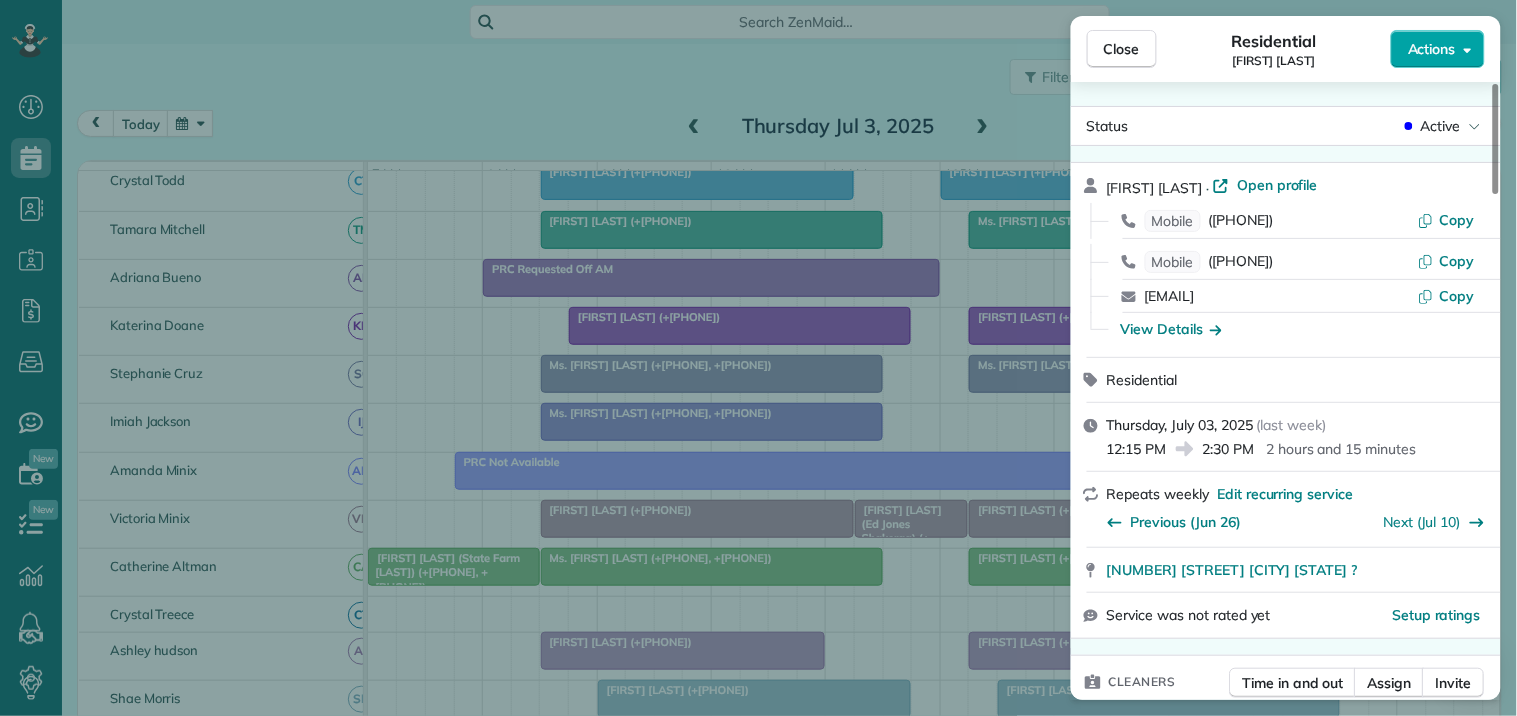 click on "Actions" at bounding box center (1432, 49) 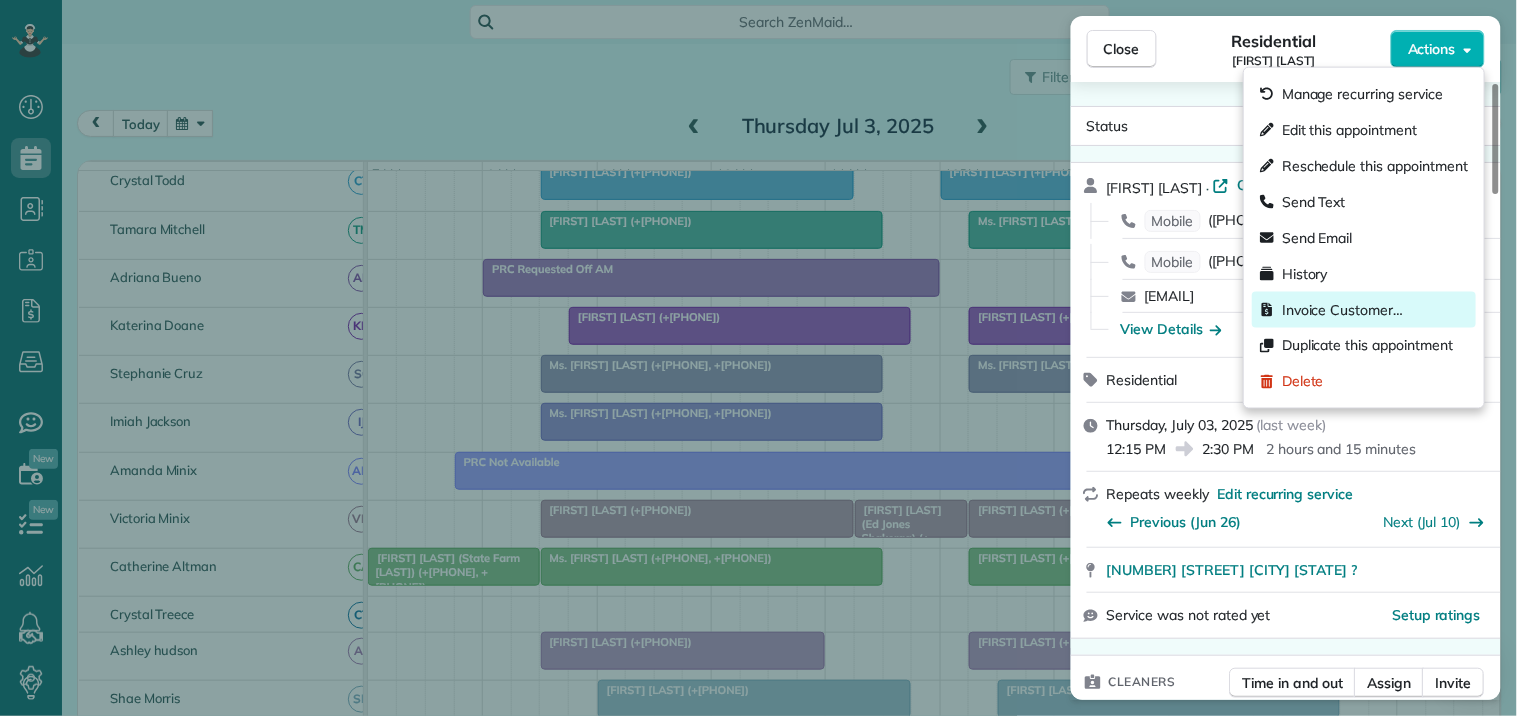click on "Invoice Customer…" at bounding box center [1342, 310] 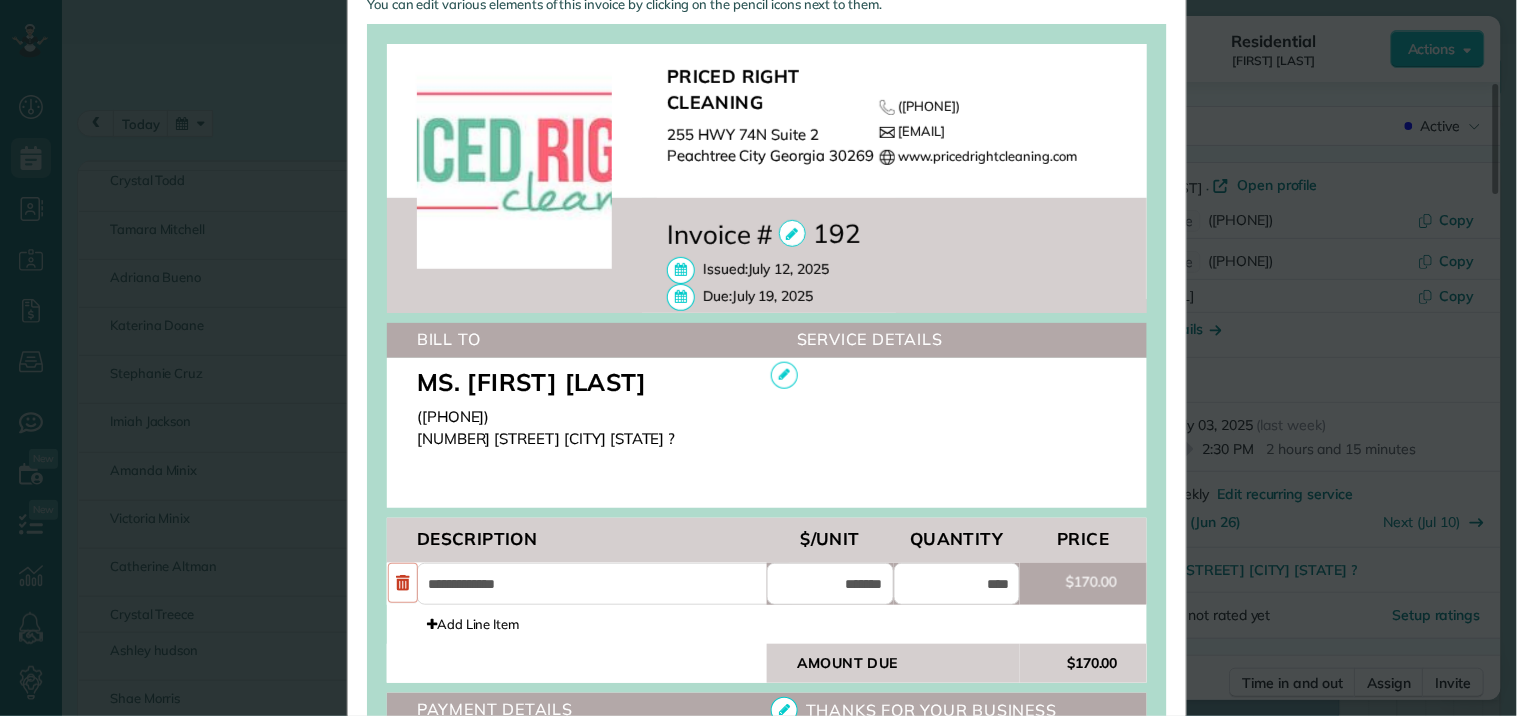 scroll, scrollTop: 596, scrollLeft: 0, axis: vertical 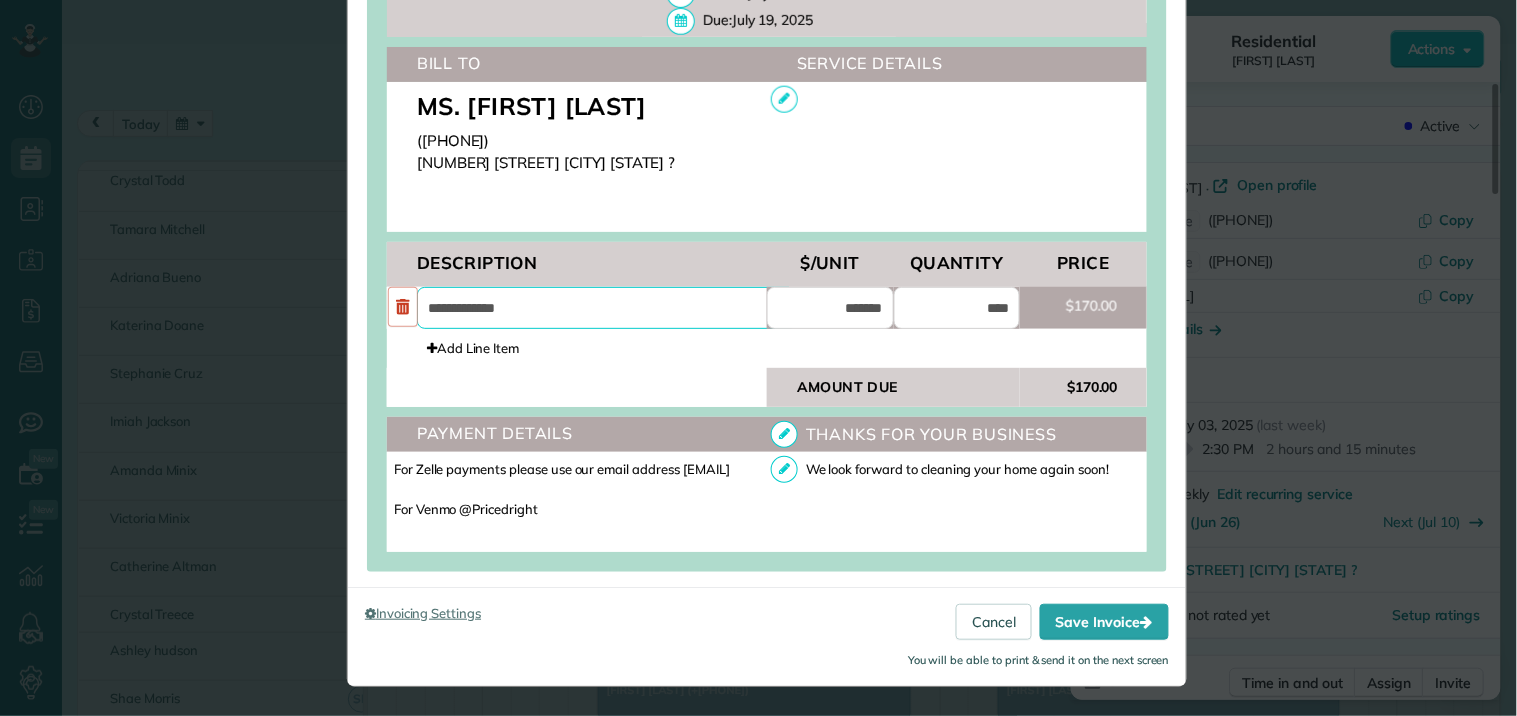 click on "**********" at bounding box center (607, 308) 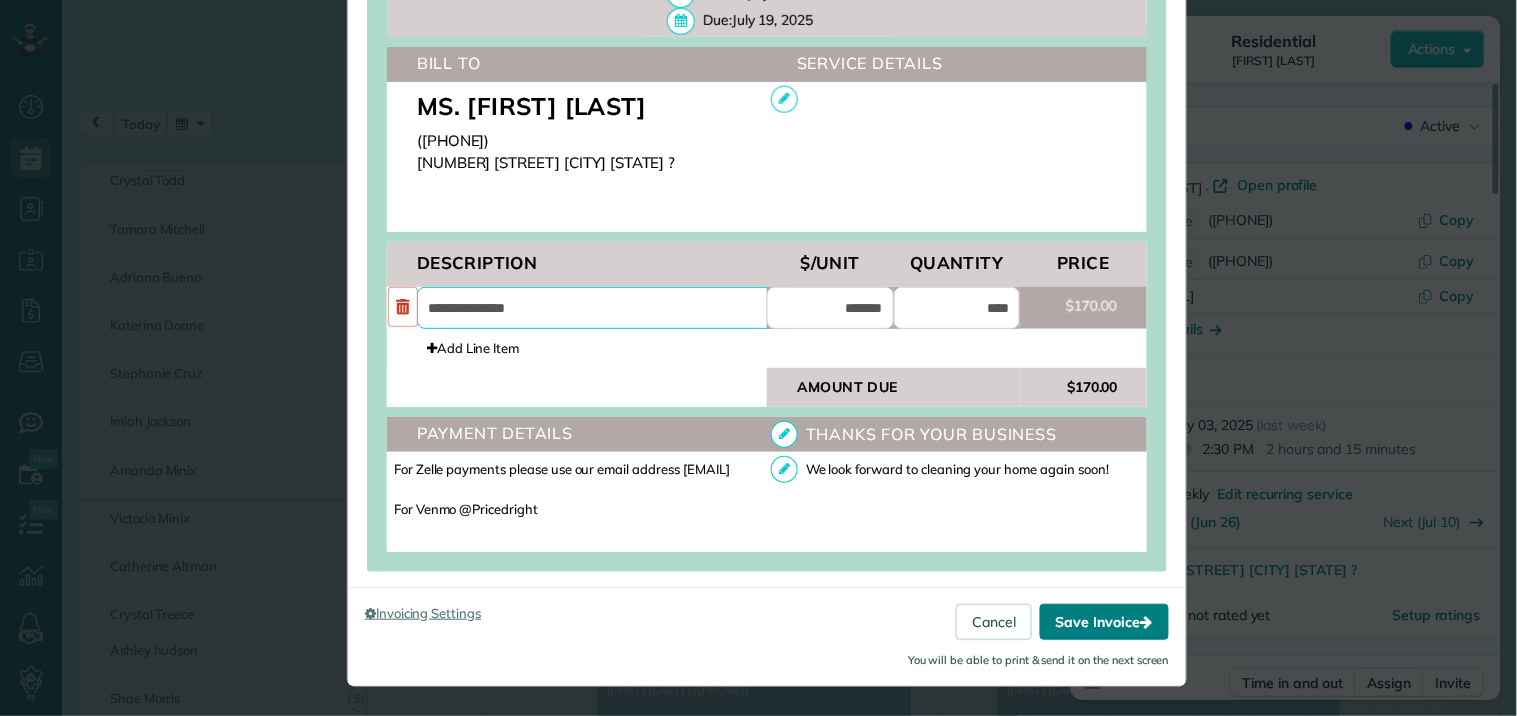 type on "**********" 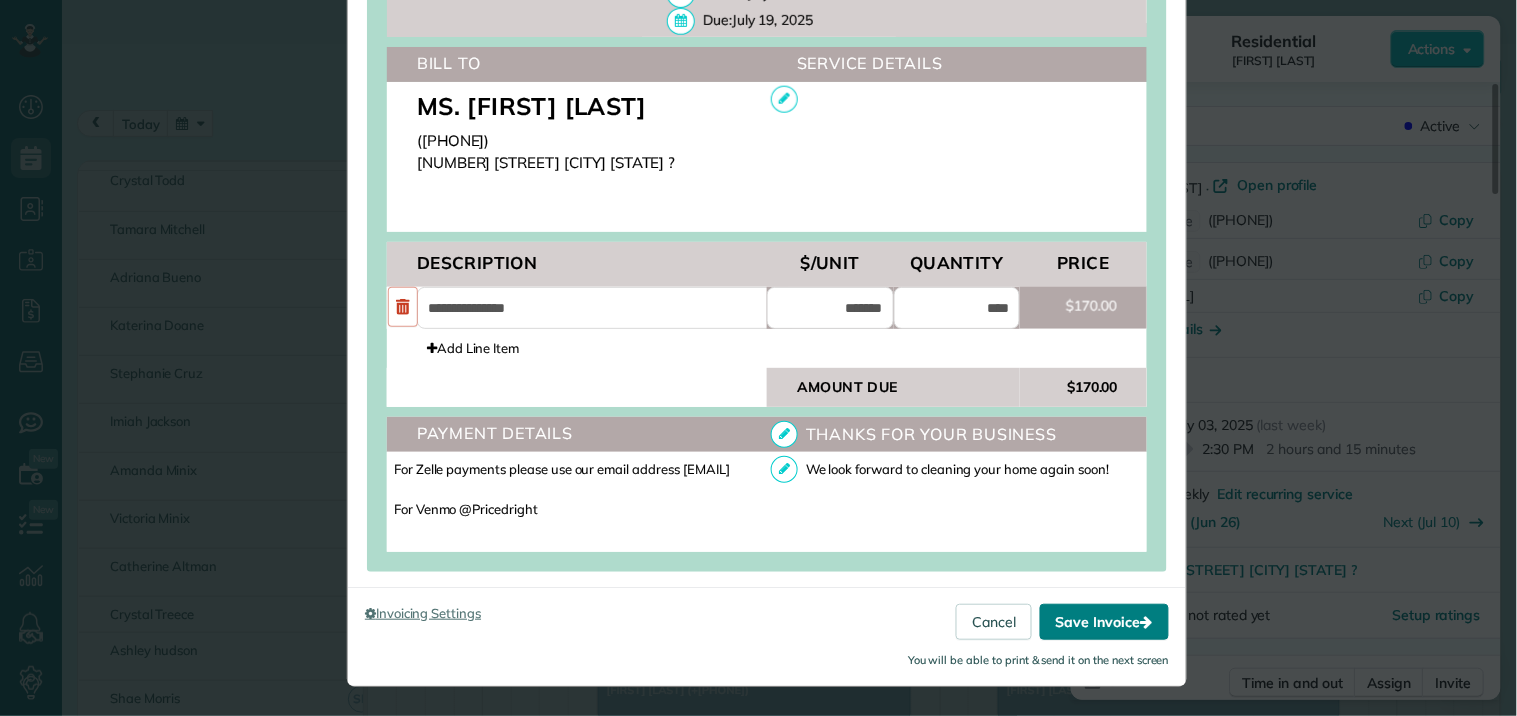 click on "Save Invoice" at bounding box center (1104, 622) 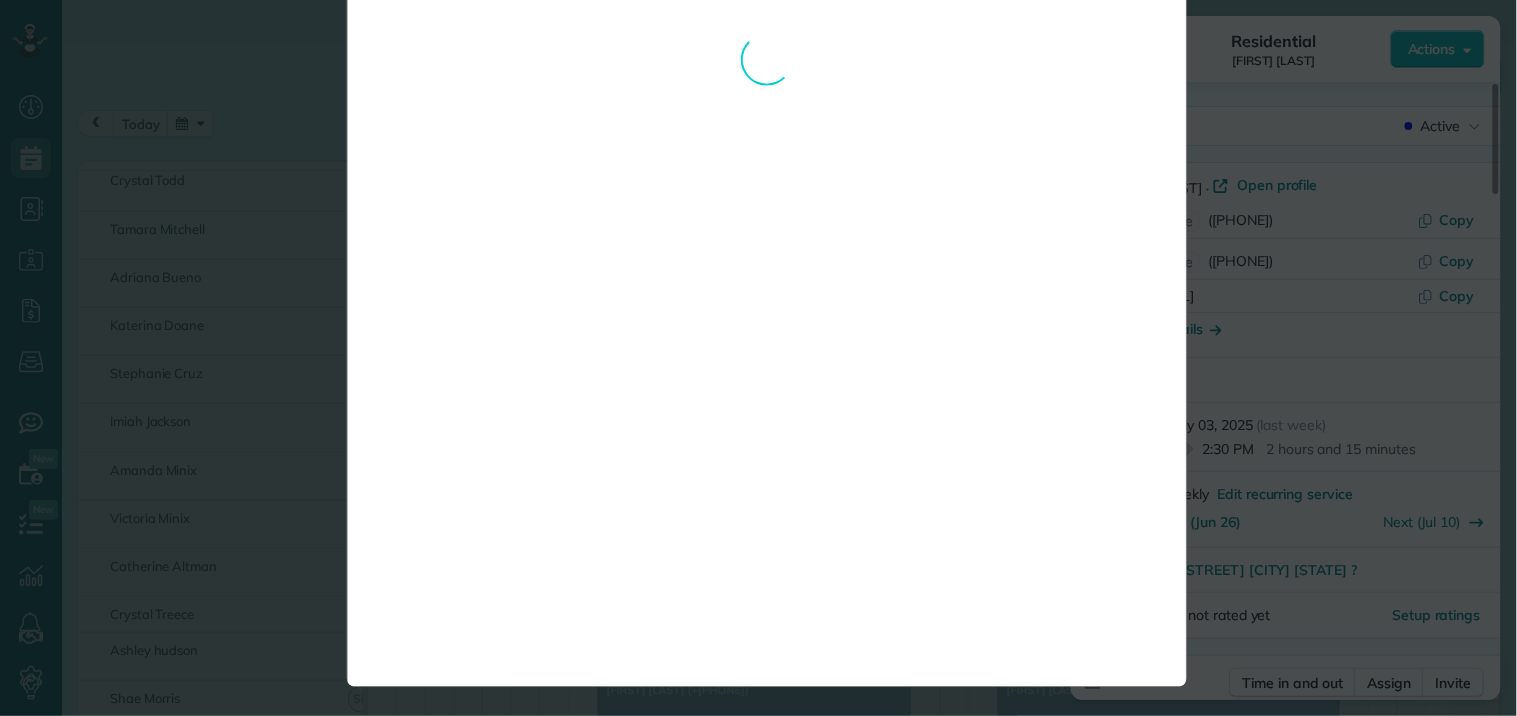 scroll, scrollTop: 94, scrollLeft: 0, axis: vertical 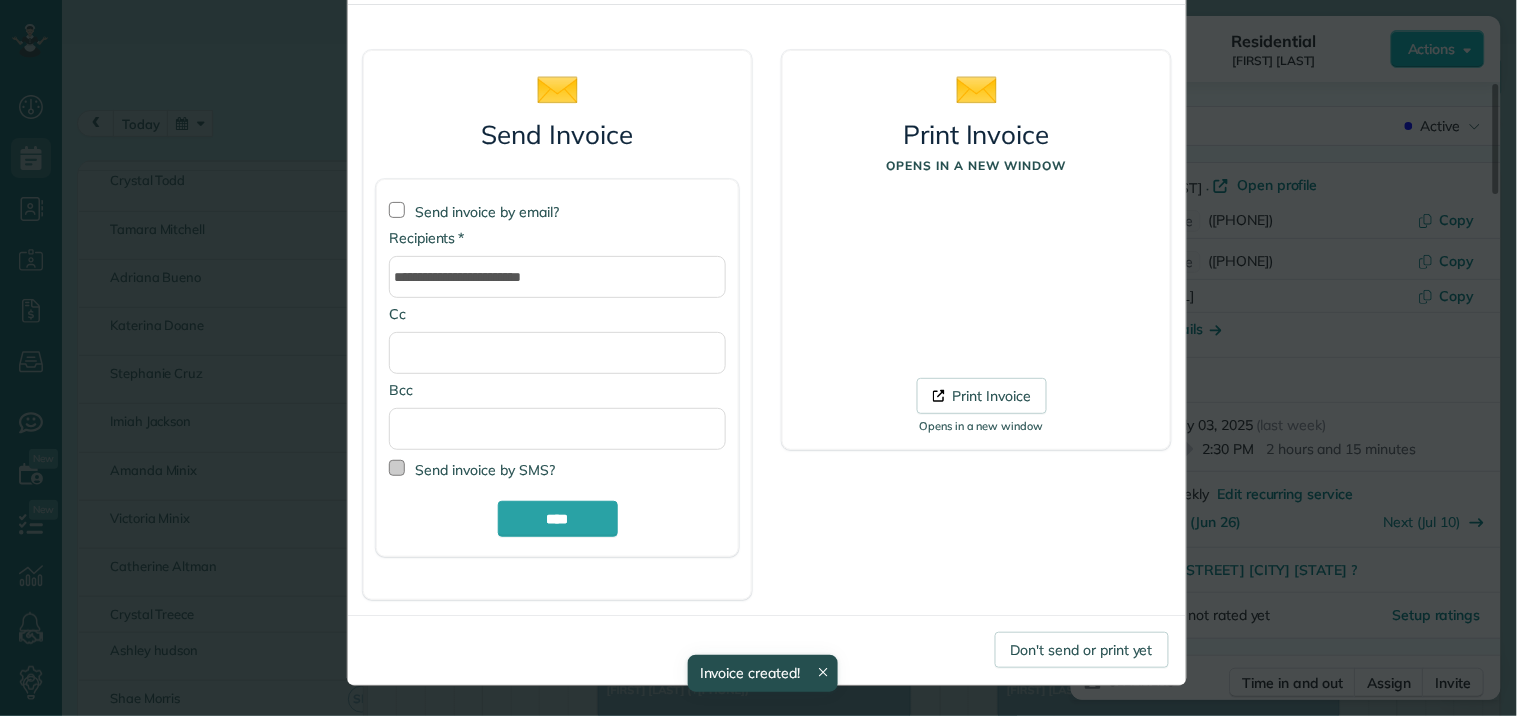 click at bounding box center [397, 468] 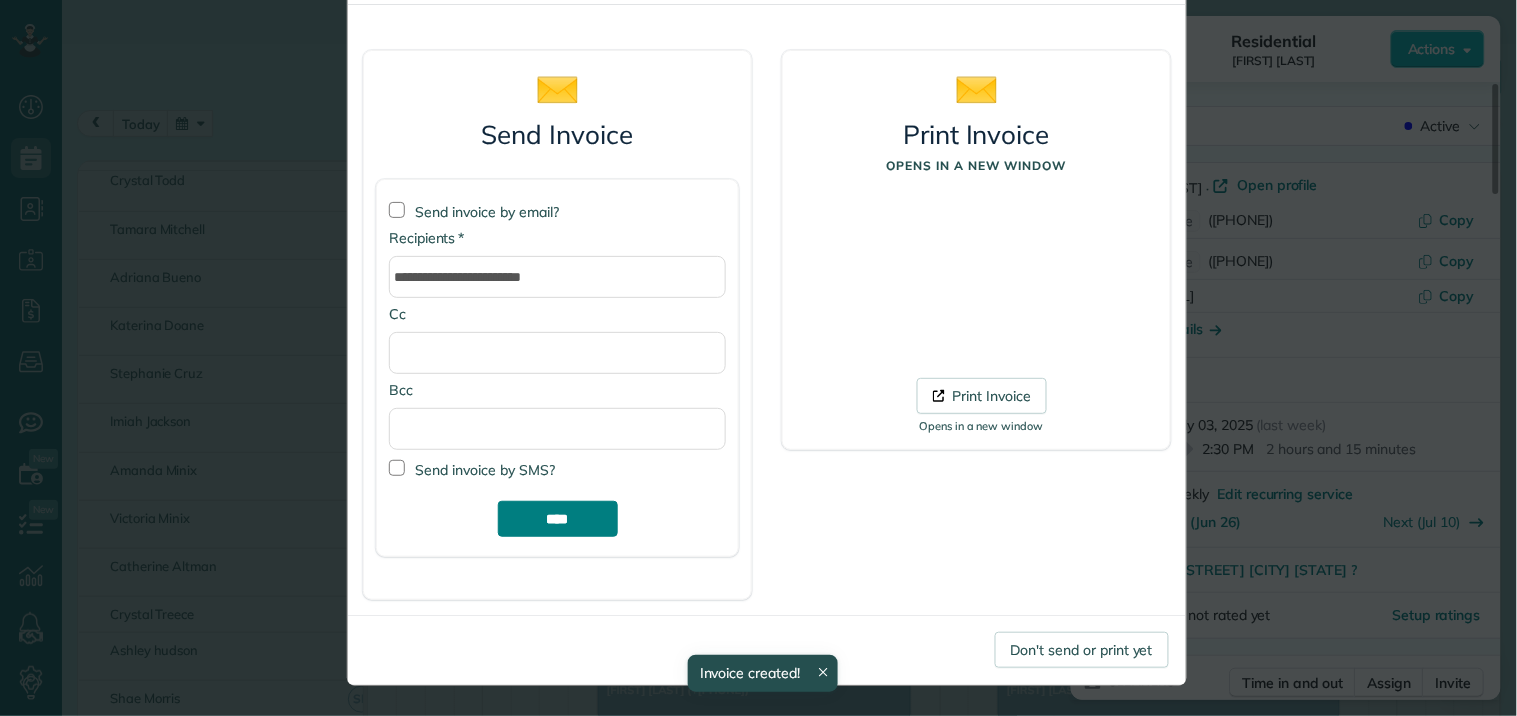 click on "****" at bounding box center [558, 519] 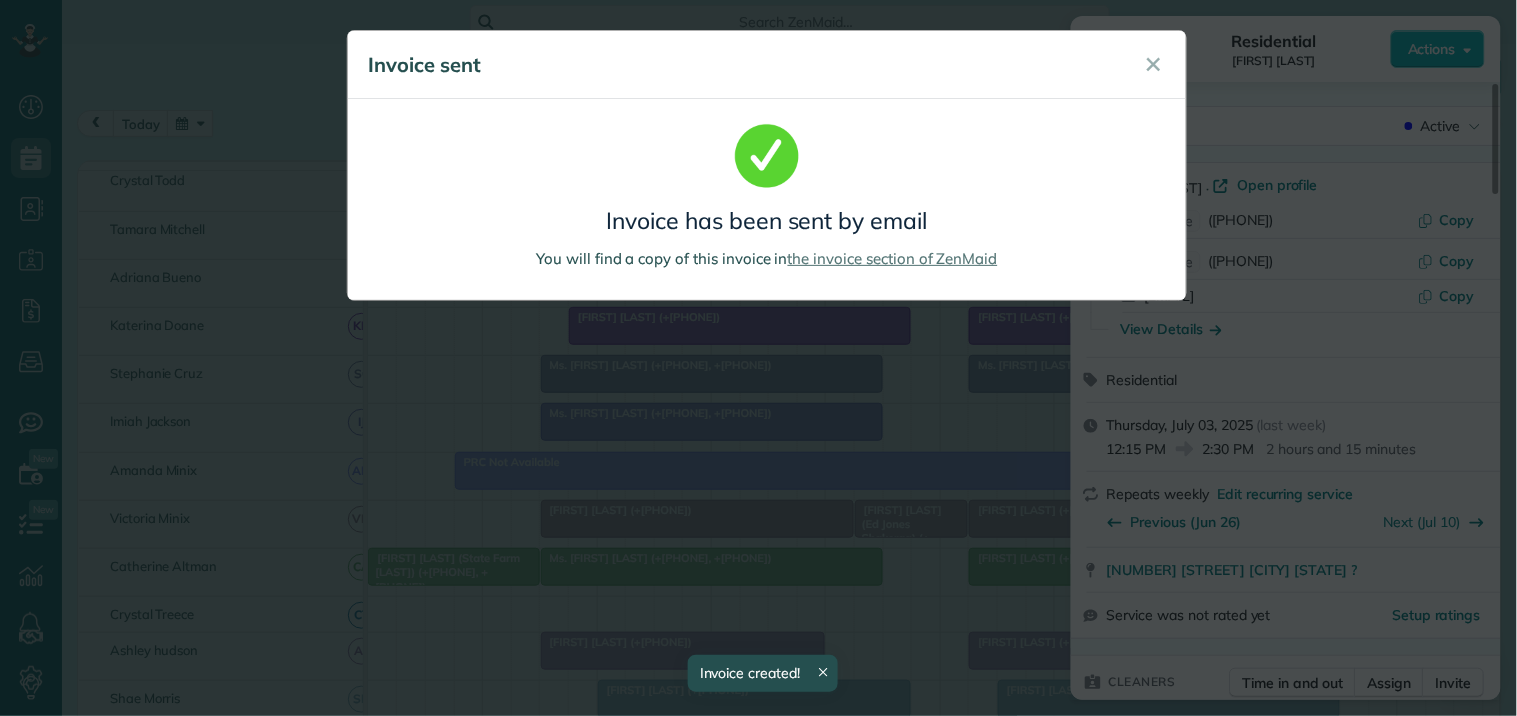 scroll, scrollTop: 0, scrollLeft: 0, axis: both 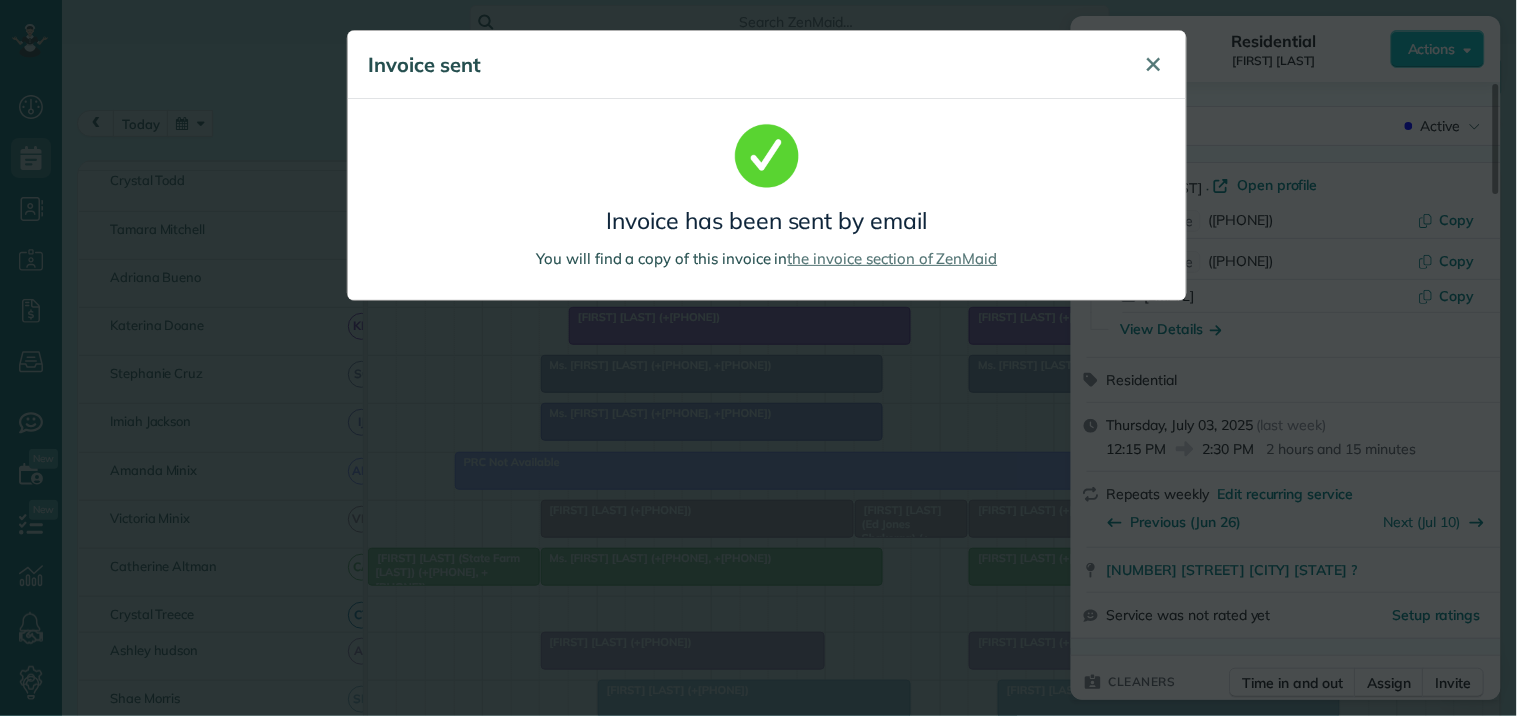 click on "✕" at bounding box center [1154, 64] 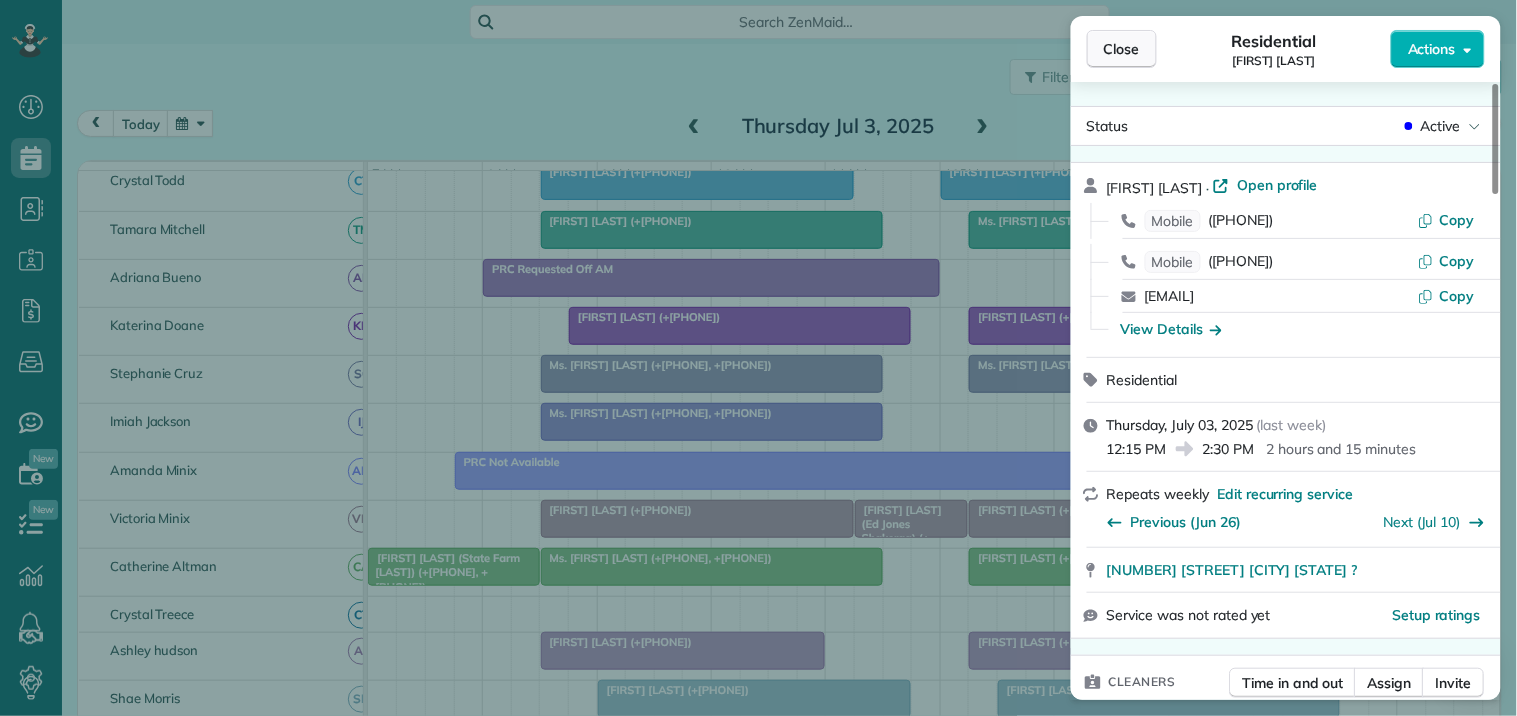 click on "Close" at bounding box center [1122, 49] 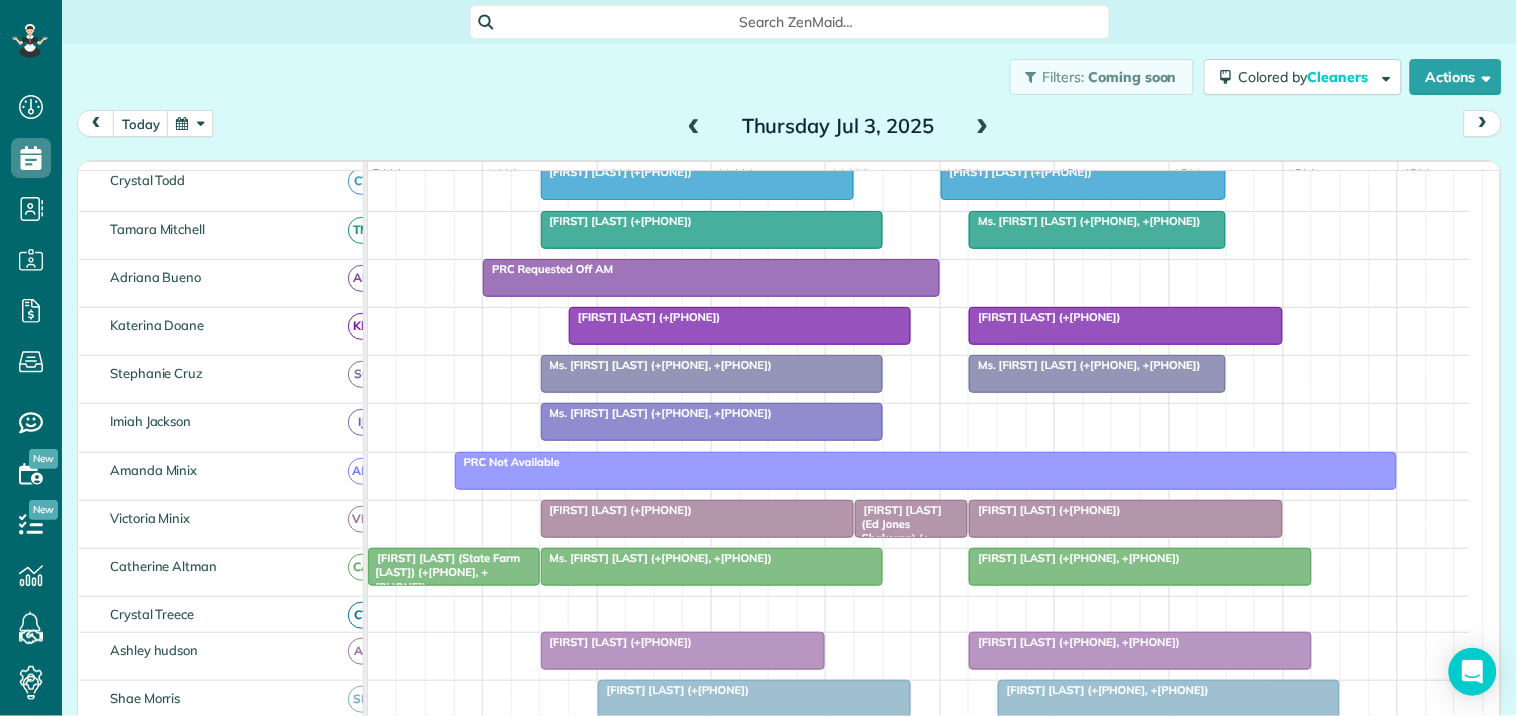 click on "Filters:   Coming soon
Colored by  Cleaners
Color by Cleaner
Color by Team
Color by Status
Color by Recurrence
Color by Paid/Unpaid
Filters  Default
Schedule Changes
Actions
Create Appointment
Create Task
Clock In/Out
Send Work Orders
Print Route Sheets
Today's Emails/Texts
Export data.." at bounding box center [789, 77] 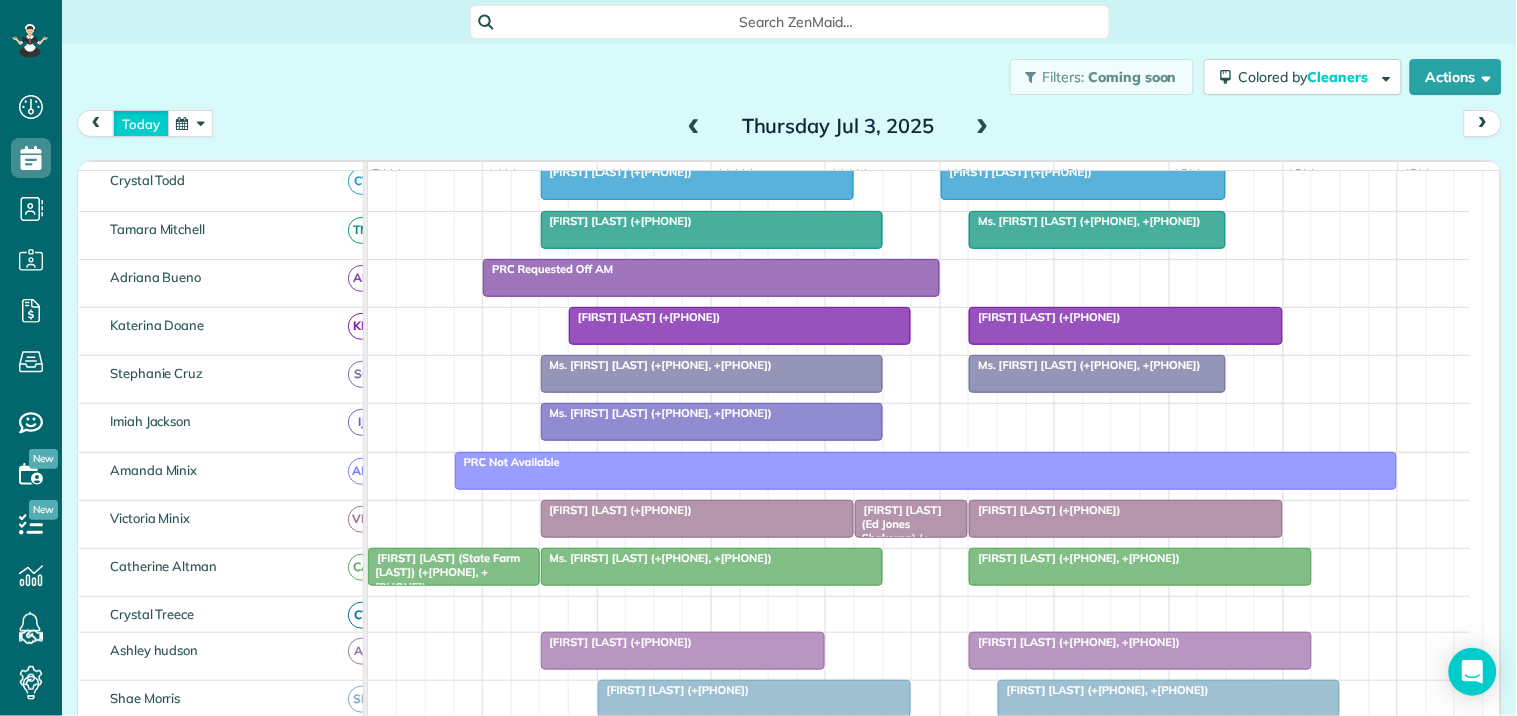 click on "today" at bounding box center (141, 123) 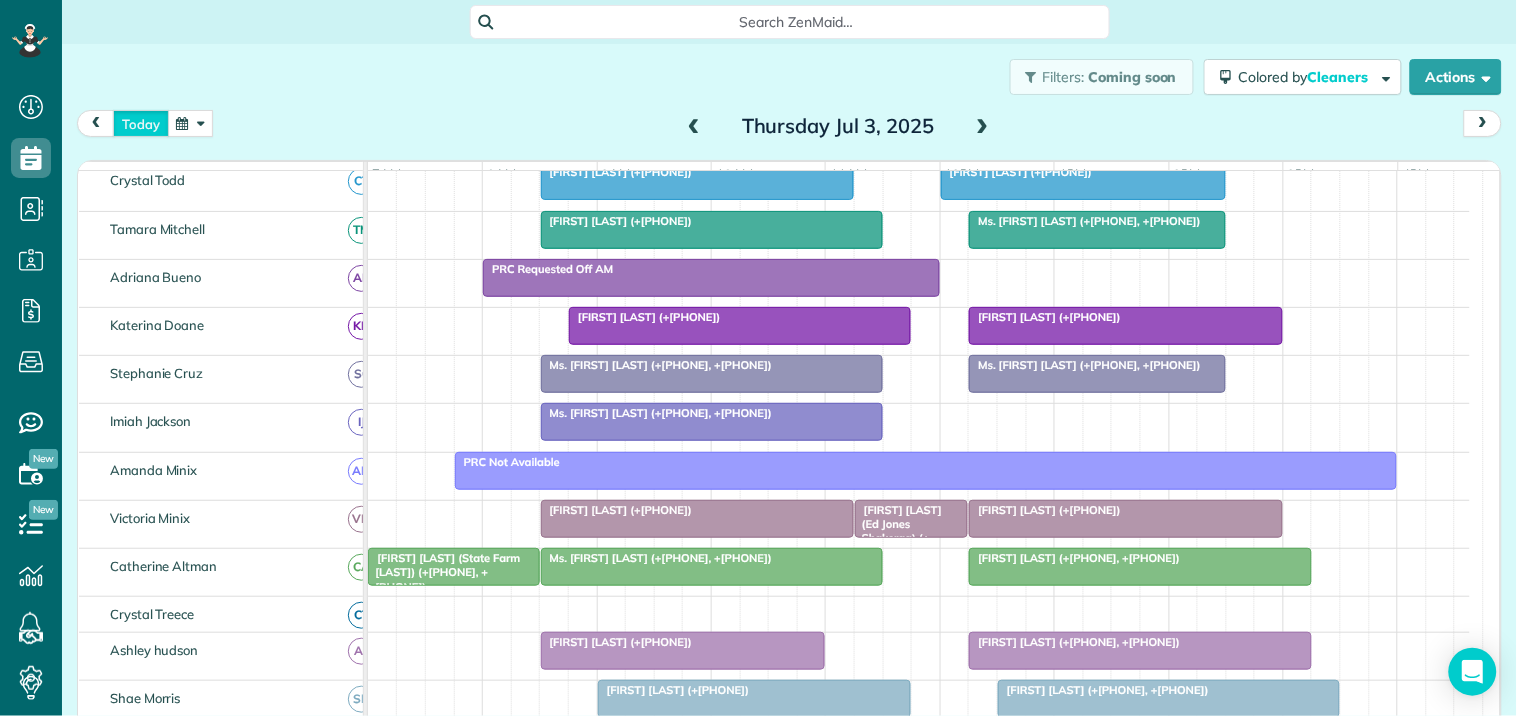 scroll, scrollTop: 254, scrollLeft: 0, axis: vertical 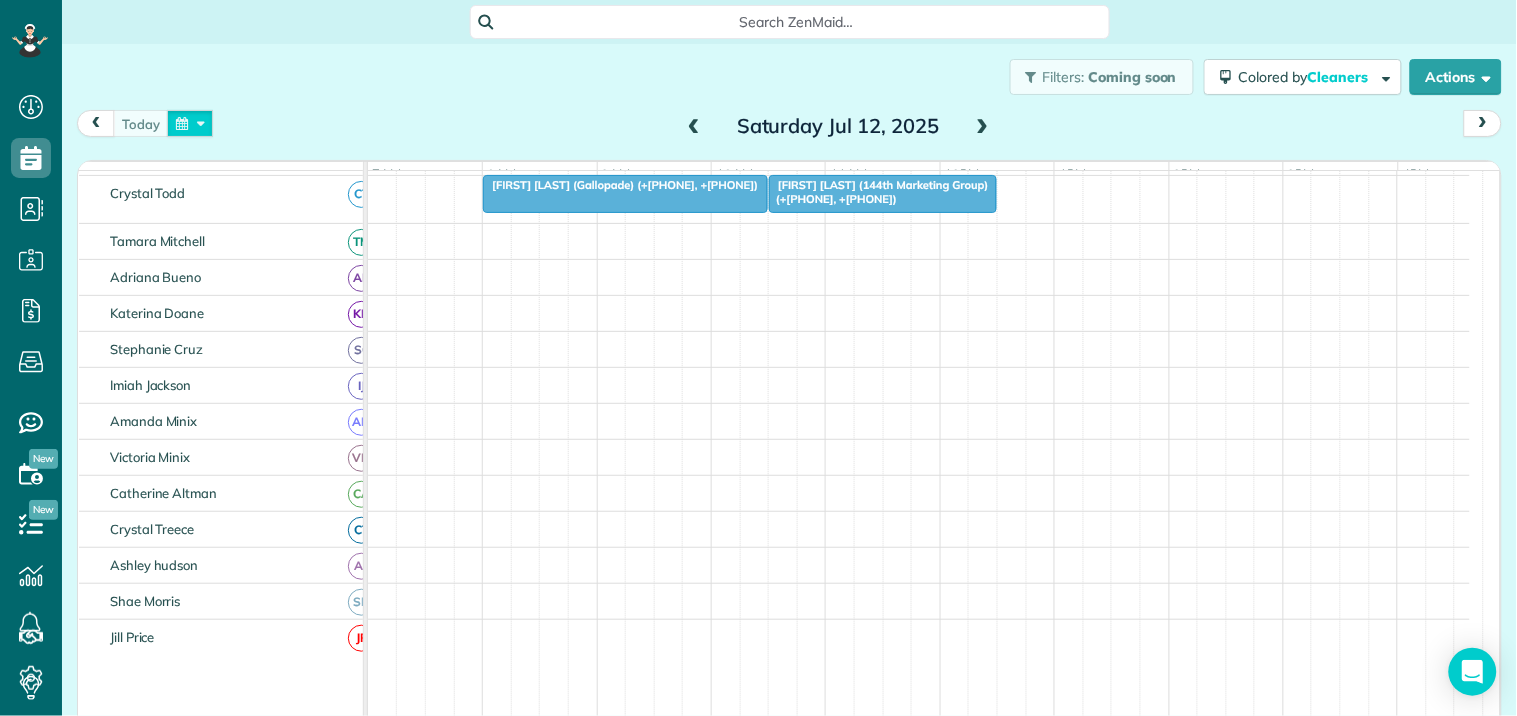 click at bounding box center (190, 123) 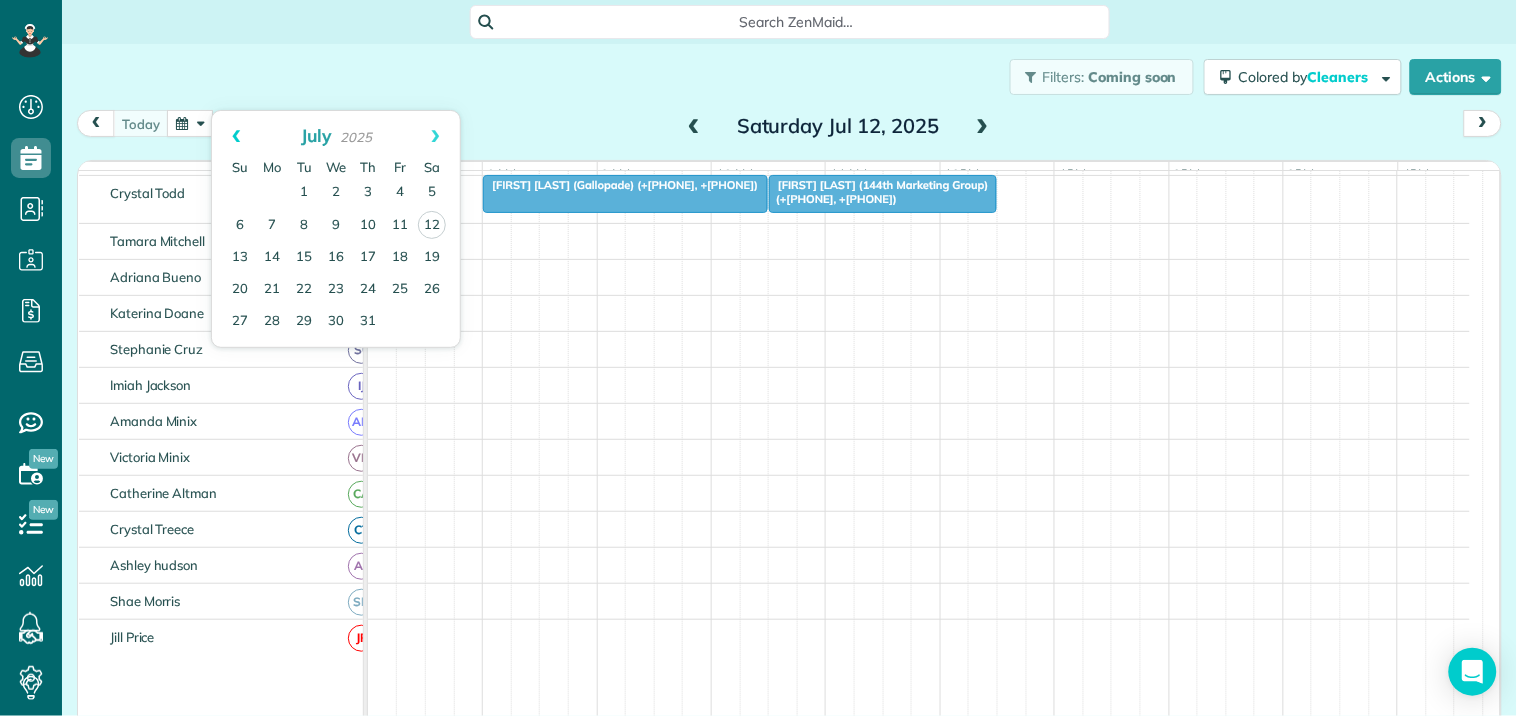 click on "Prev" at bounding box center [236, 136] 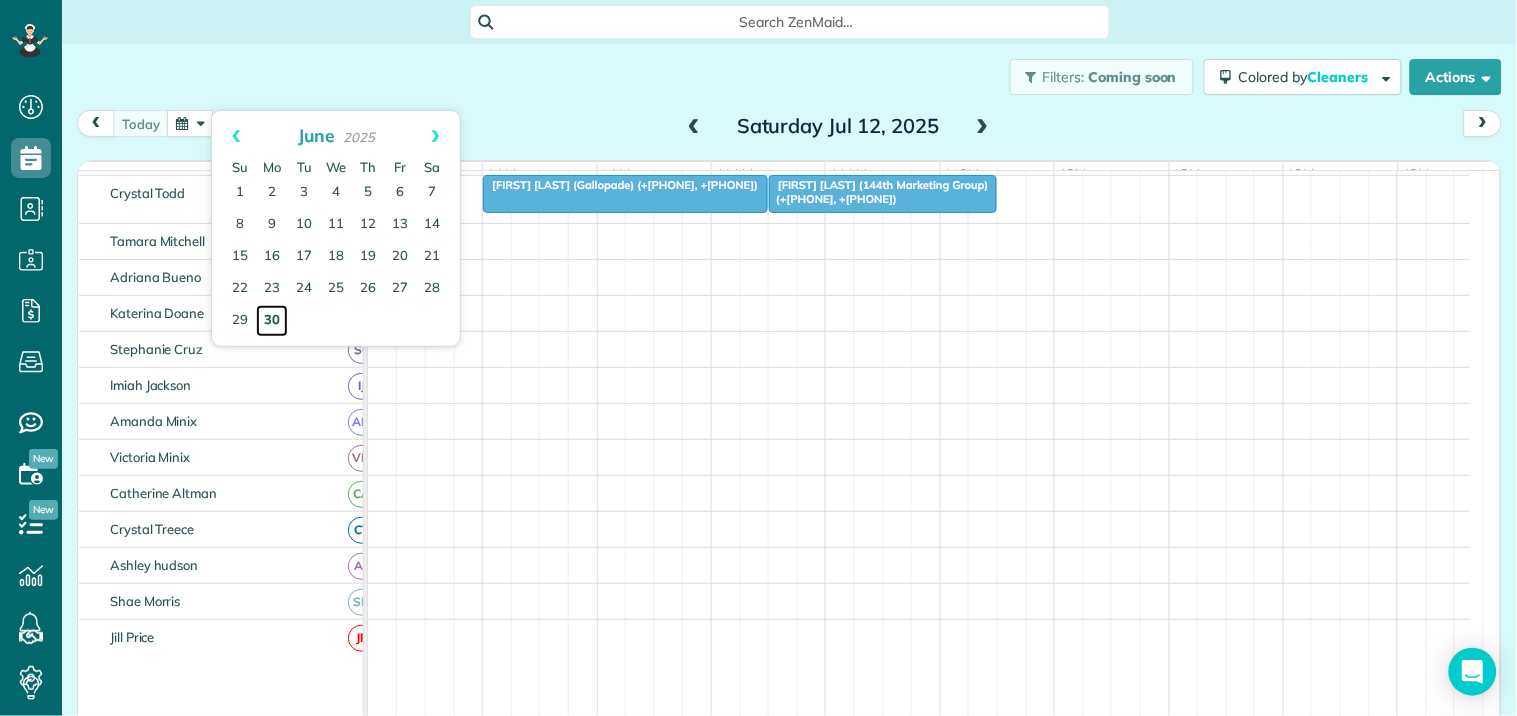 click on "30" at bounding box center [272, 321] 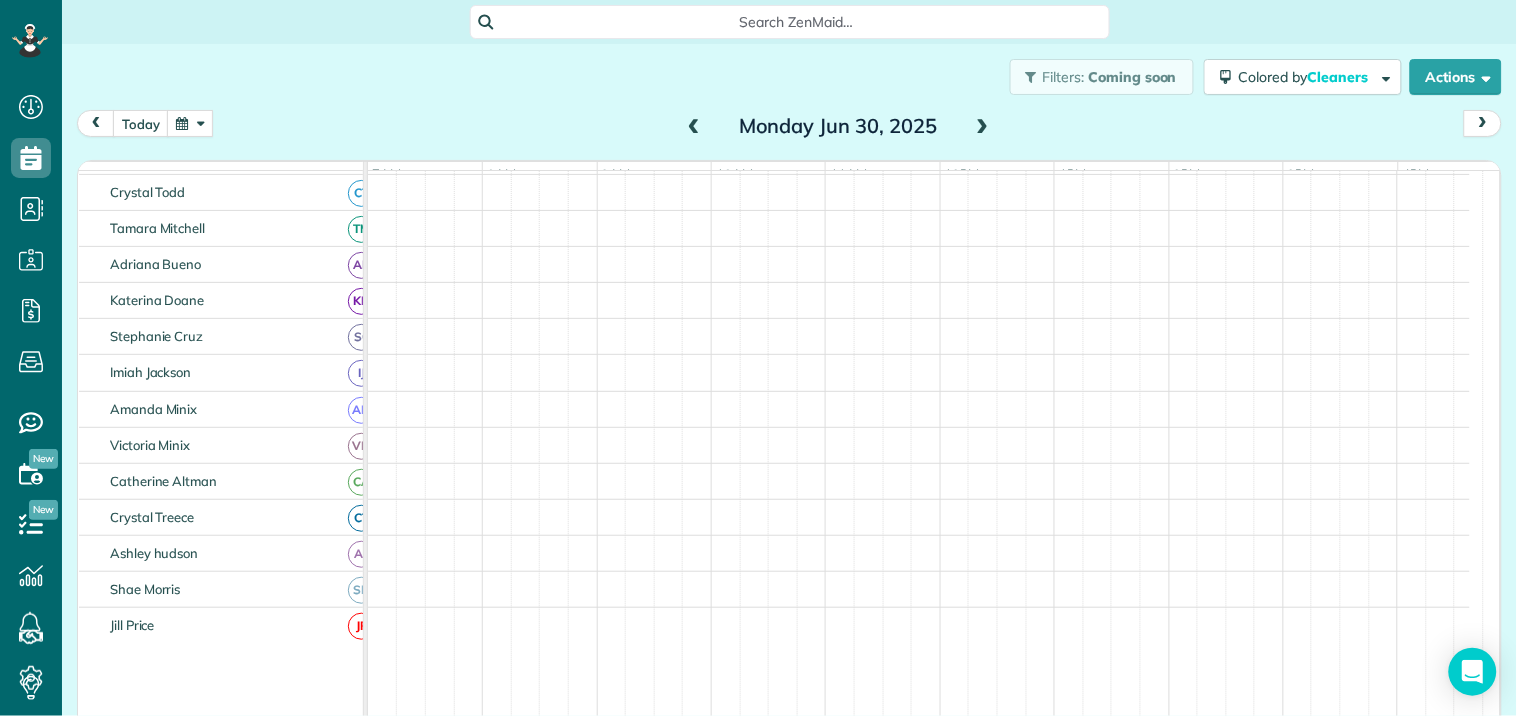 scroll, scrollTop: 433, scrollLeft: 0, axis: vertical 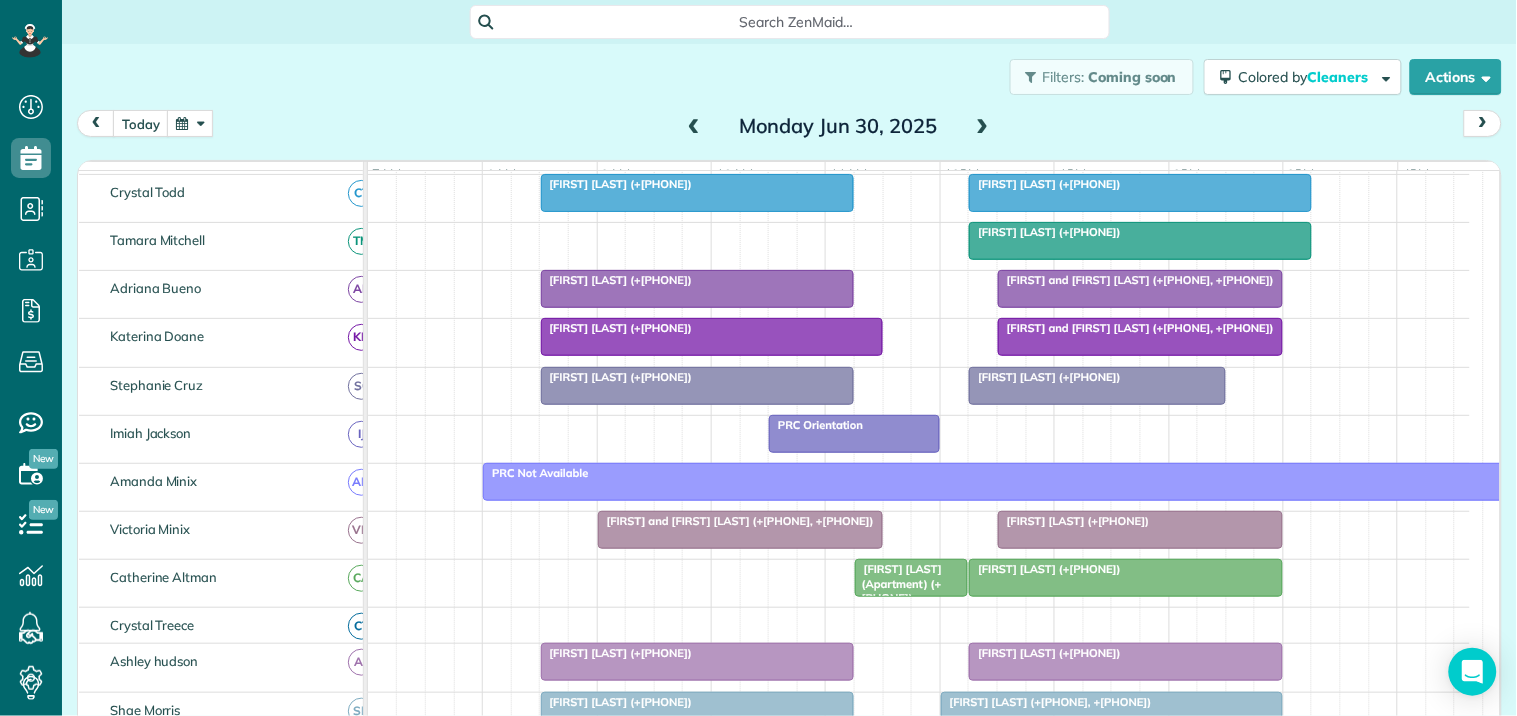 click at bounding box center (190, 123) 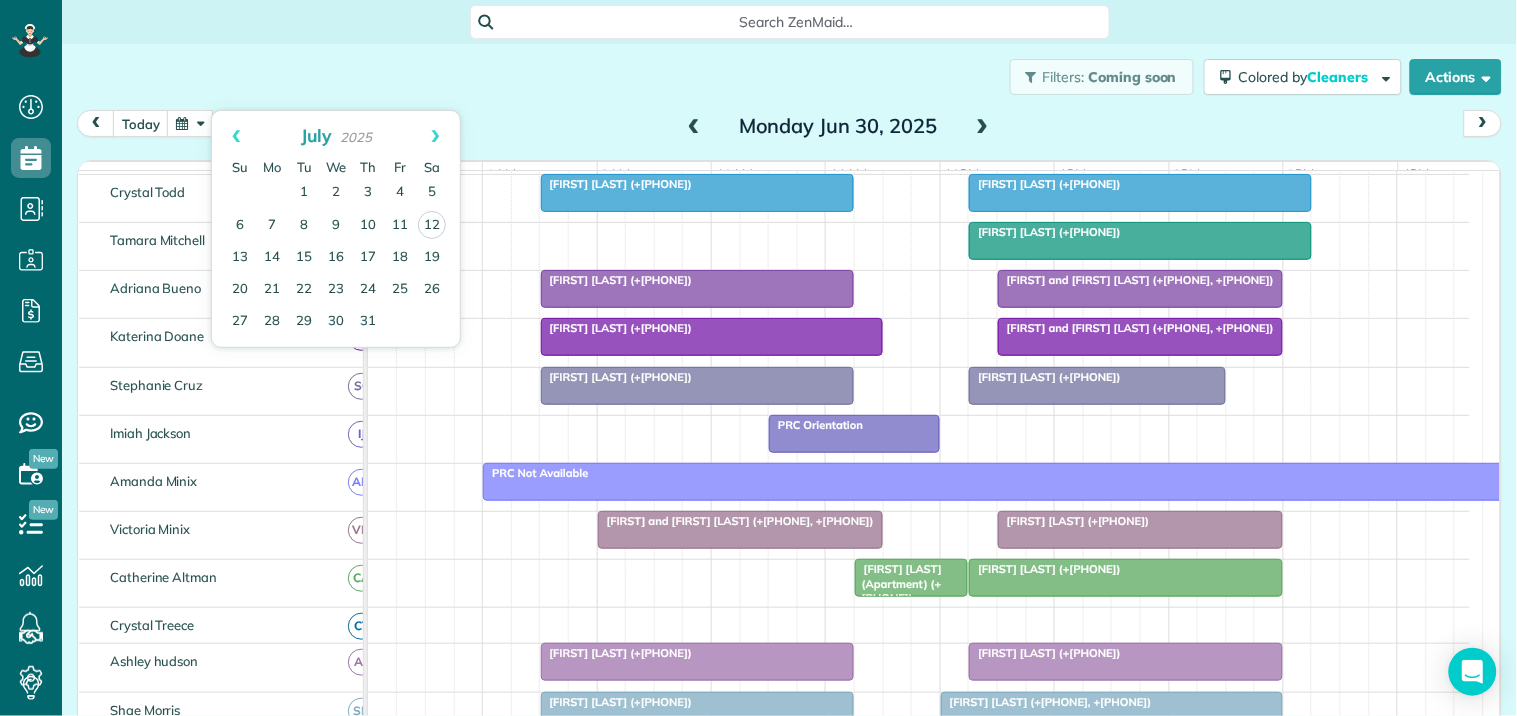 click at bounding box center (190, 123) 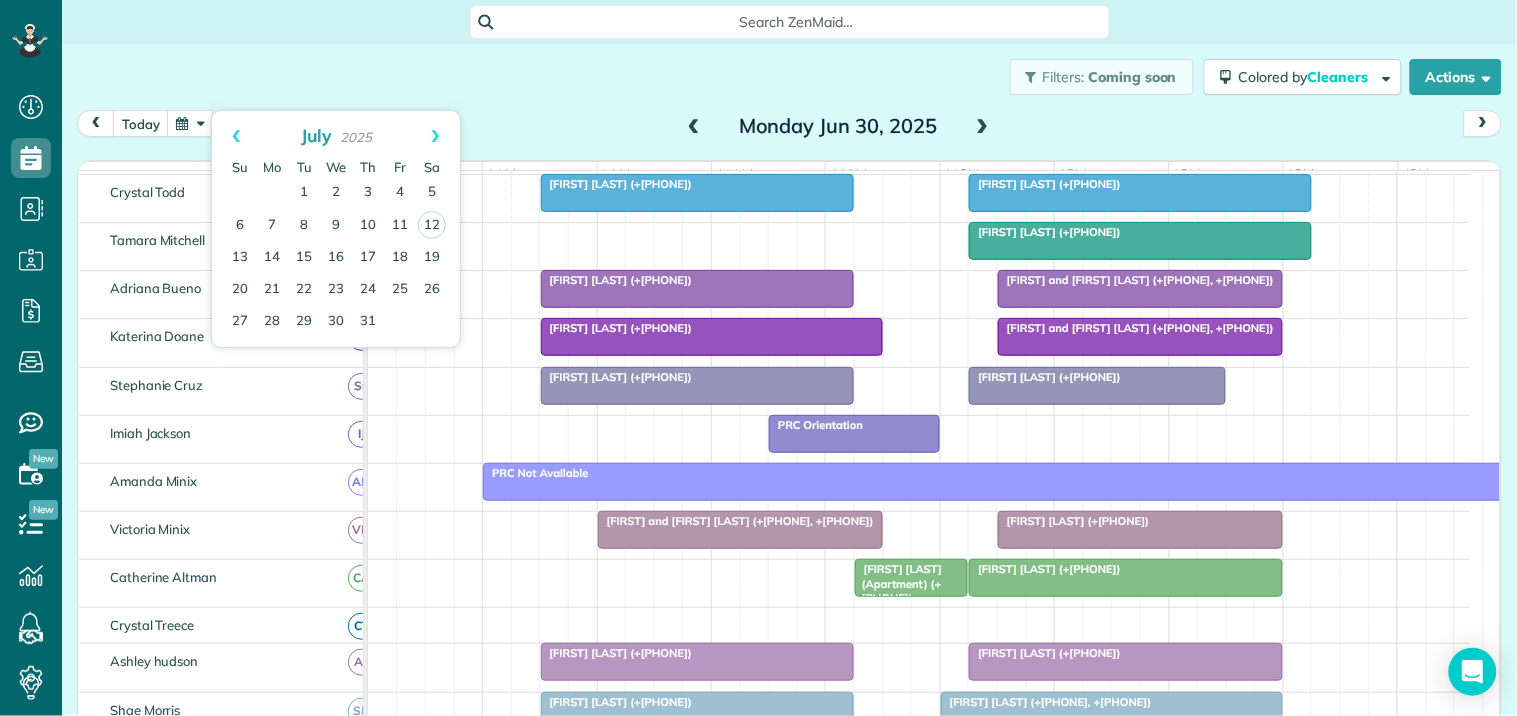 drag, startPoint x: 543, startPoint y: 100, endPoint x: 511, endPoint y: 113, distance: 34.539833 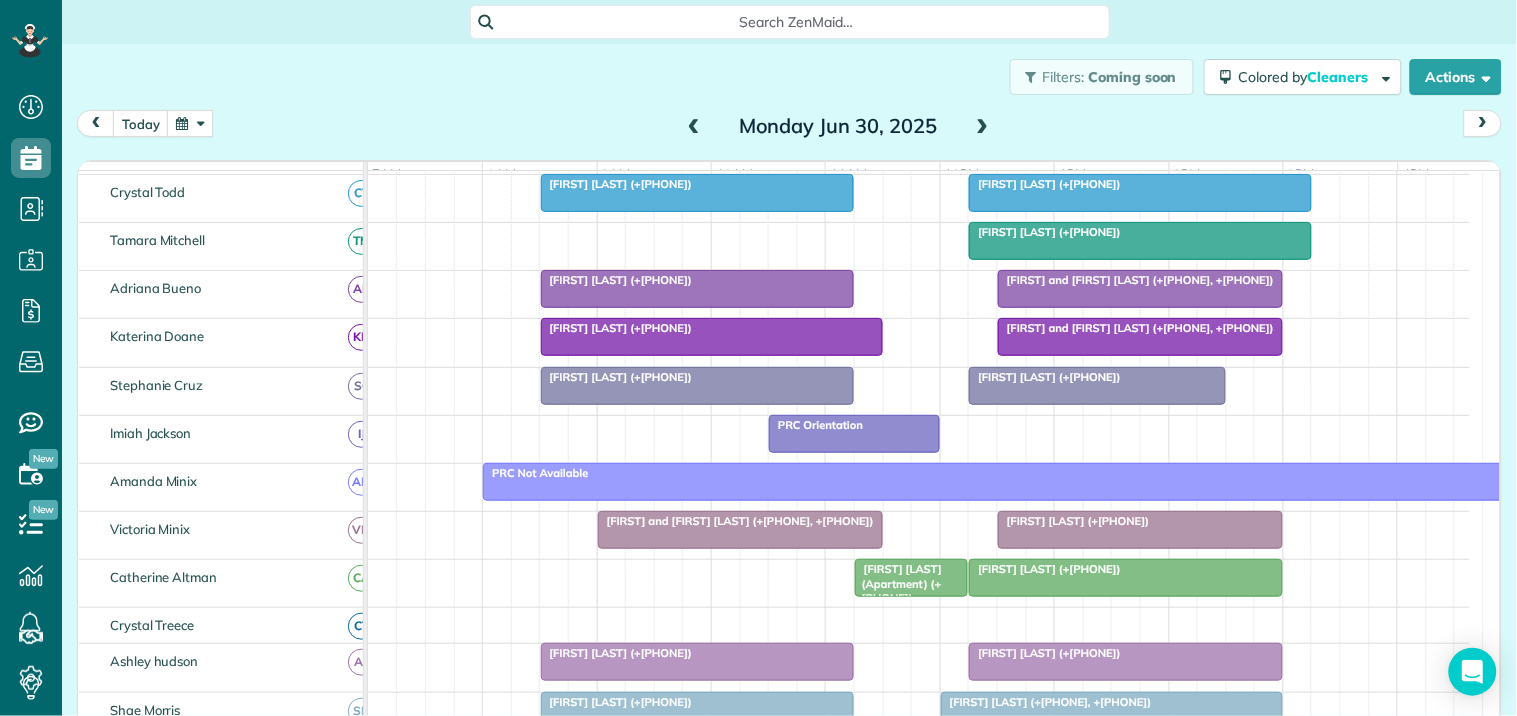 click at bounding box center [190, 123] 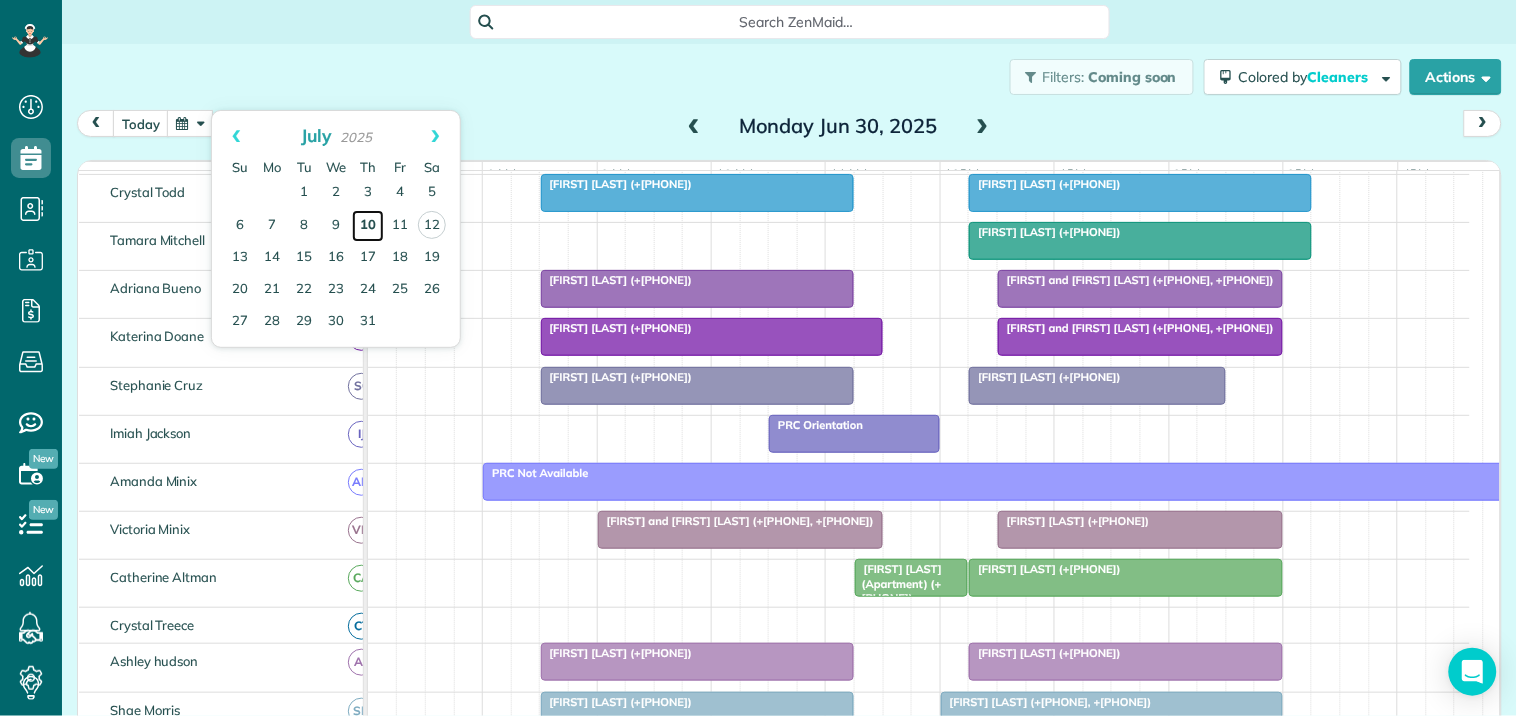 click on "10" at bounding box center (368, 226) 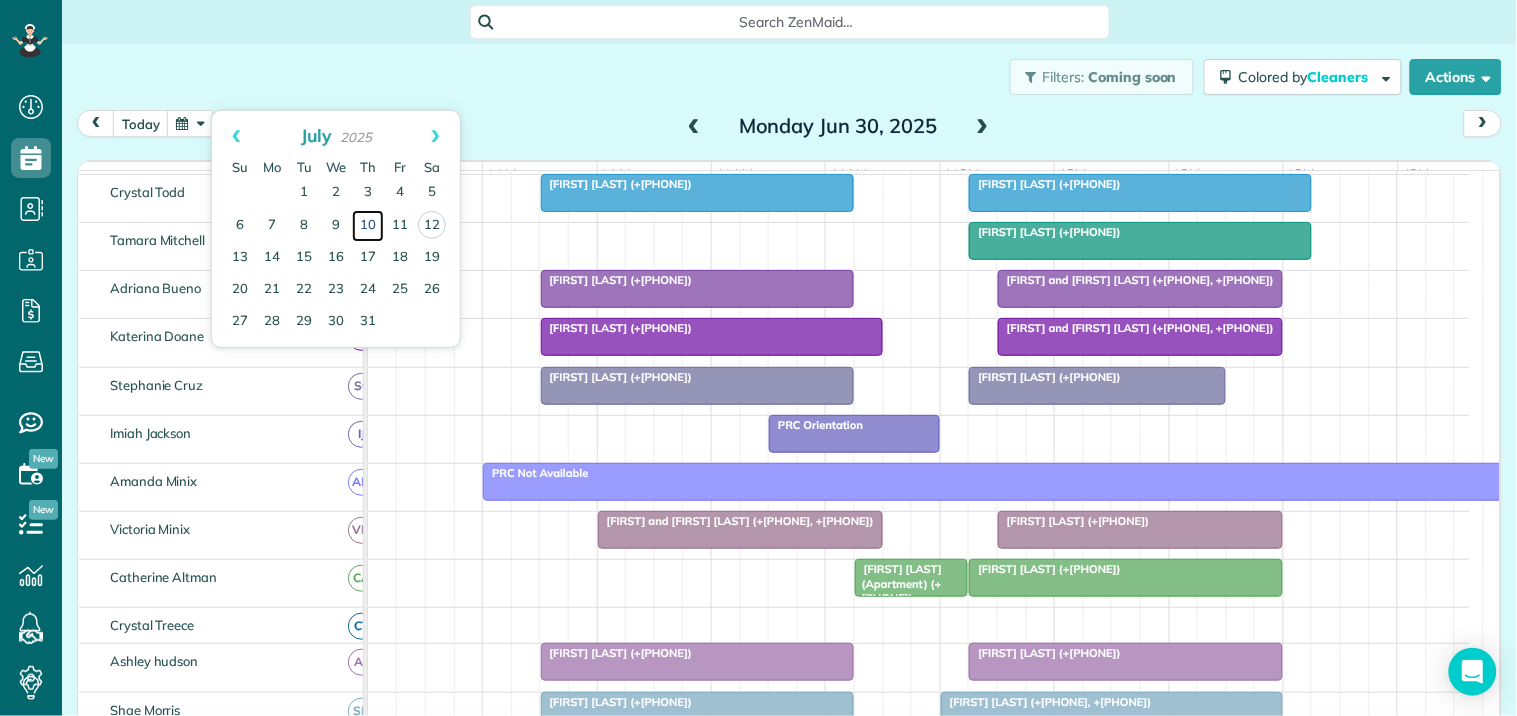 scroll, scrollTop: 254, scrollLeft: 0, axis: vertical 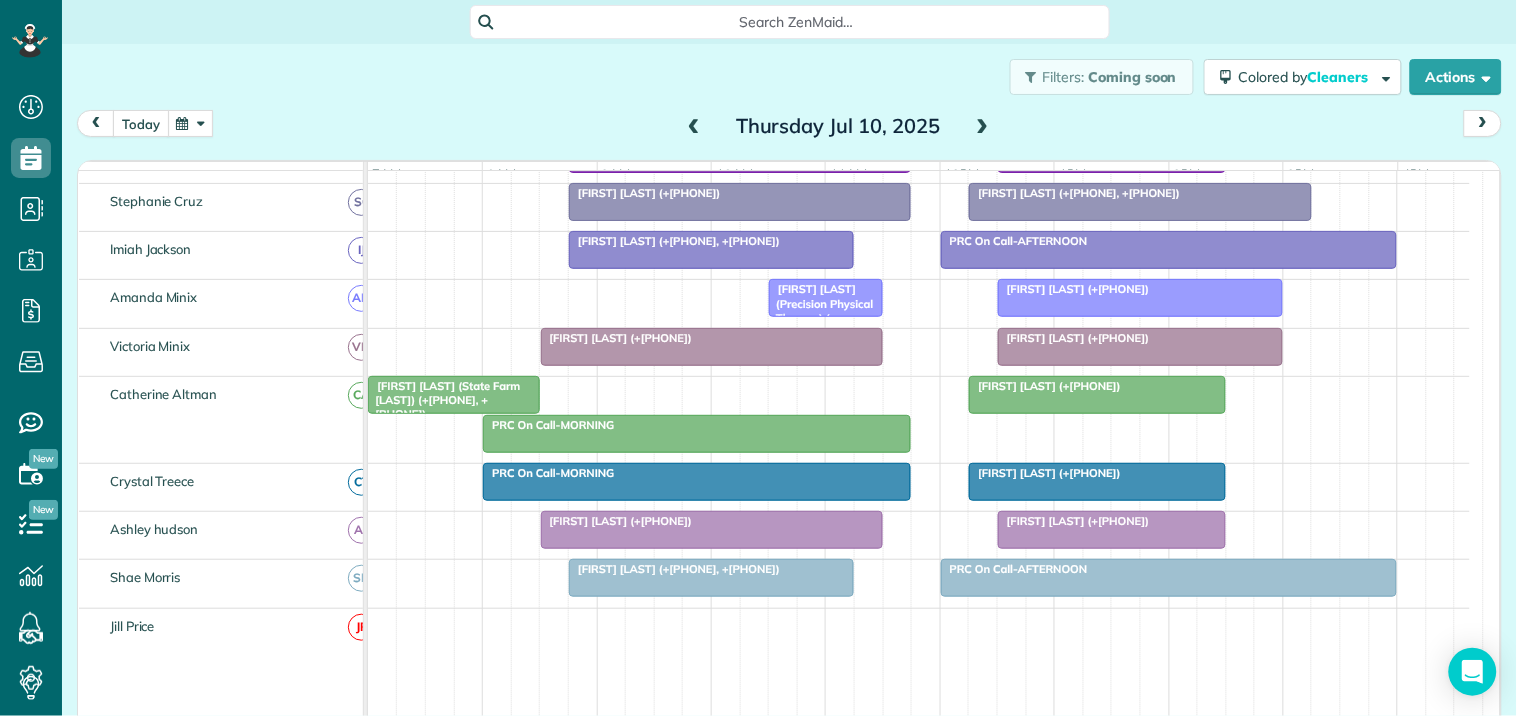 click on "today" at bounding box center (141, 123) 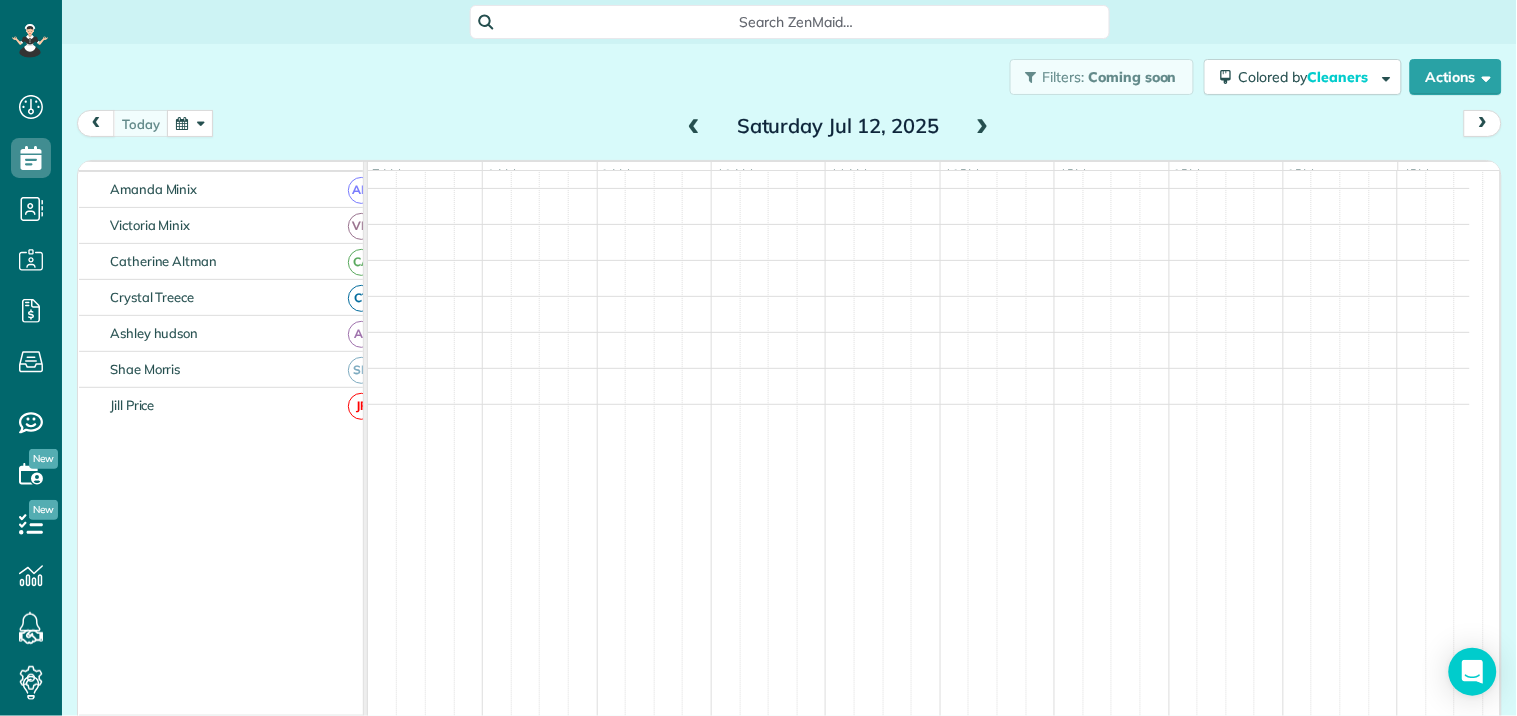 scroll, scrollTop: 390, scrollLeft: 0, axis: vertical 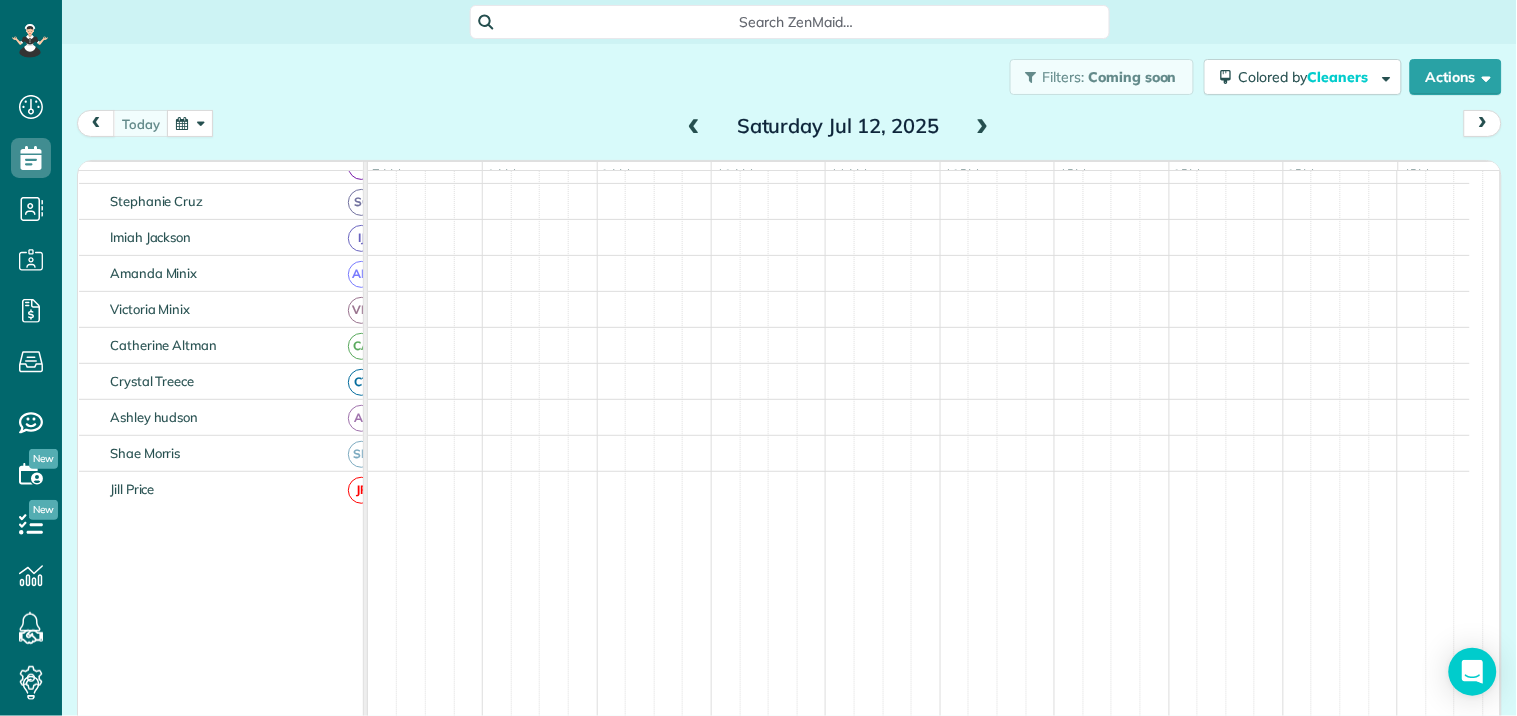 click at bounding box center [983, 127] 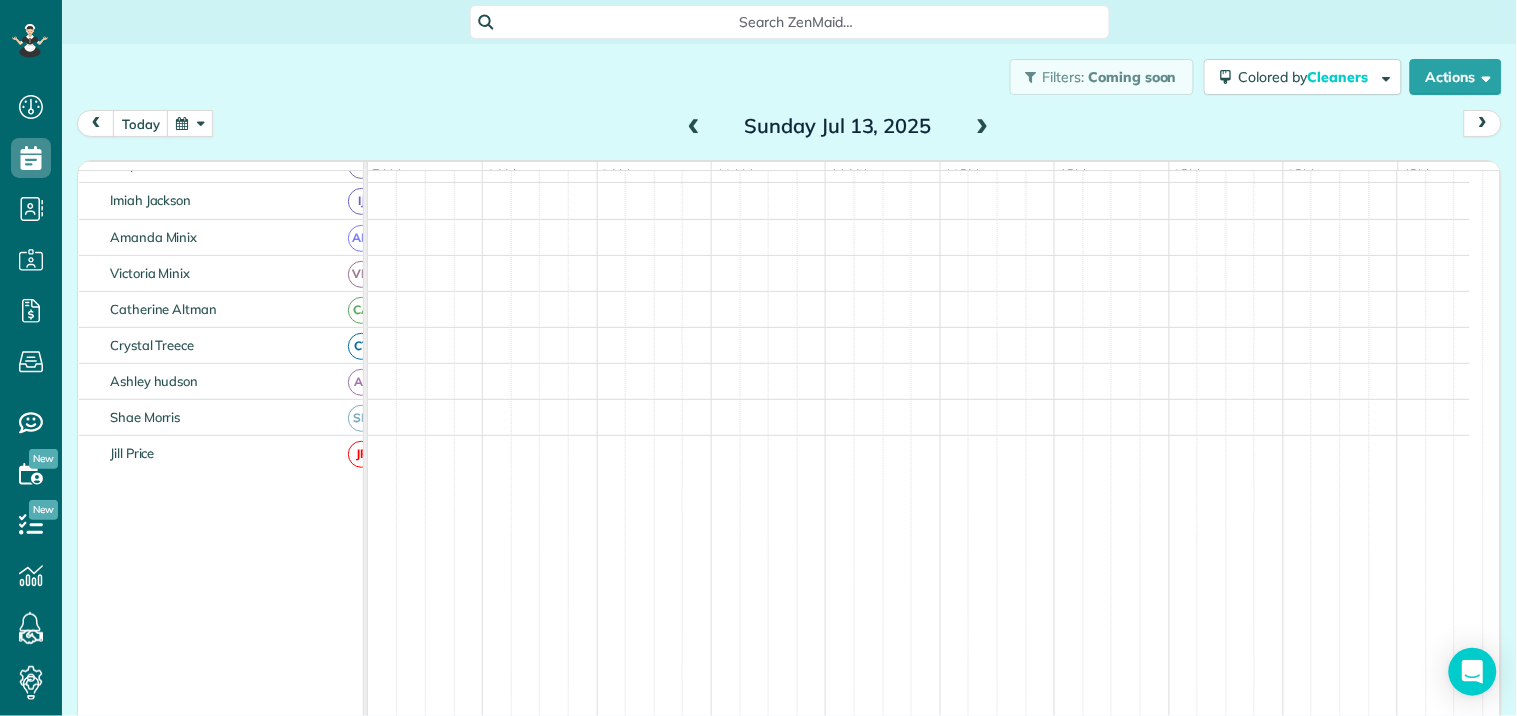 scroll, scrollTop: 390, scrollLeft: 0, axis: vertical 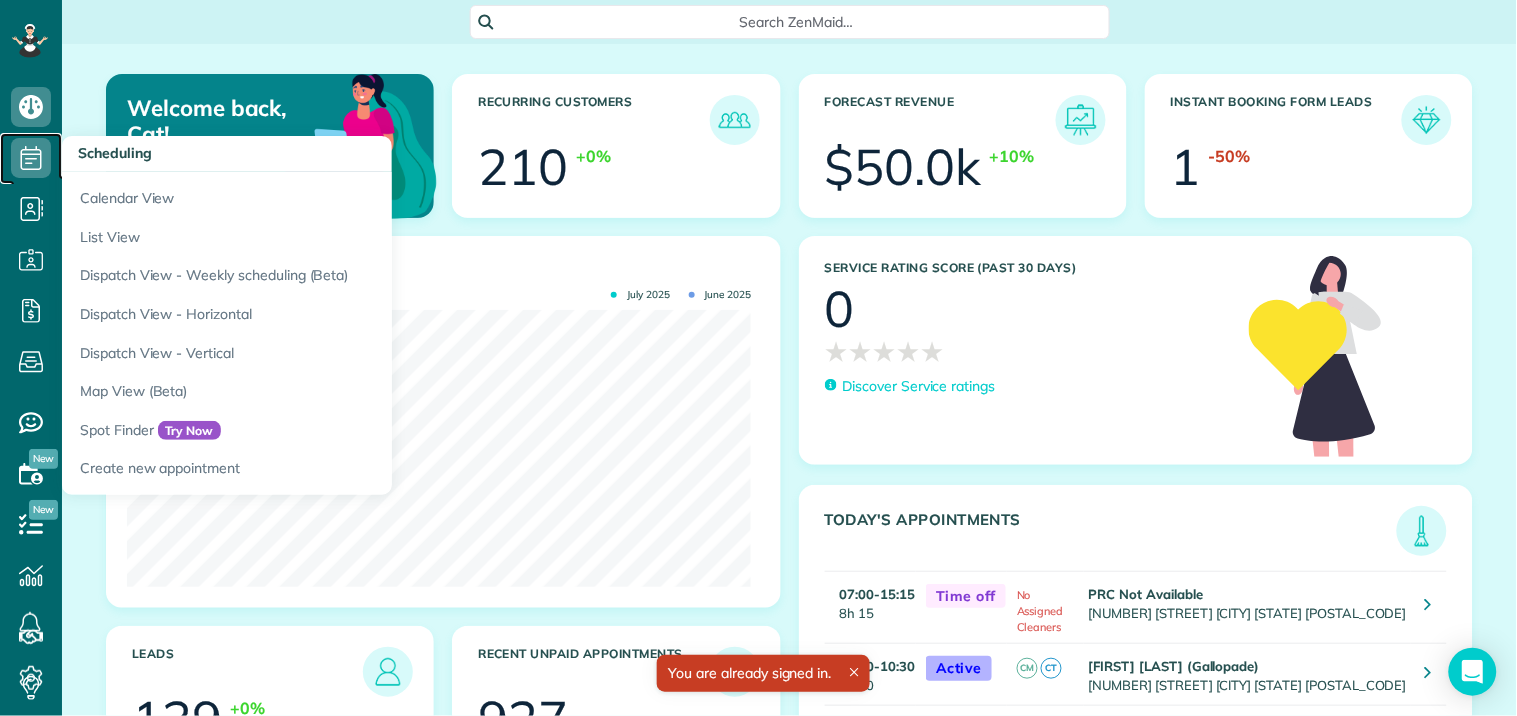 click 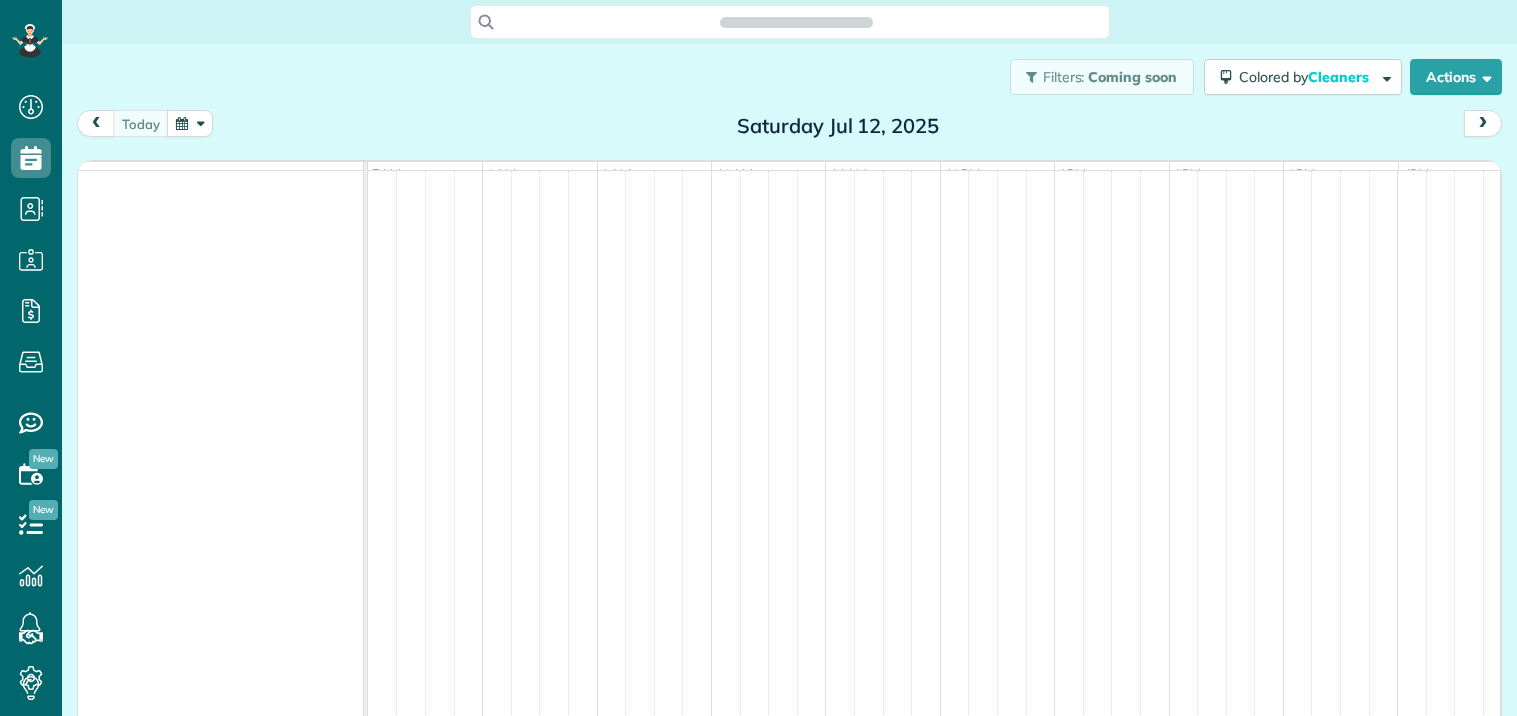 scroll, scrollTop: 0, scrollLeft: 0, axis: both 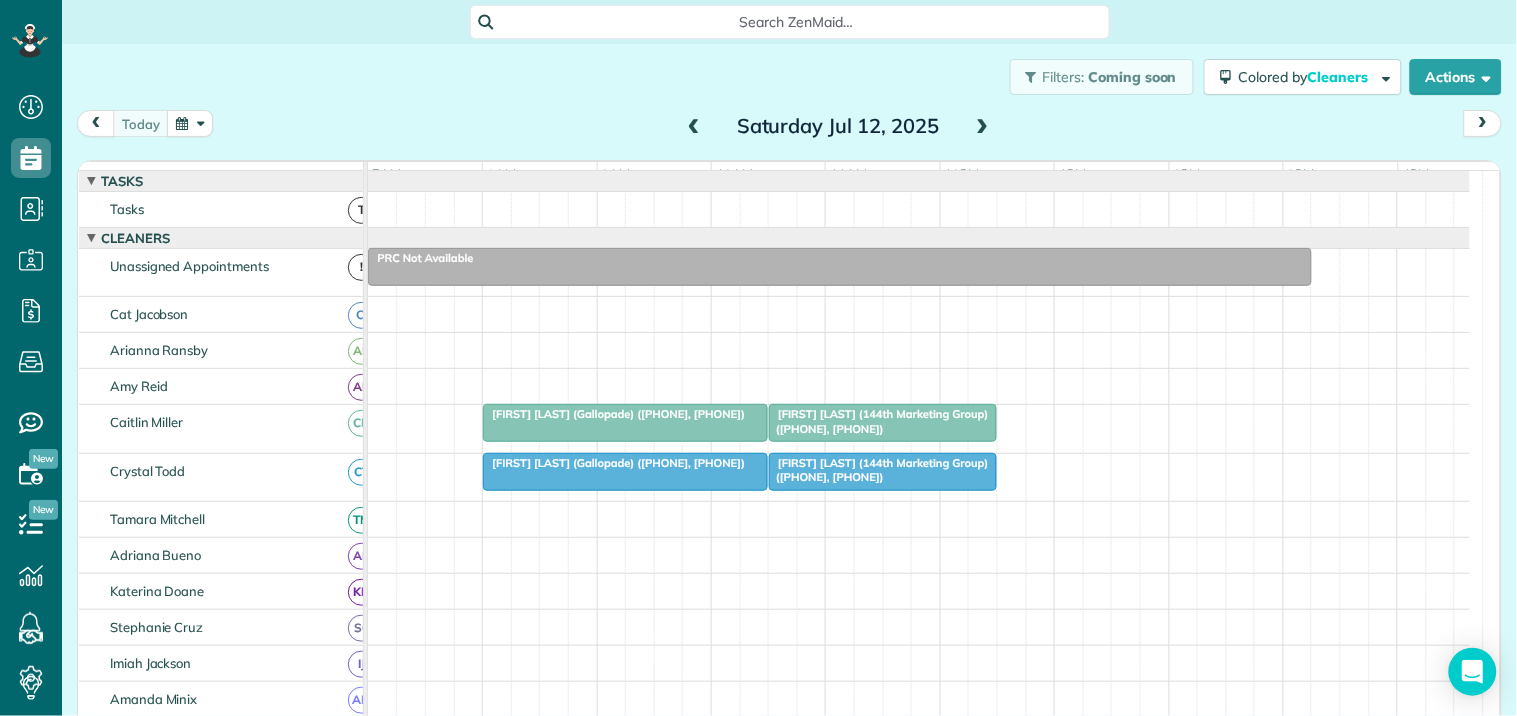 click at bounding box center [983, 127] 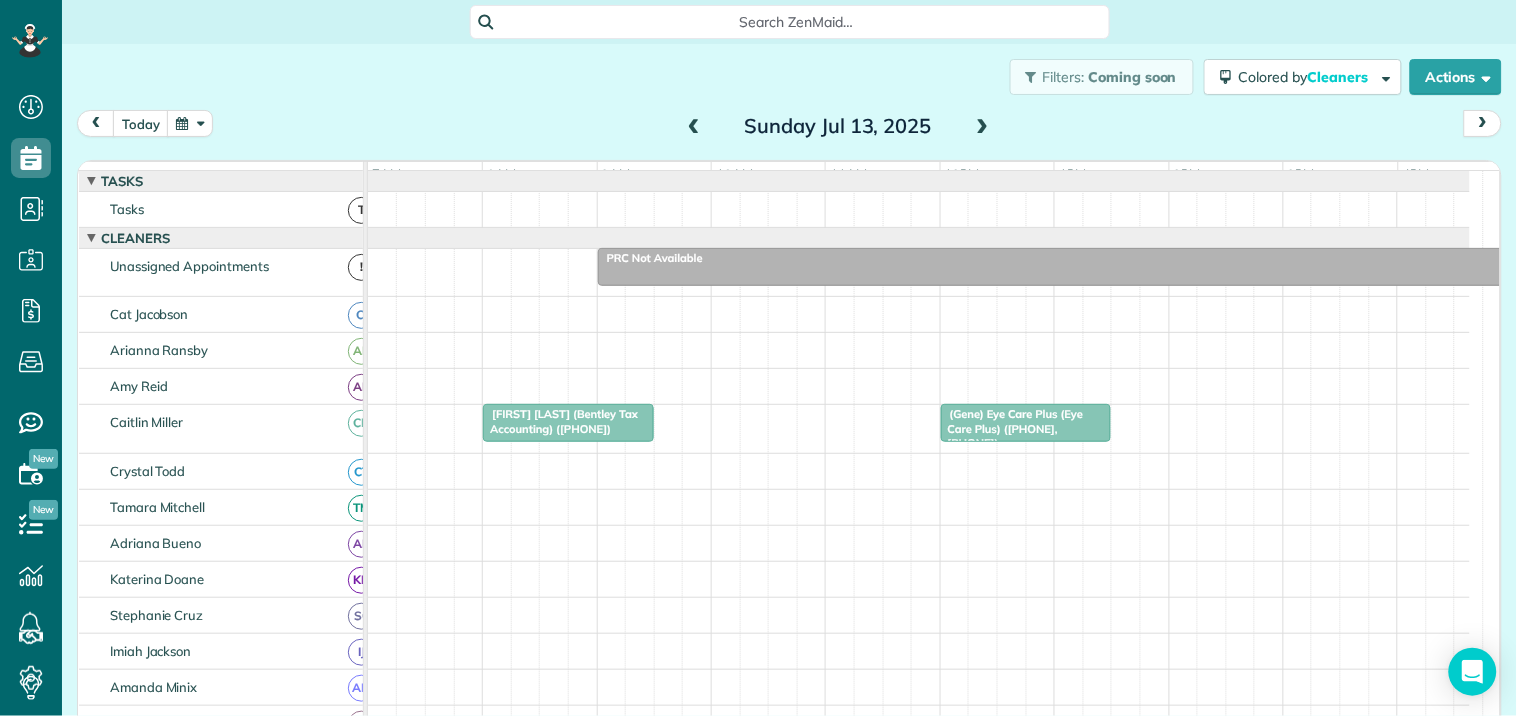 click at bounding box center [983, 127] 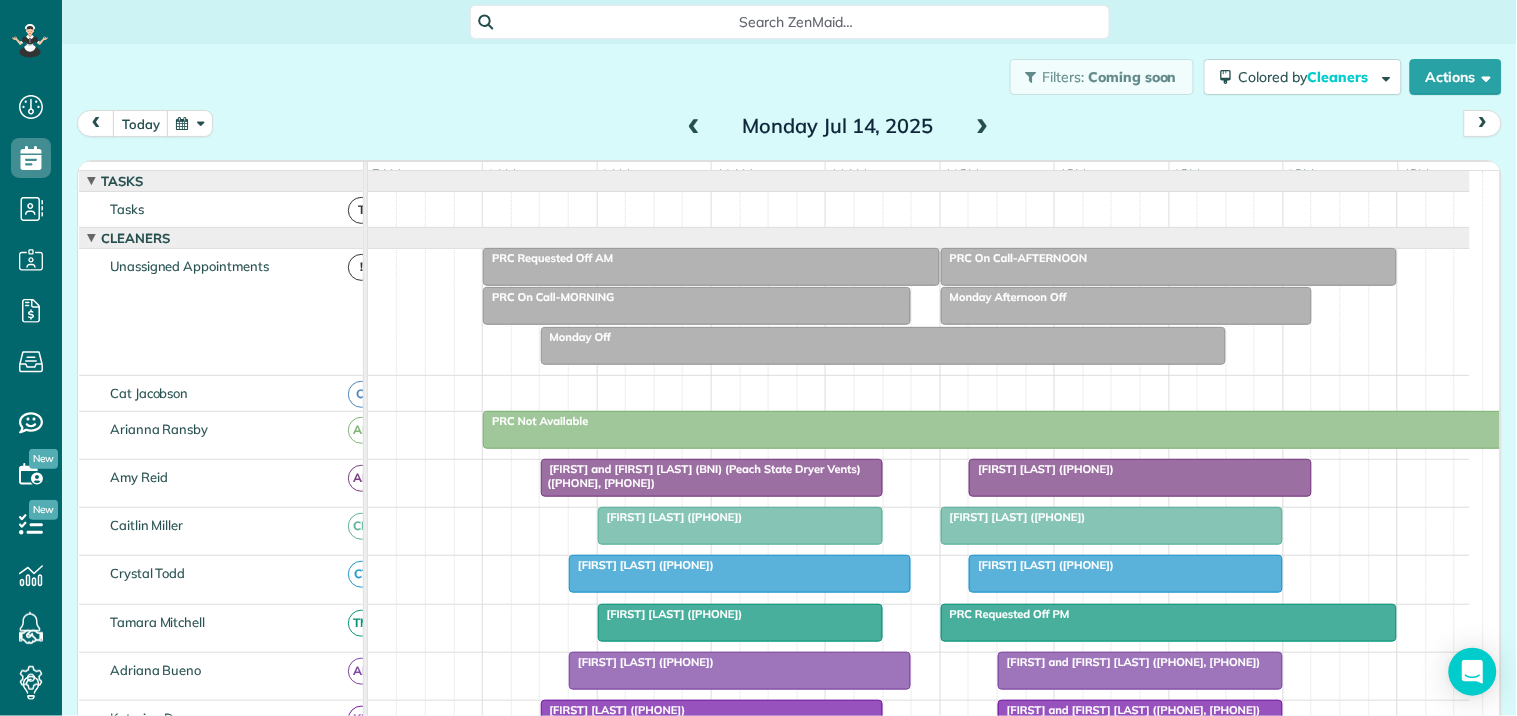 click at bounding box center [983, 127] 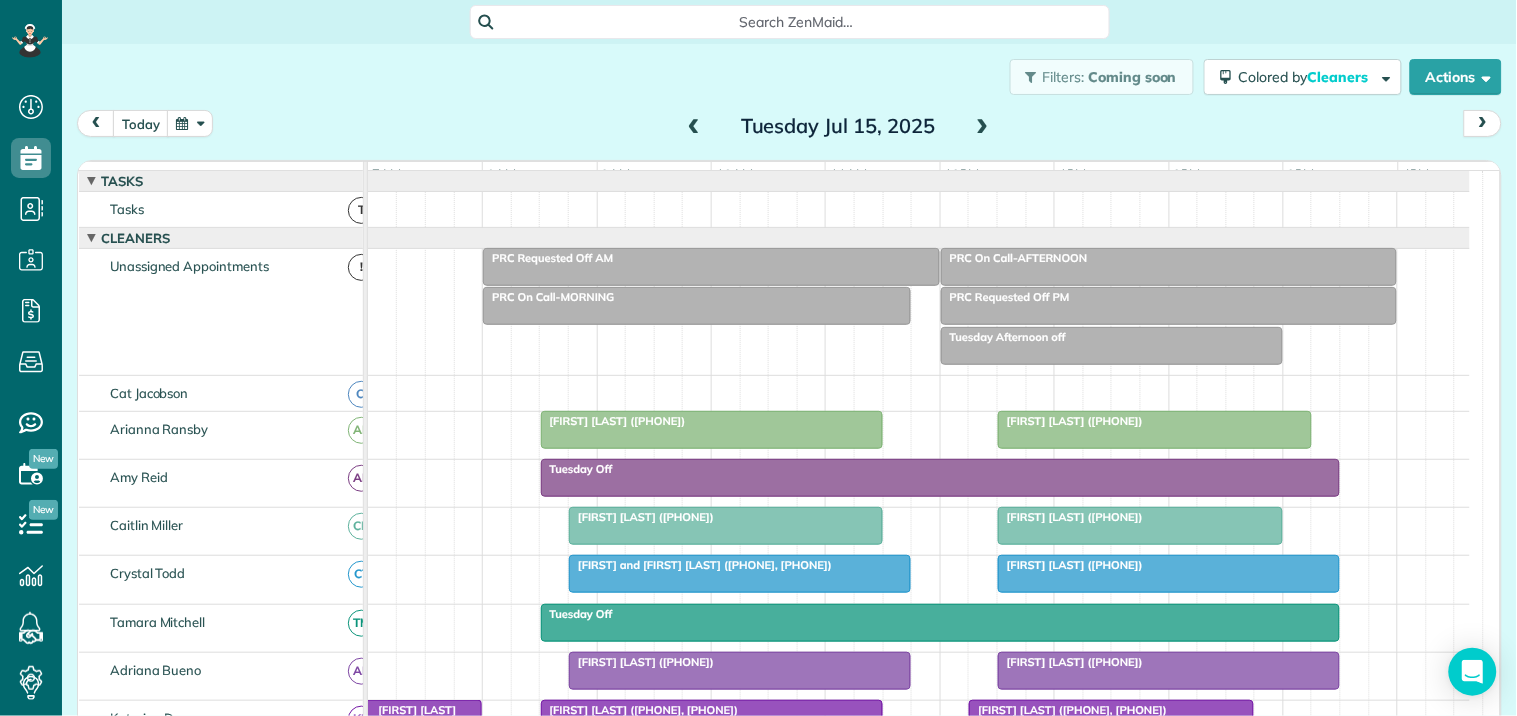 scroll, scrollTop: 120, scrollLeft: 0, axis: vertical 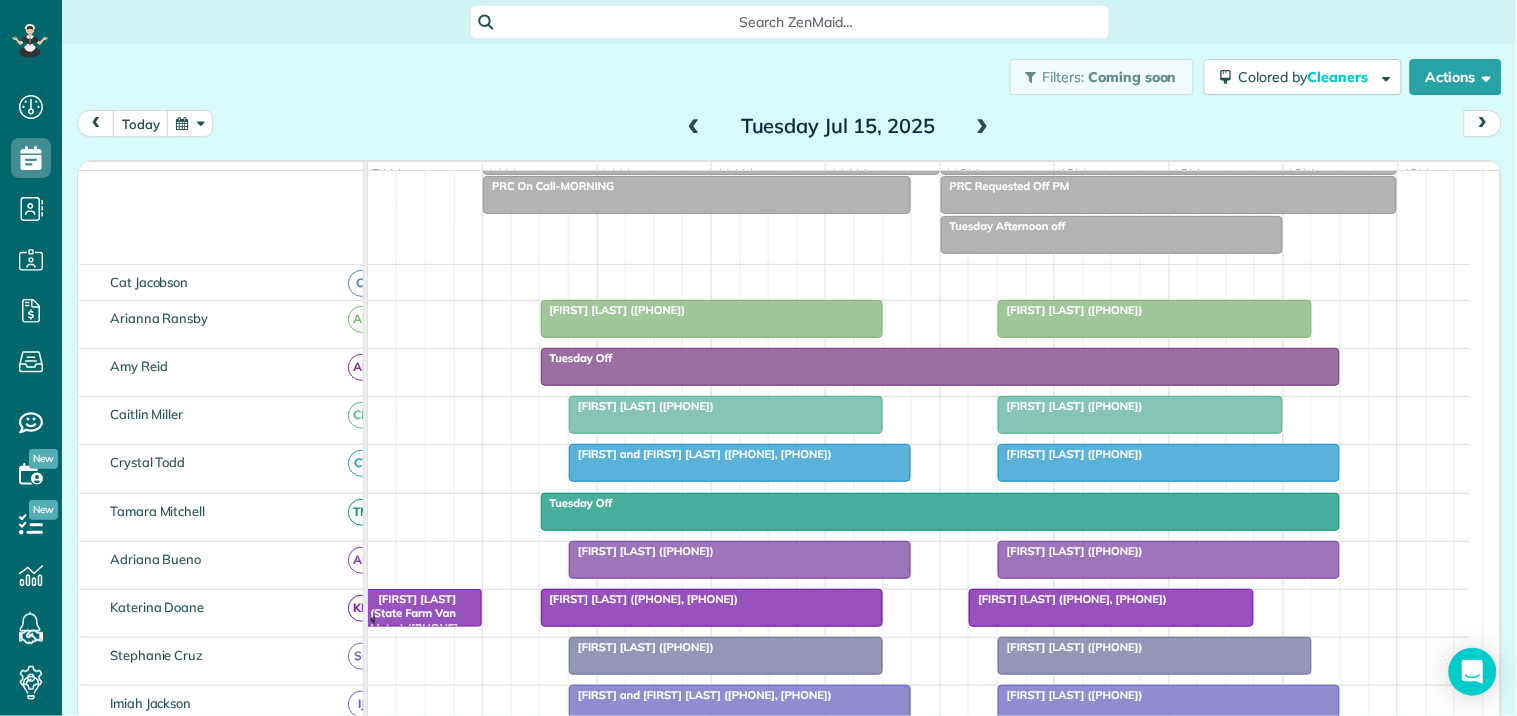 click at bounding box center [983, 127] 